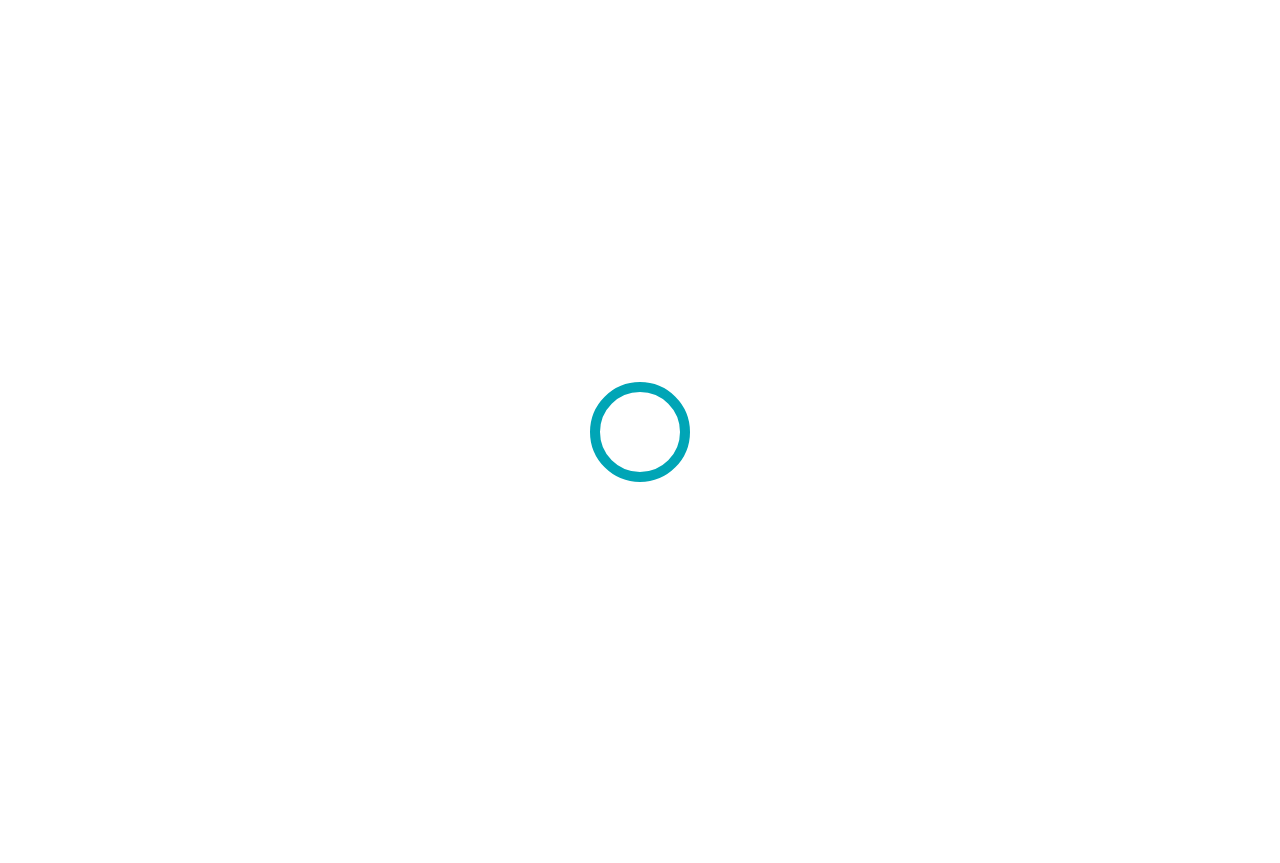 scroll, scrollTop: 0, scrollLeft: 0, axis: both 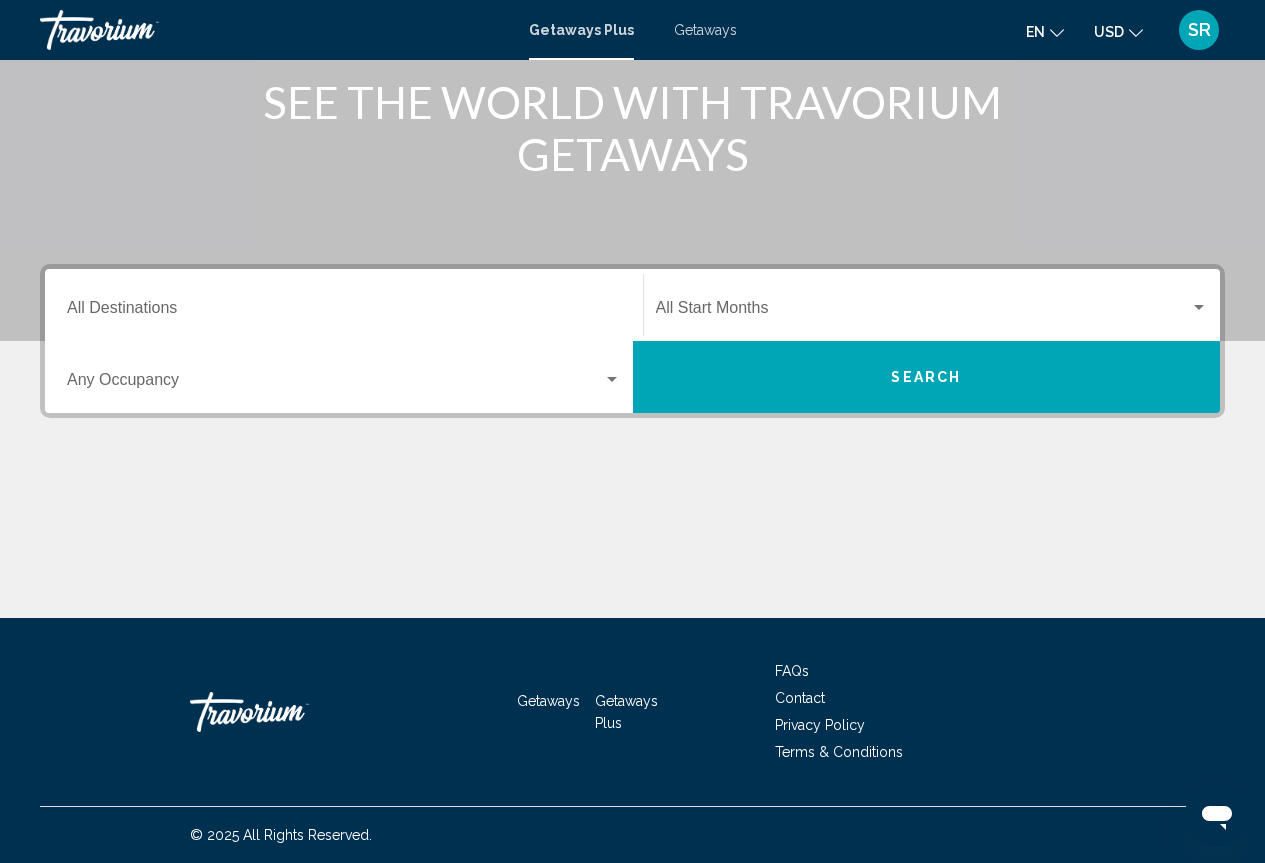 click on "Destination All Destinations" at bounding box center (344, 305) 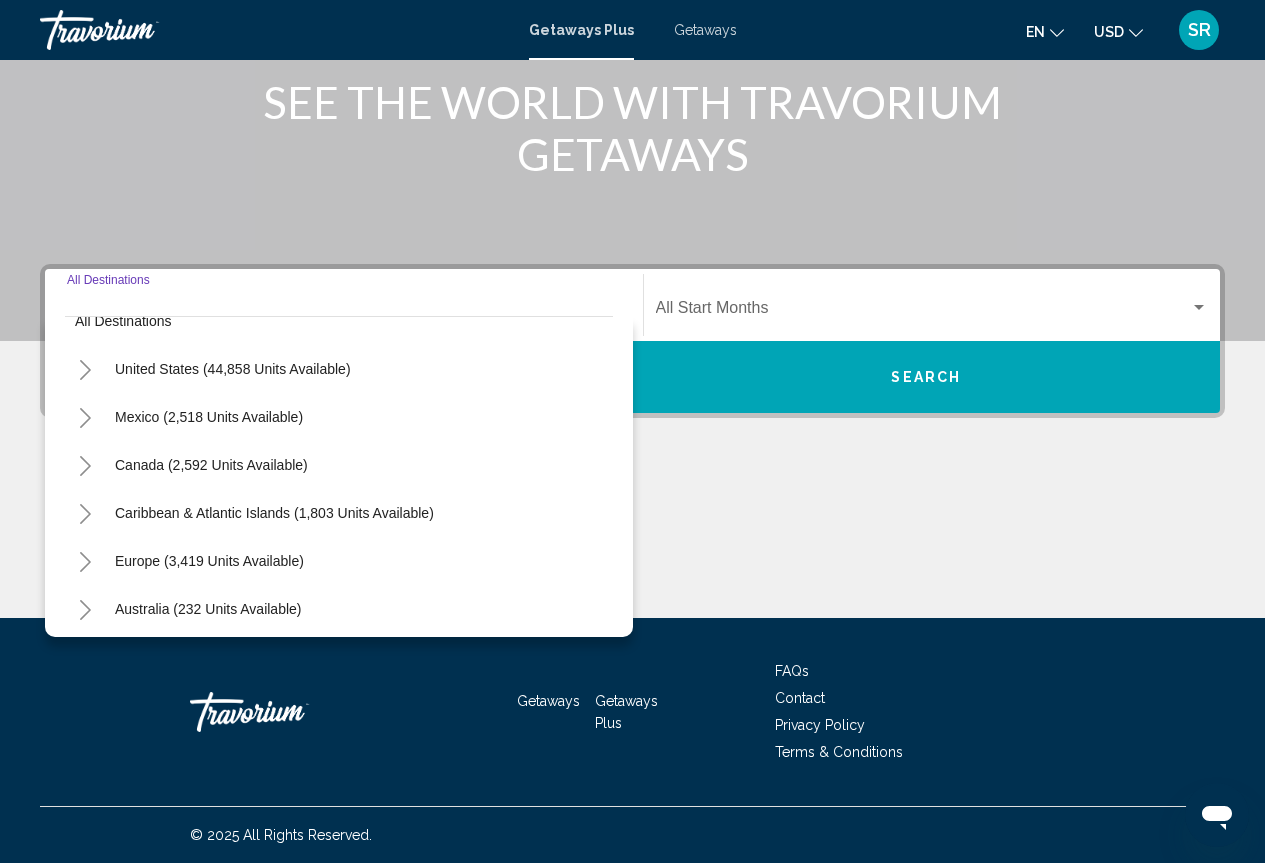 scroll, scrollTop: 0, scrollLeft: 0, axis: both 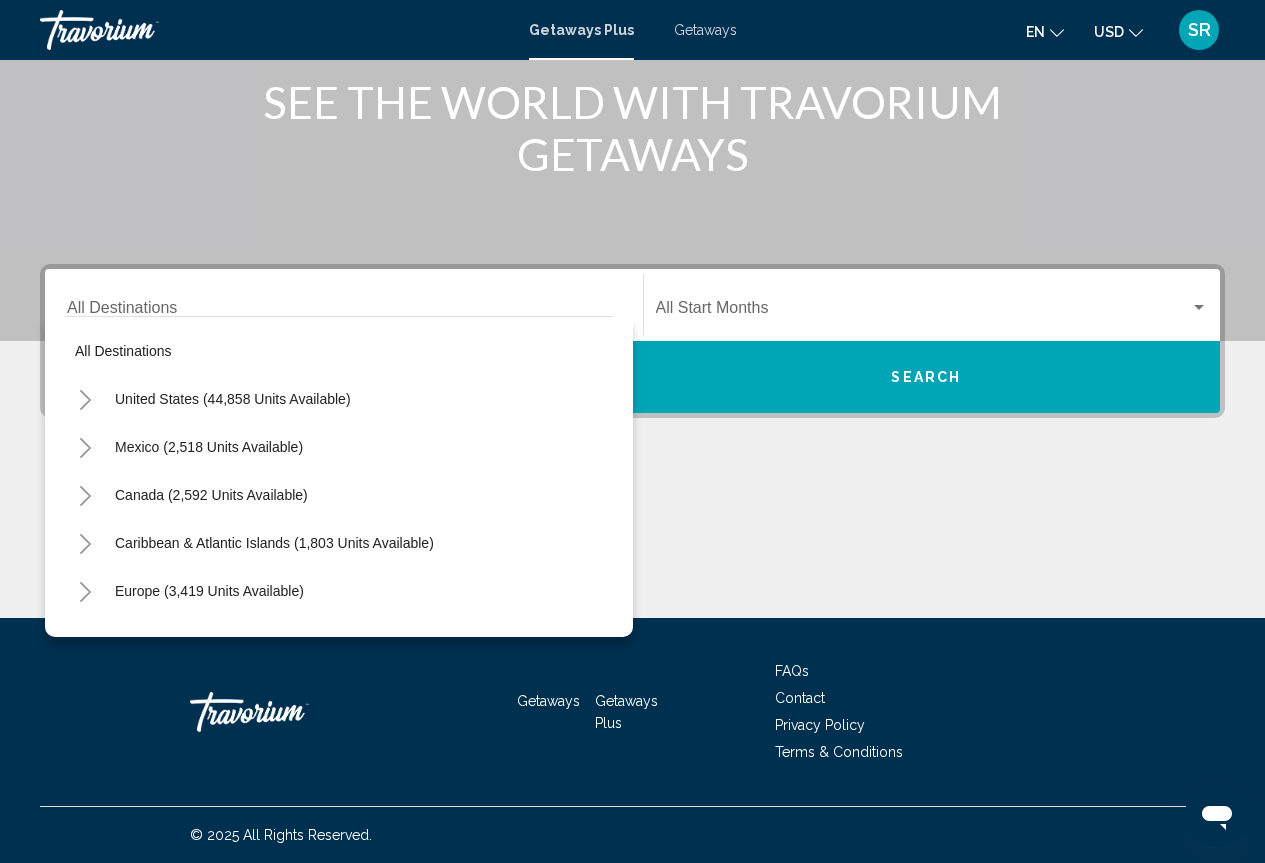 click at bounding box center [632, 41] 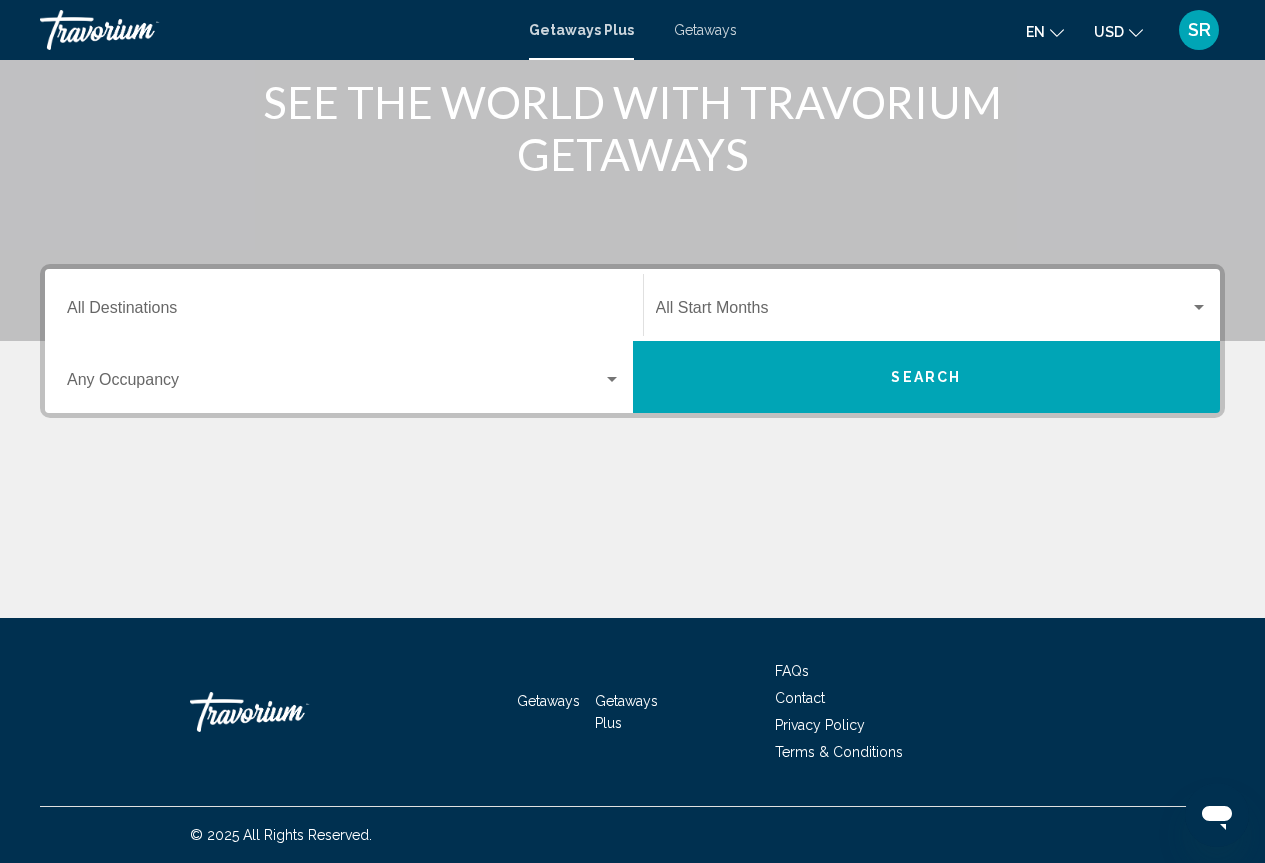 click on "Destination All Destinations" at bounding box center (344, 305) 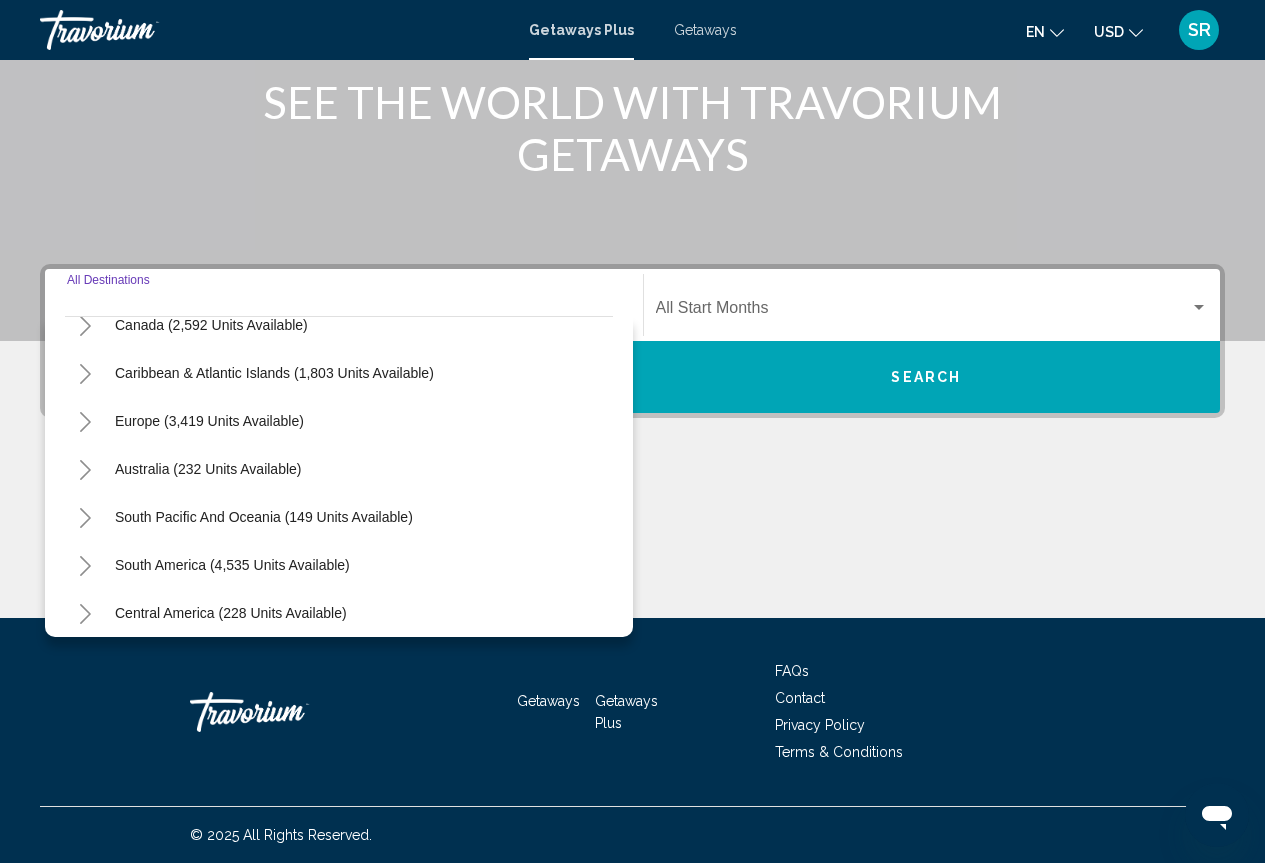 scroll, scrollTop: 200, scrollLeft: 0, axis: vertical 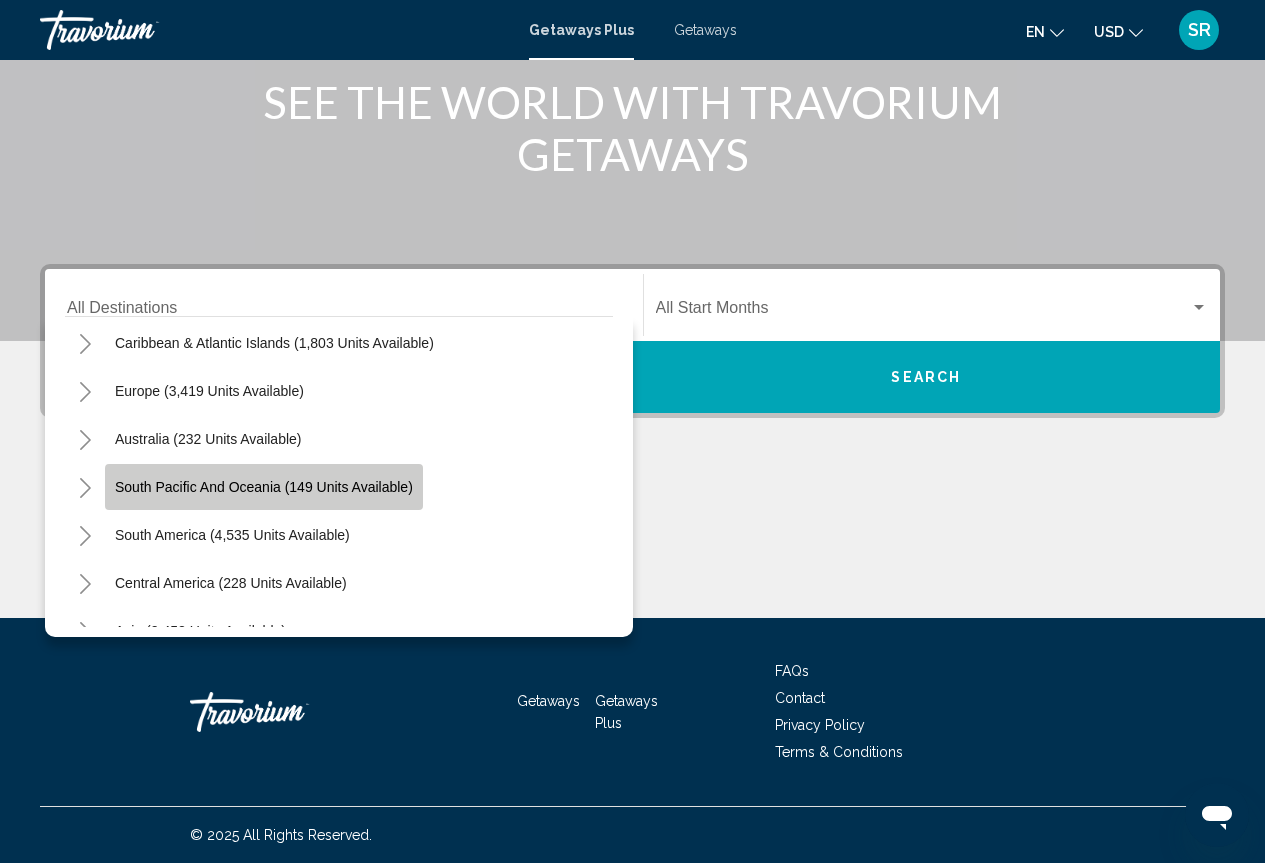 click on "South Pacific and Oceania (149 units available)" 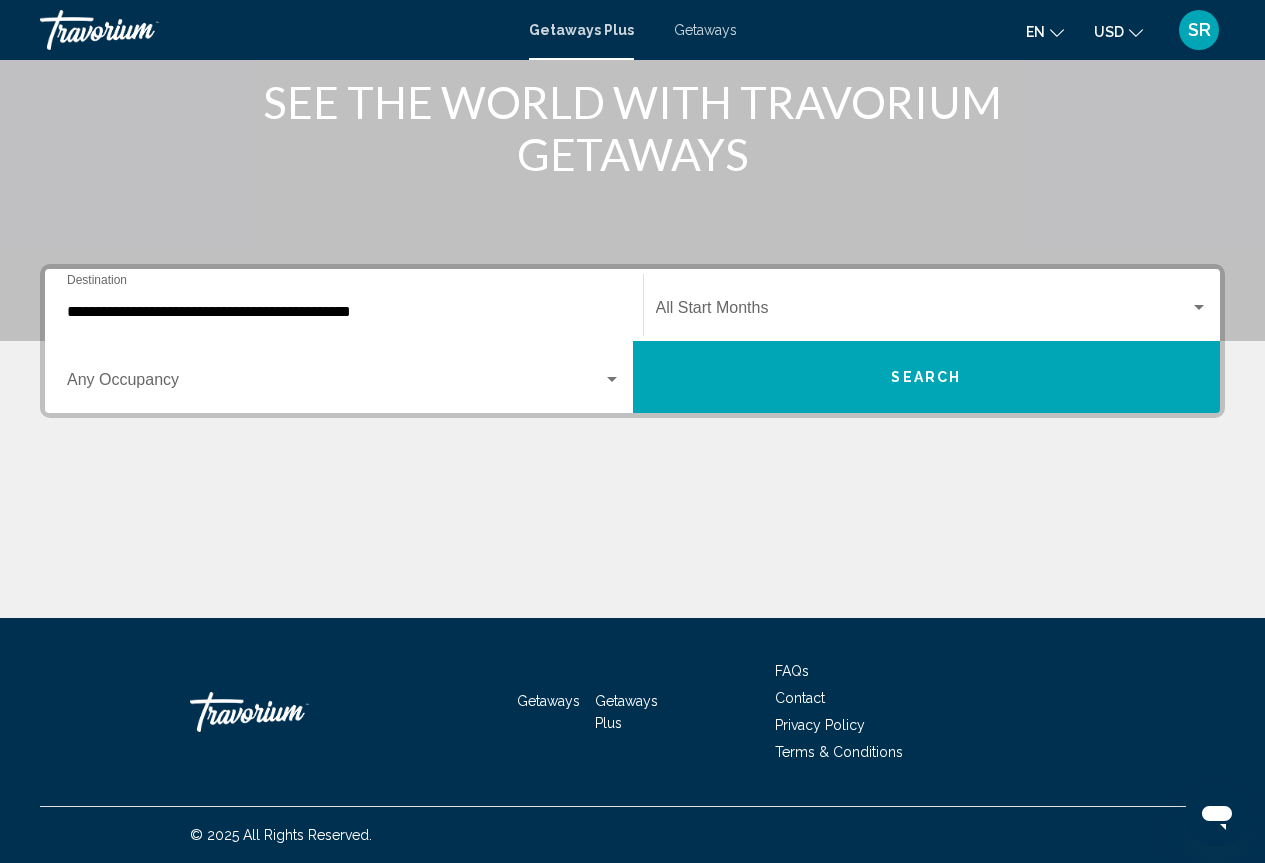 click on "Start Month All Start Months" 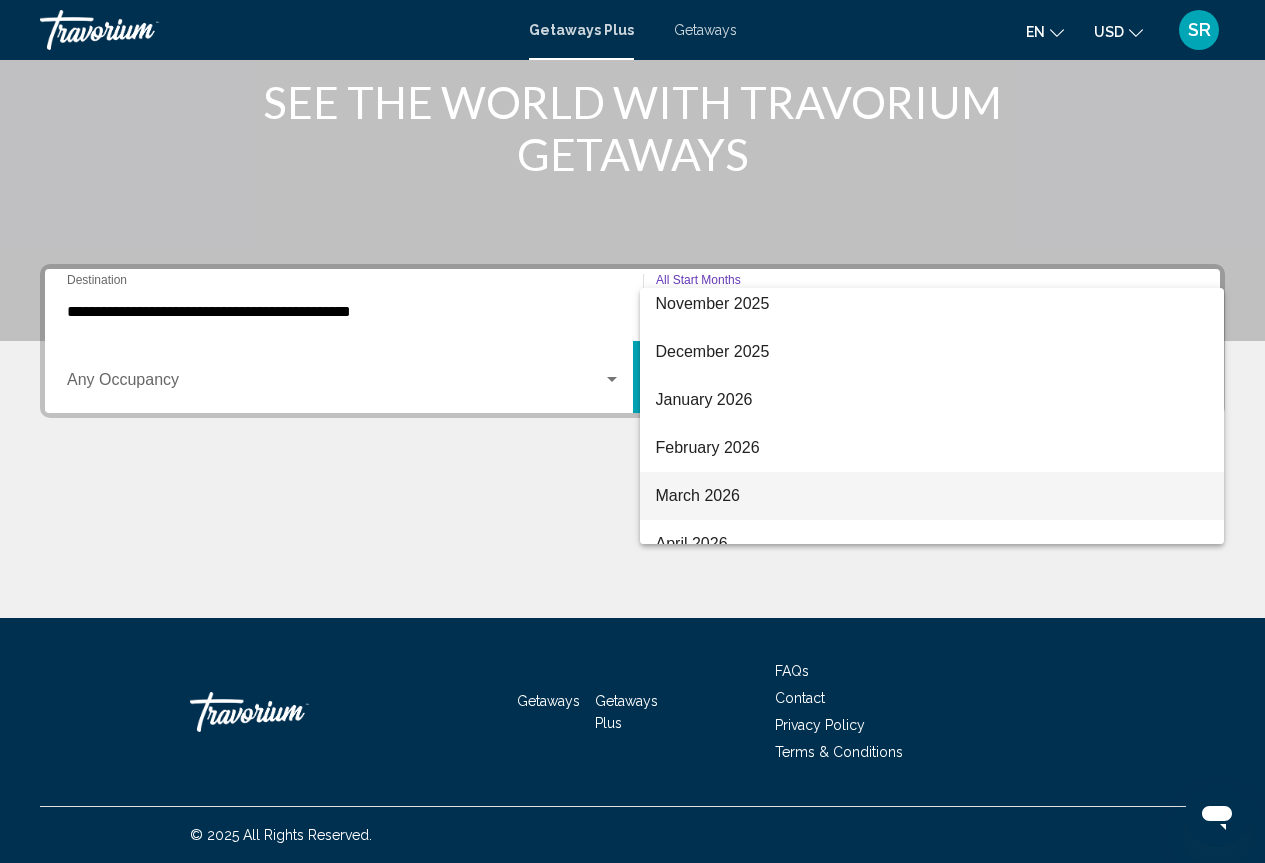 scroll, scrollTop: 100, scrollLeft: 0, axis: vertical 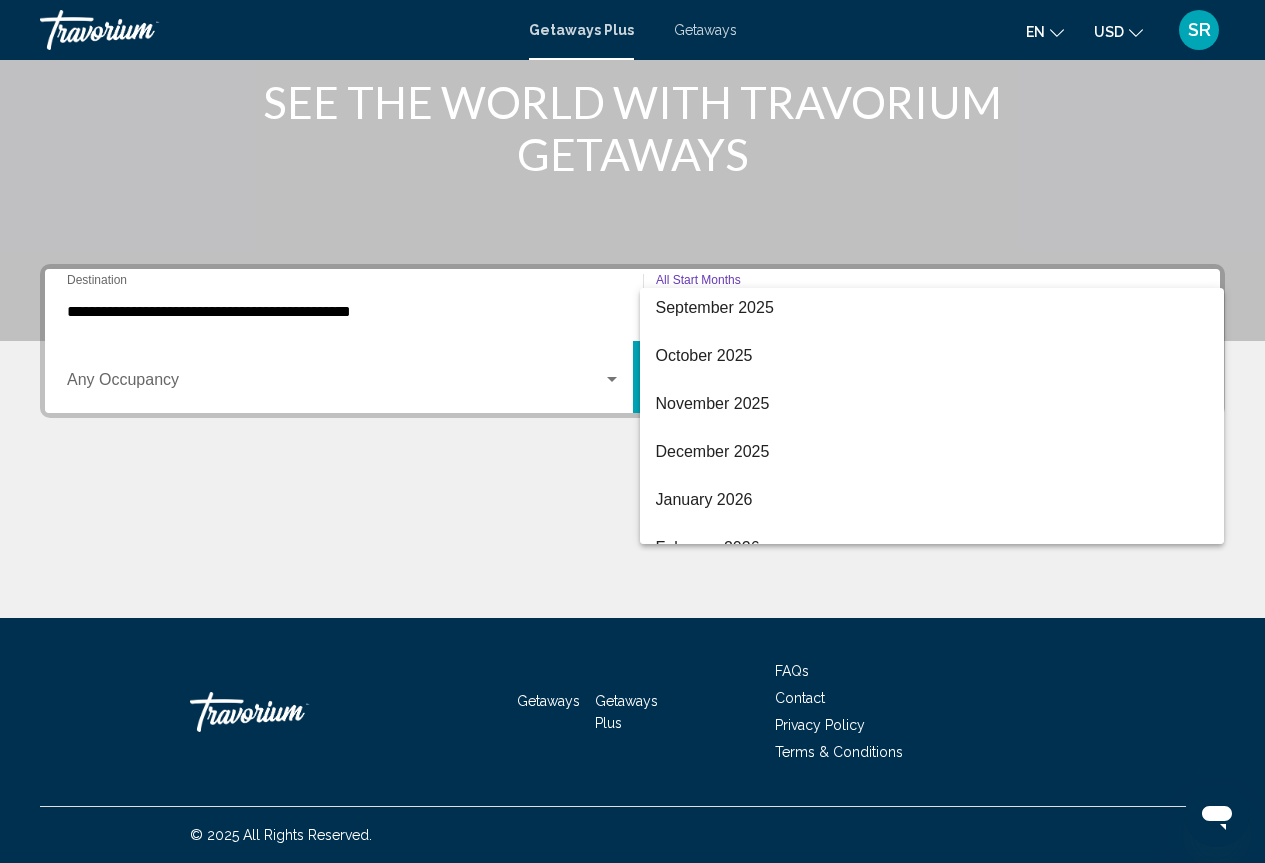 click at bounding box center [632, 431] 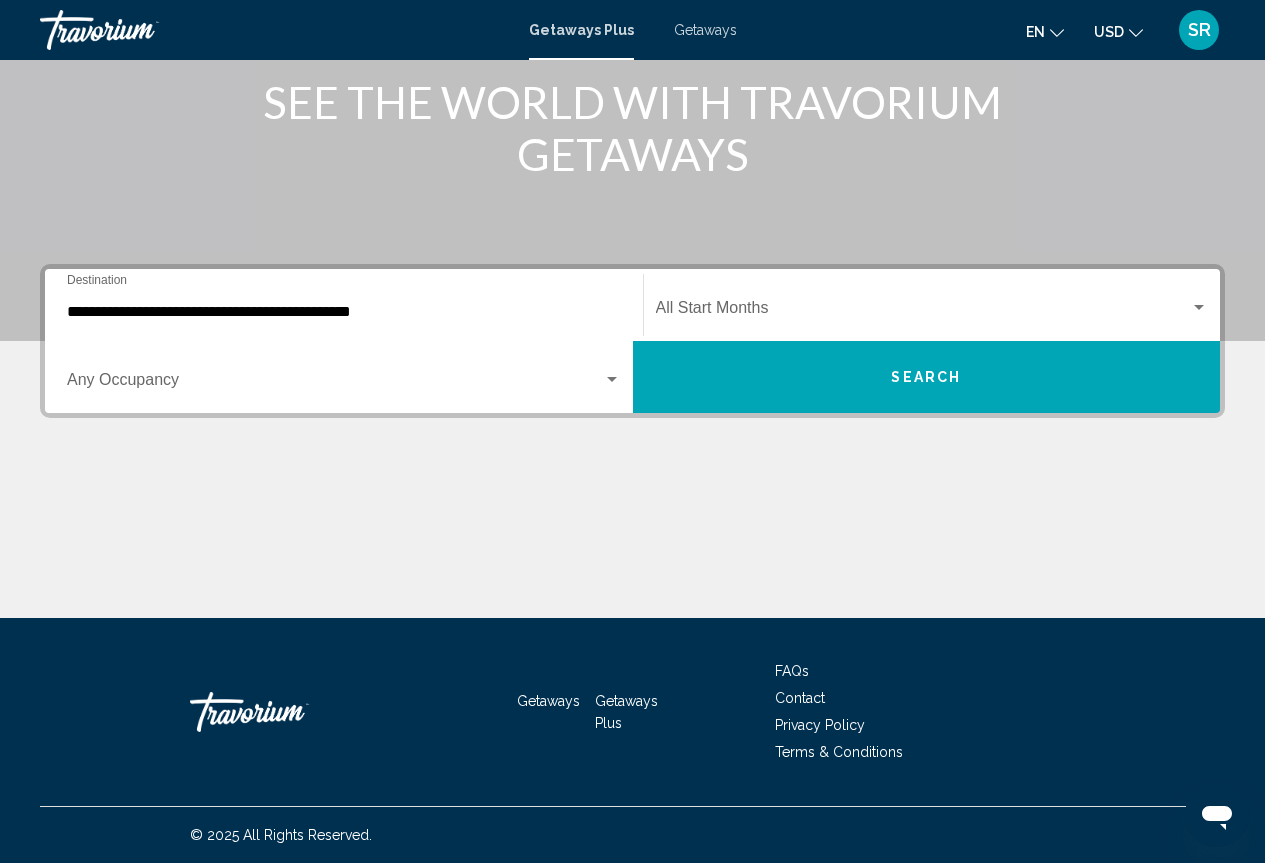 click on "Search" at bounding box center [927, 377] 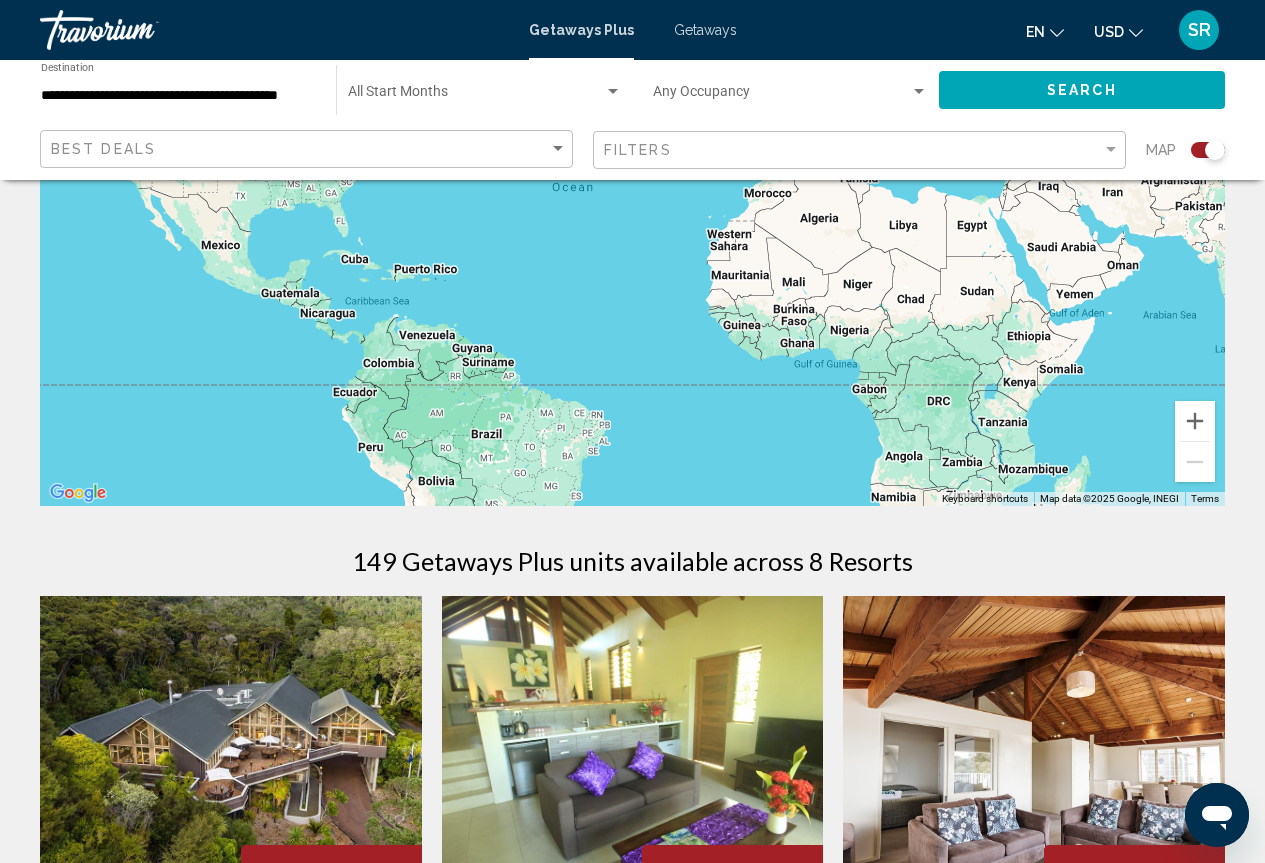 scroll, scrollTop: 0, scrollLeft: 0, axis: both 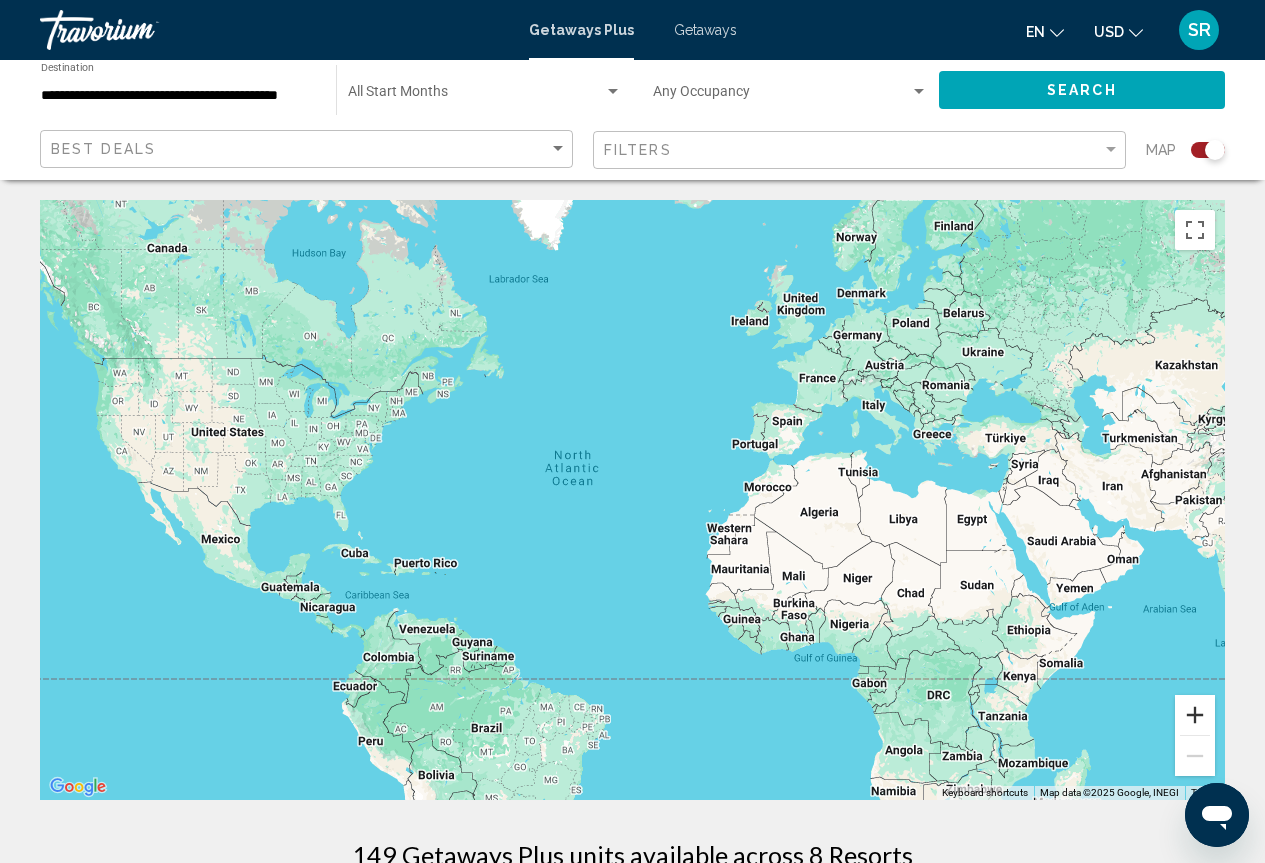click at bounding box center (1195, 715) 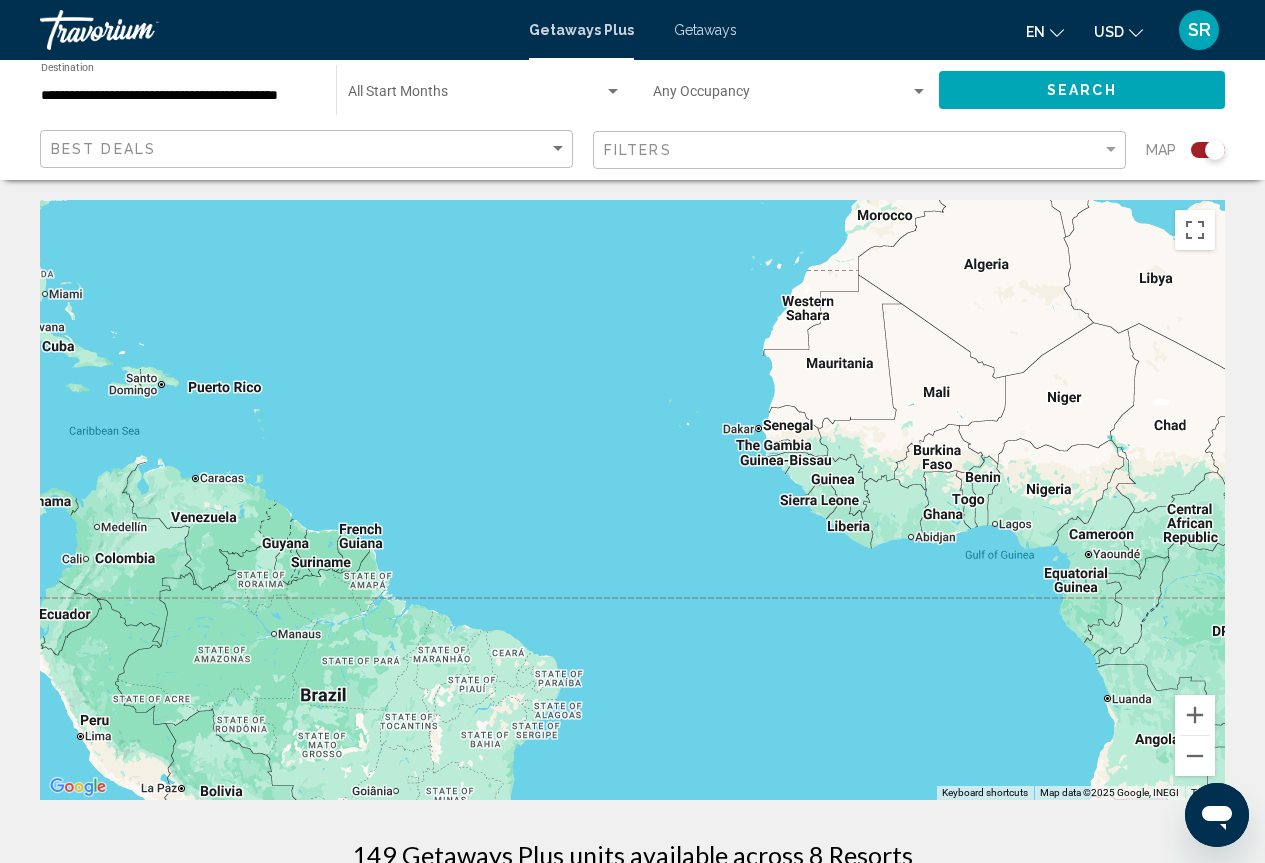 drag, startPoint x: 681, startPoint y: 555, endPoint x: 677, endPoint y: 373, distance: 182.04395 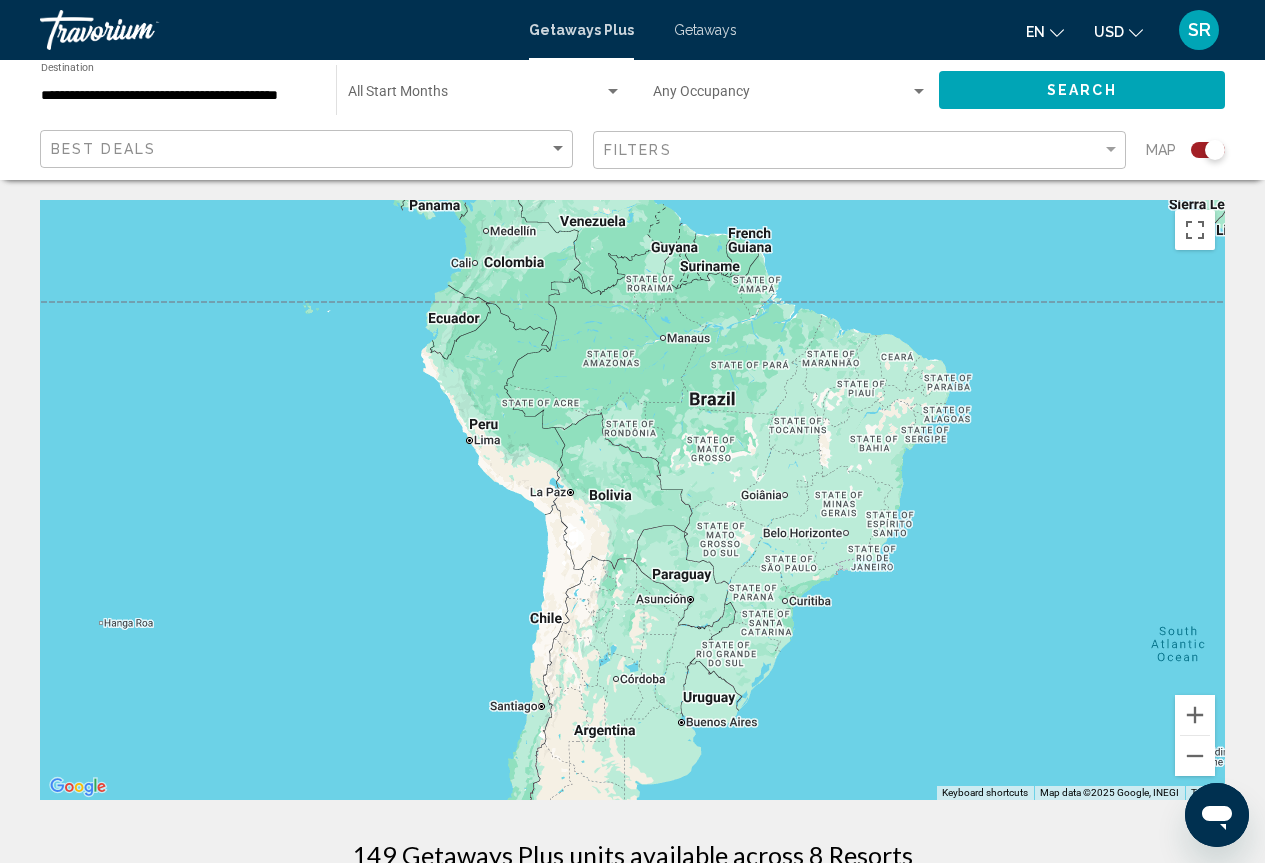 drag, startPoint x: 602, startPoint y: 585, endPoint x: 911, endPoint y: 370, distance: 376.43857 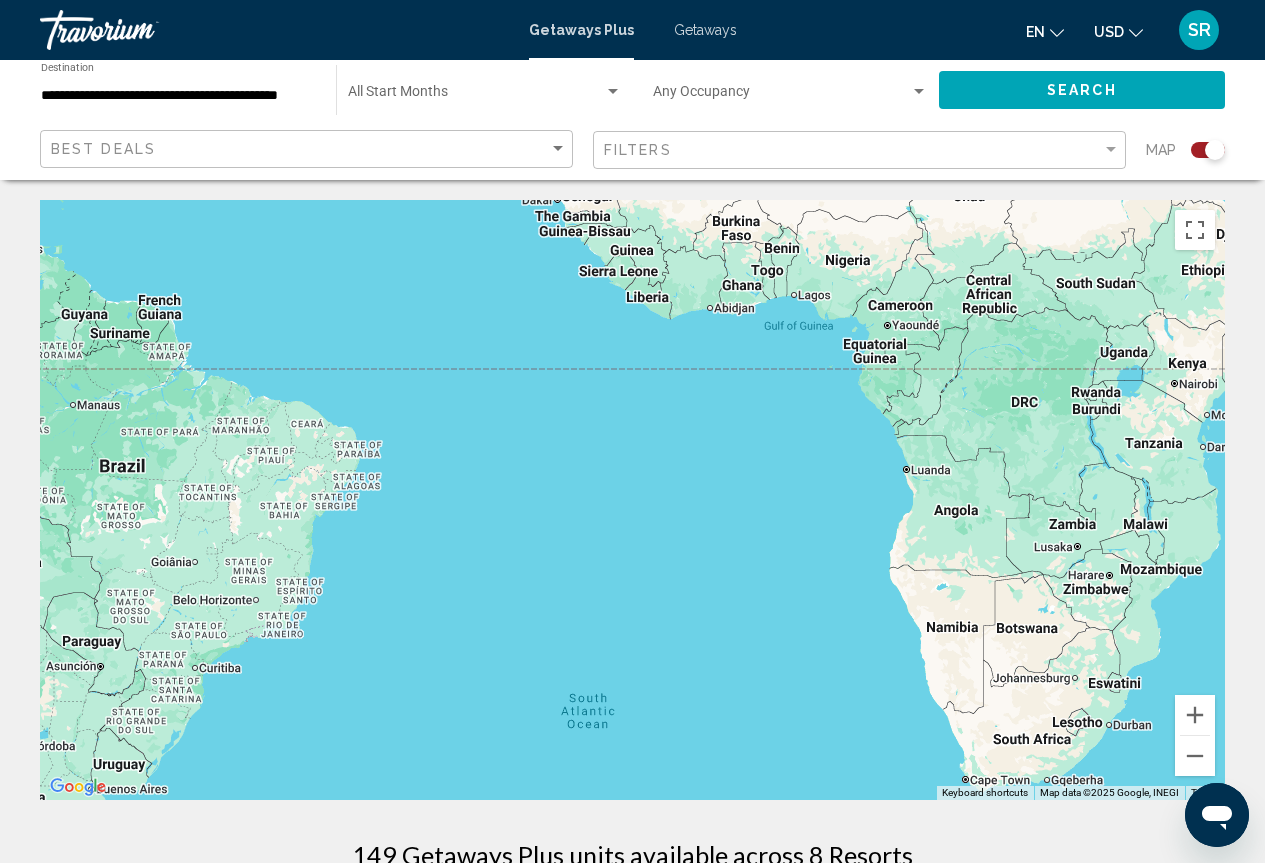 drag, startPoint x: 918, startPoint y: 454, endPoint x: 328, endPoint y: 558, distance: 599.096 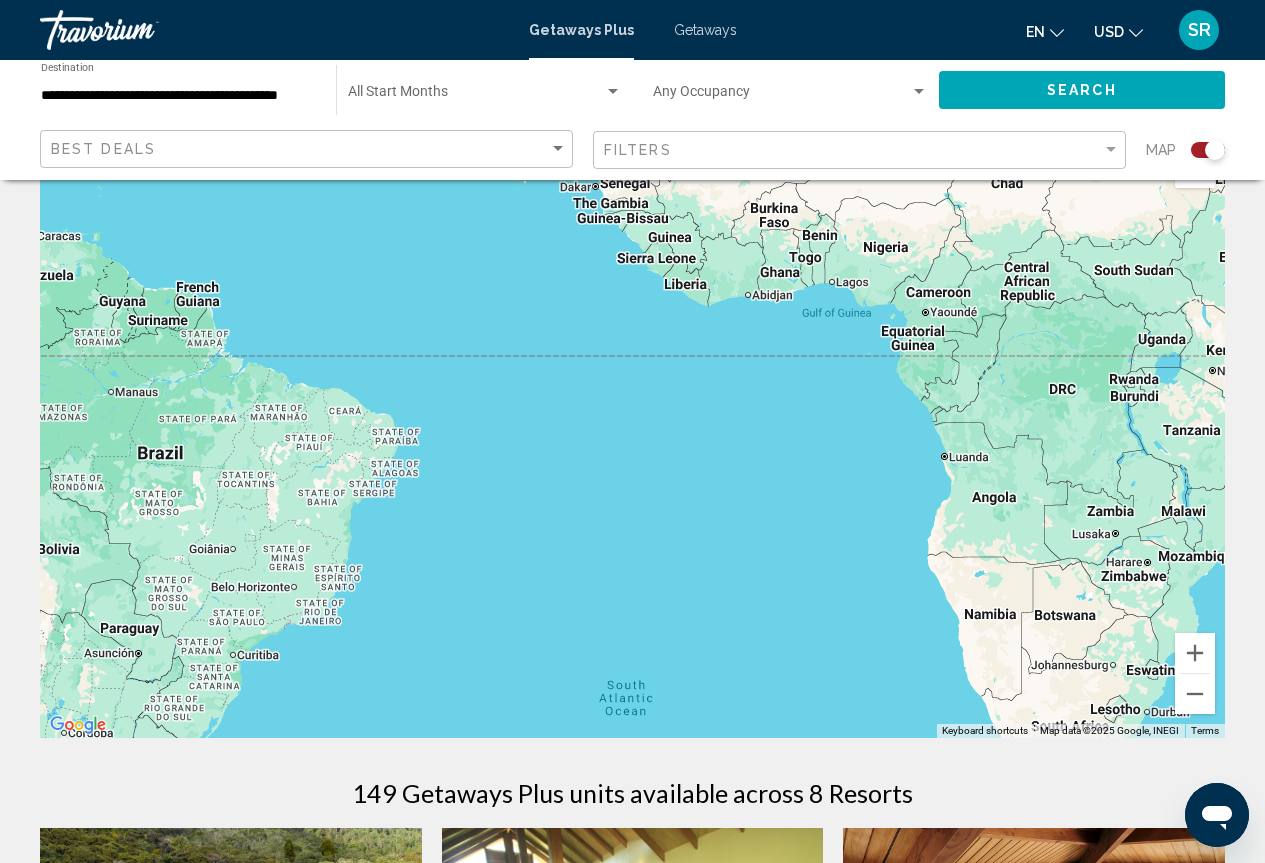 scroll, scrollTop: 0, scrollLeft: 0, axis: both 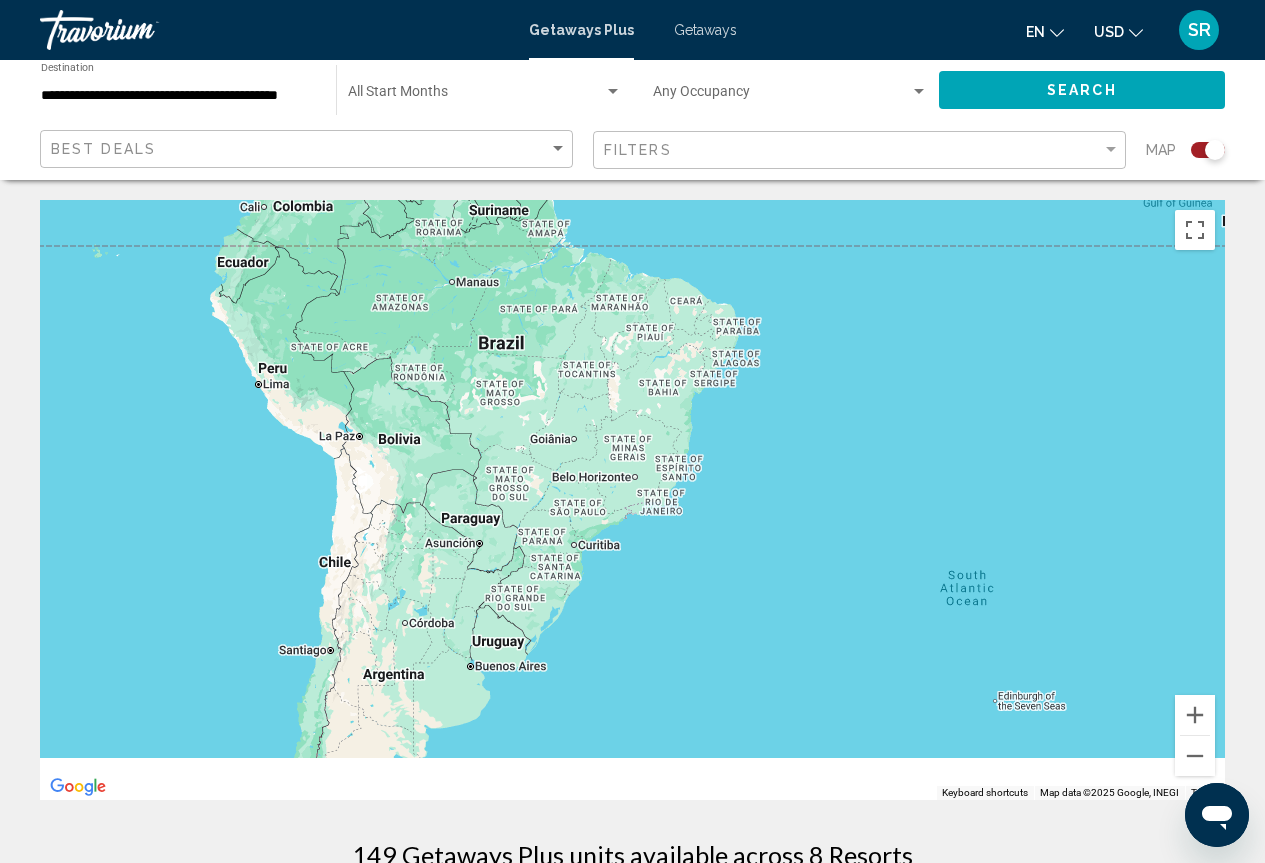 drag, startPoint x: 469, startPoint y: 473, endPoint x: 741, endPoint y: 379, distance: 287.78464 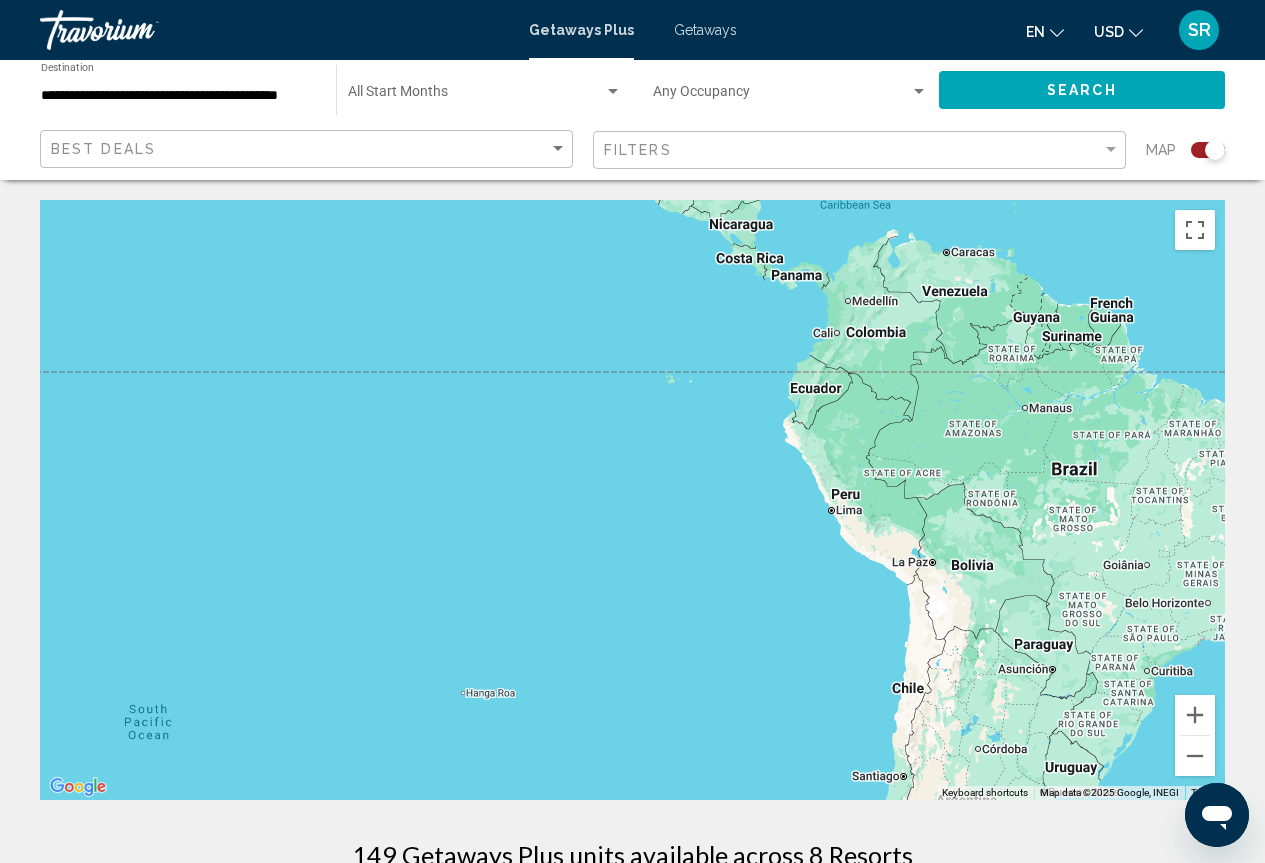 drag, startPoint x: 542, startPoint y: 396, endPoint x: 1015, endPoint y: 693, distance: 558.5141 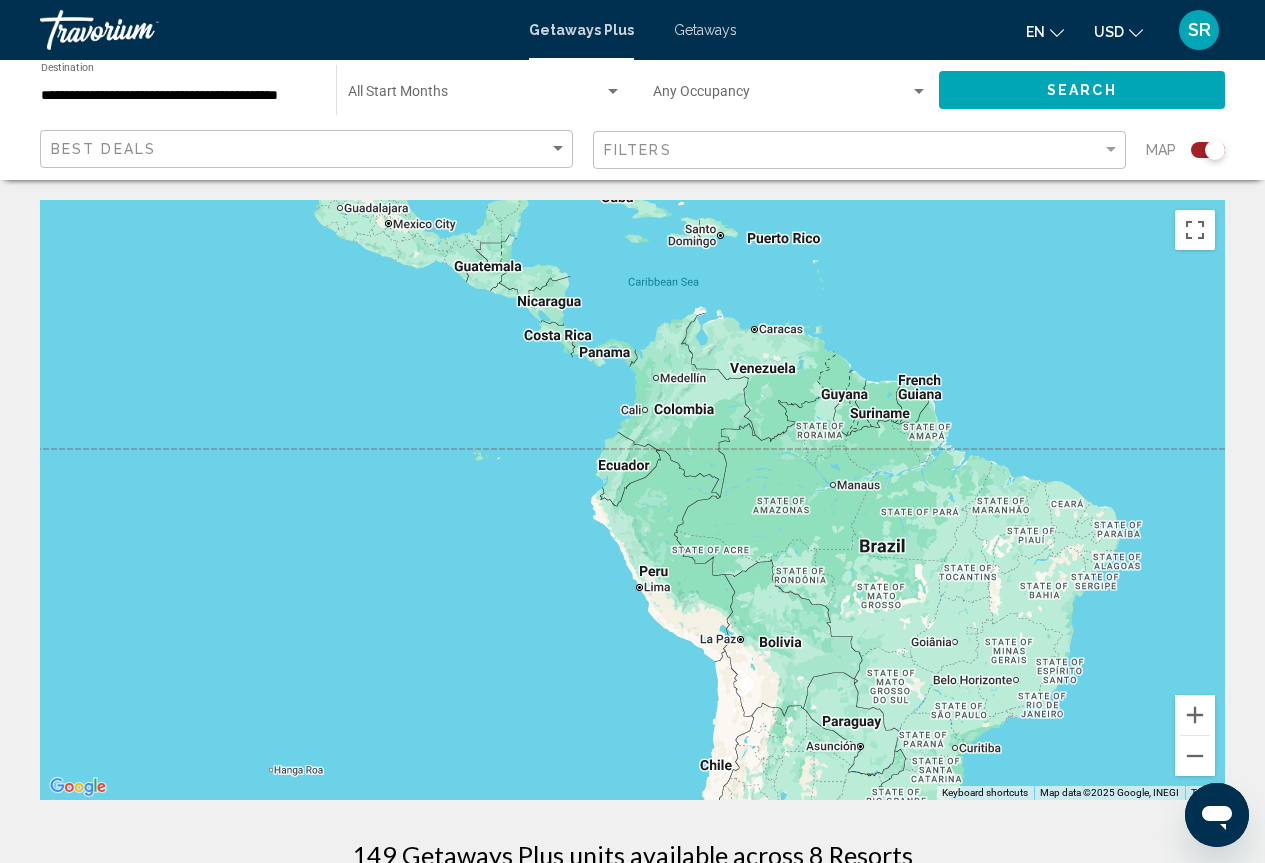 drag, startPoint x: 937, startPoint y: 400, endPoint x: 523, endPoint y: 305, distance: 424.75992 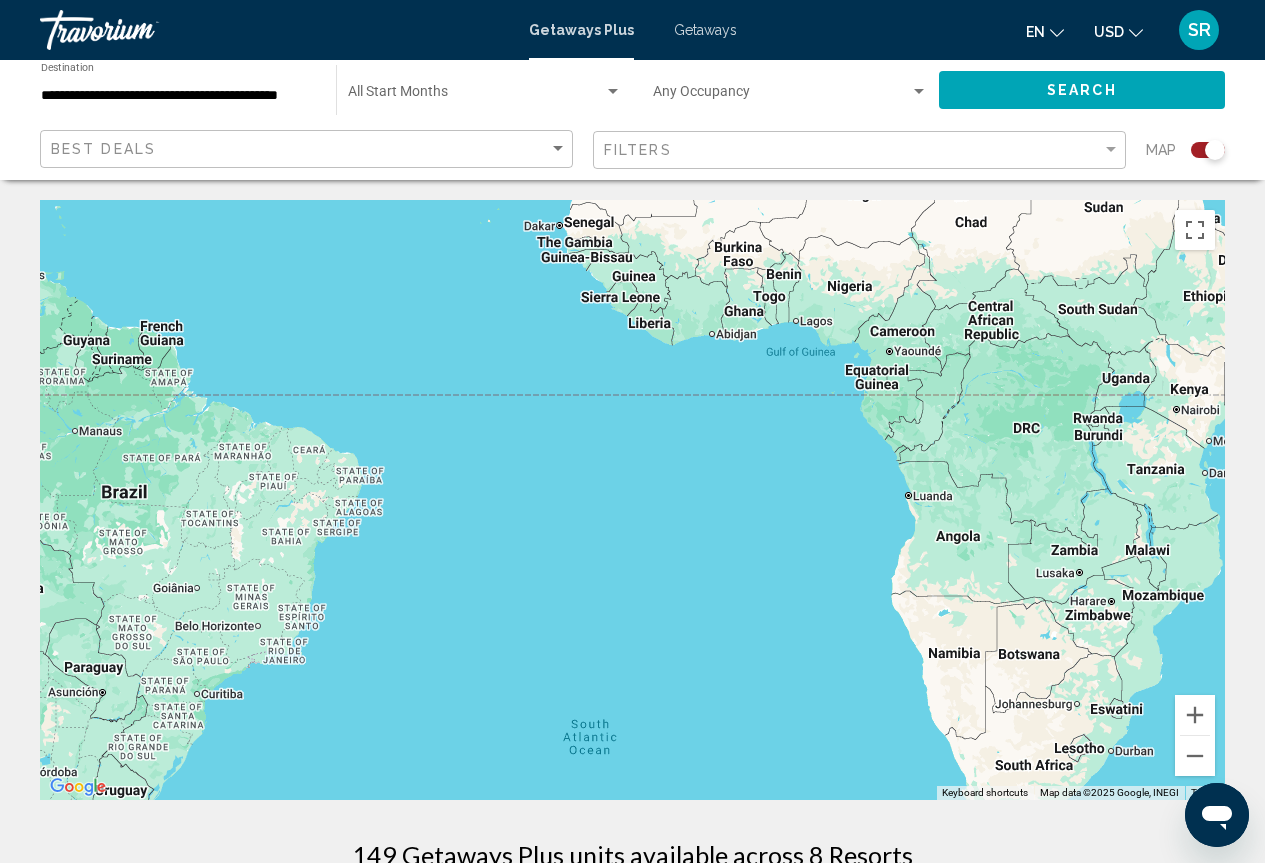 drag, startPoint x: 595, startPoint y: 376, endPoint x: 366, endPoint y: 298, distance: 241.9194 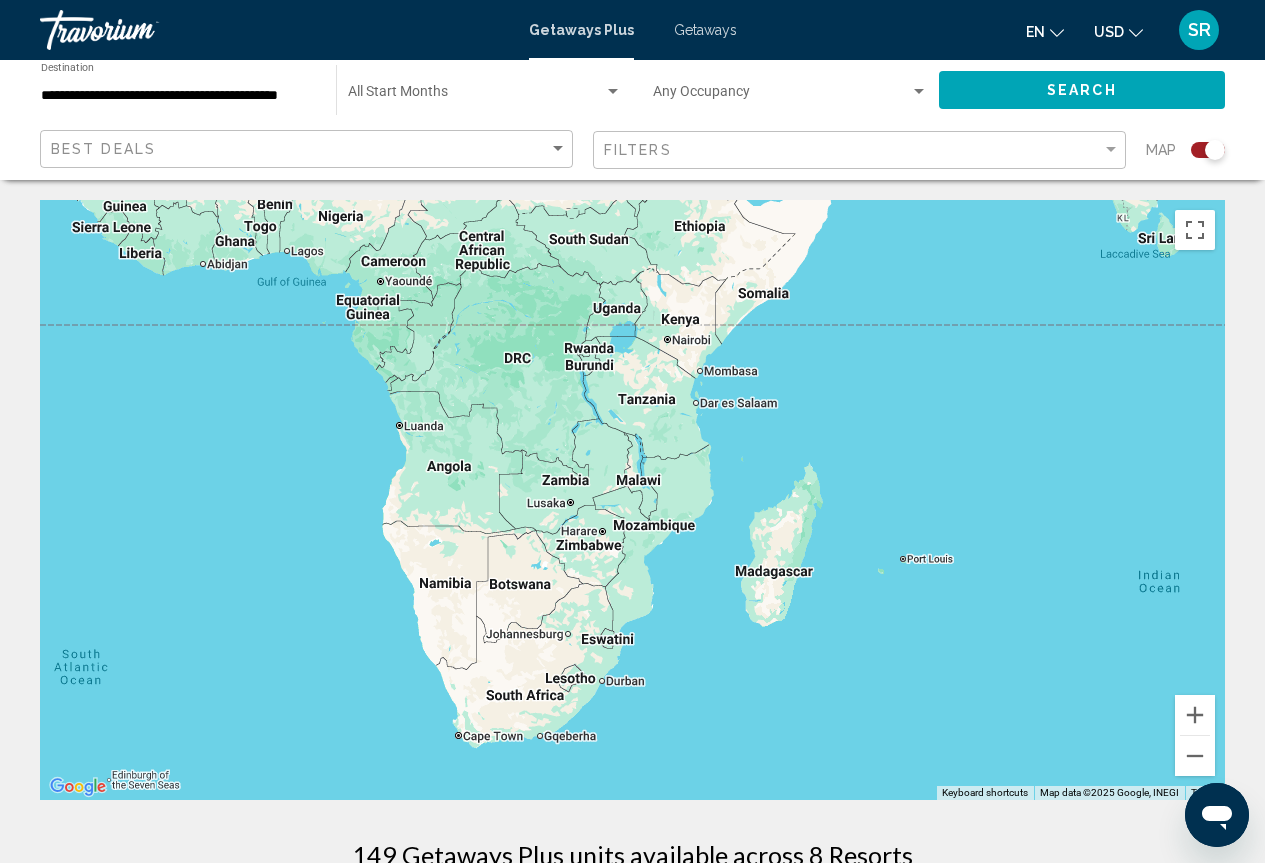 drag, startPoint x: 777, startPoint y: 395, endPoint x: 266, endPoint y: 383, distance: 511.14087 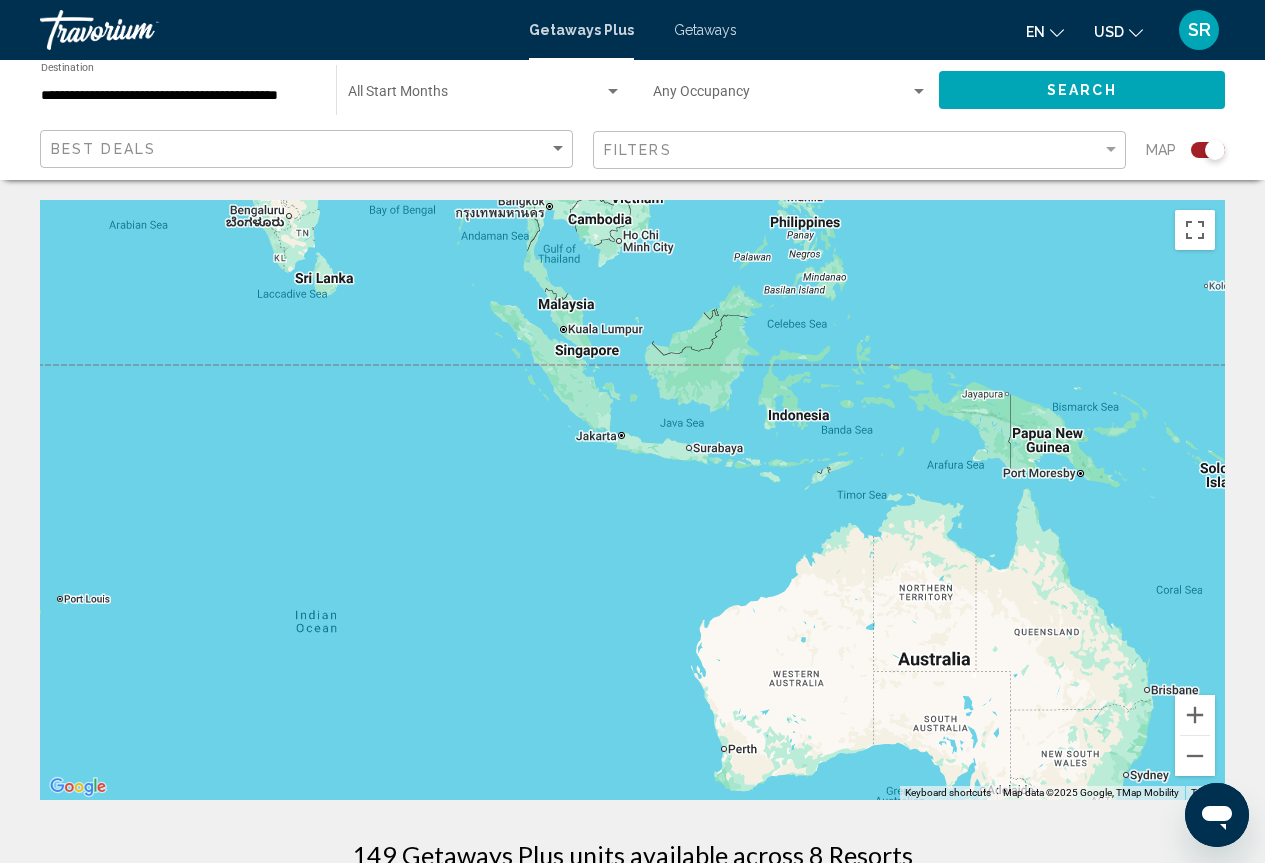 drag, startPoint x: 991, startPoint y: 477, endPoint x: 386, endPoint y: 460, distance: 605.2388 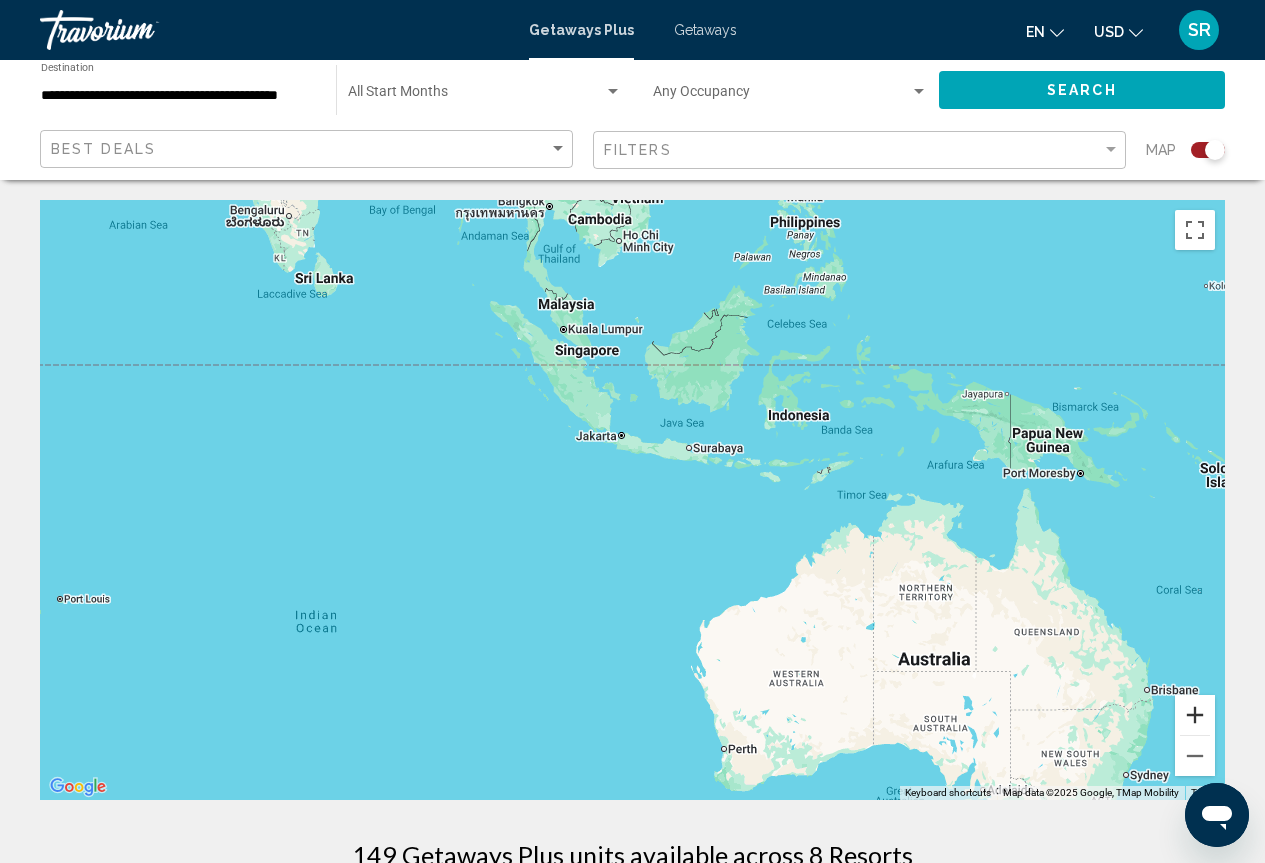 click at bounding box center [1195, 715] 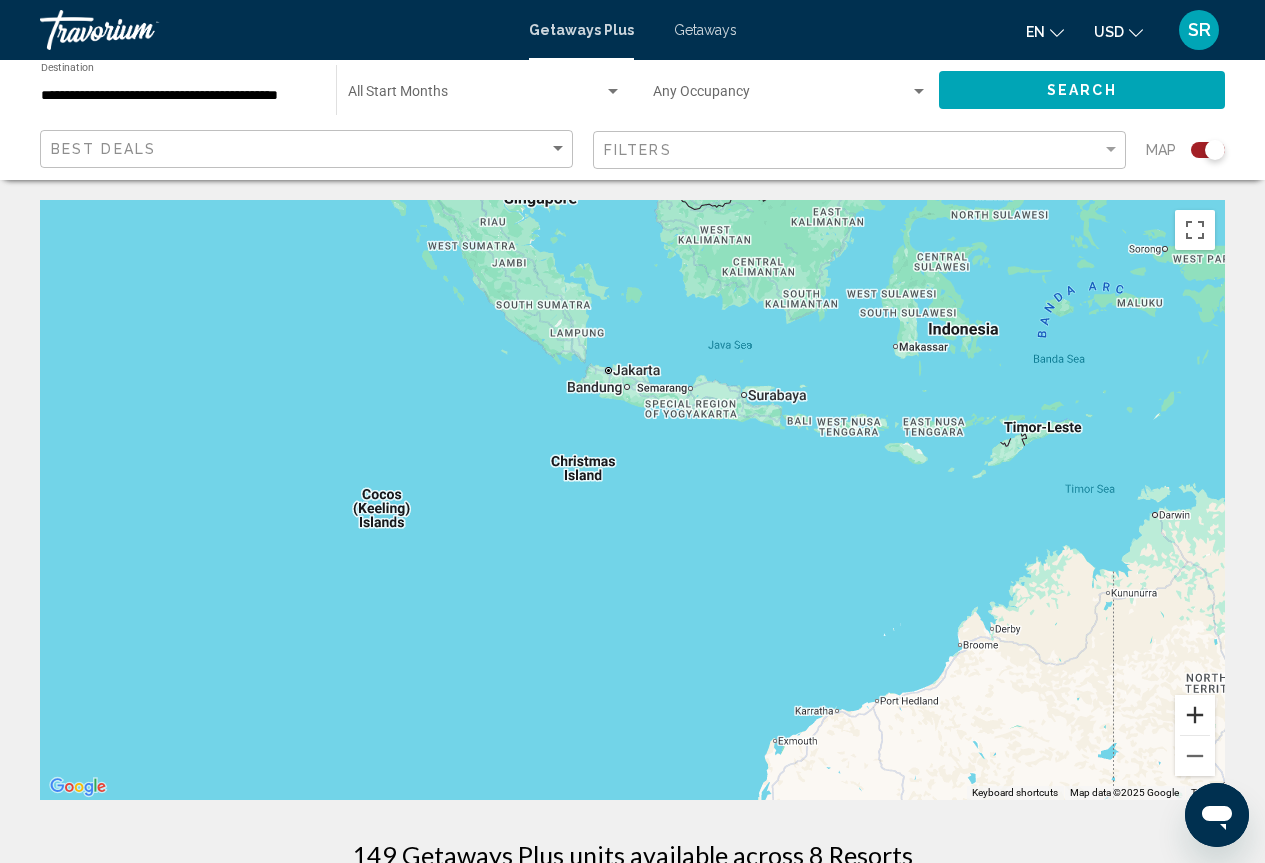 drag, startPoint x: 1196, startPoint y: 708, endPoint x: 1183, endPoint y: 680, distance: 30.870699 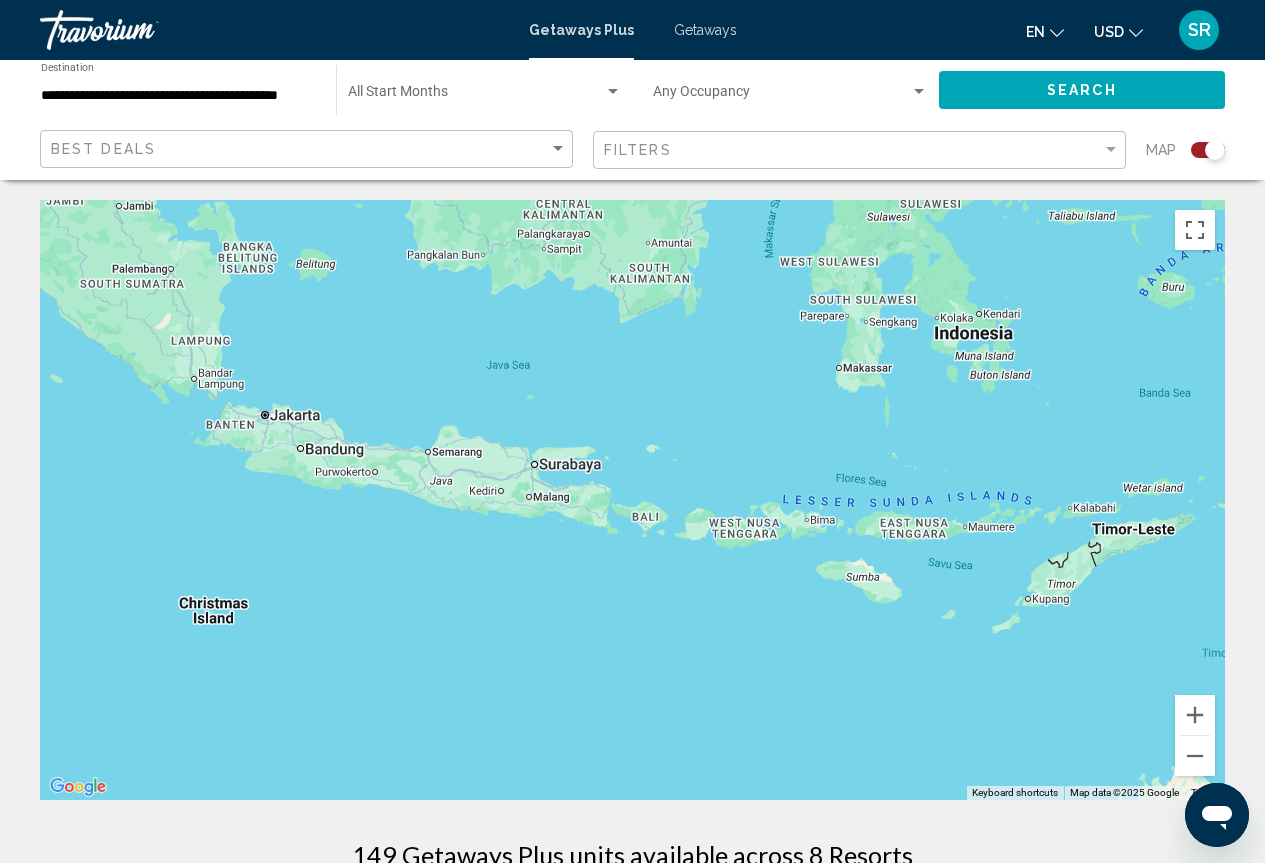 drag, startPoint x: 1033, startPoint y: 370, endPoint x: 690, endPoint y: 520, distance: 374.3648 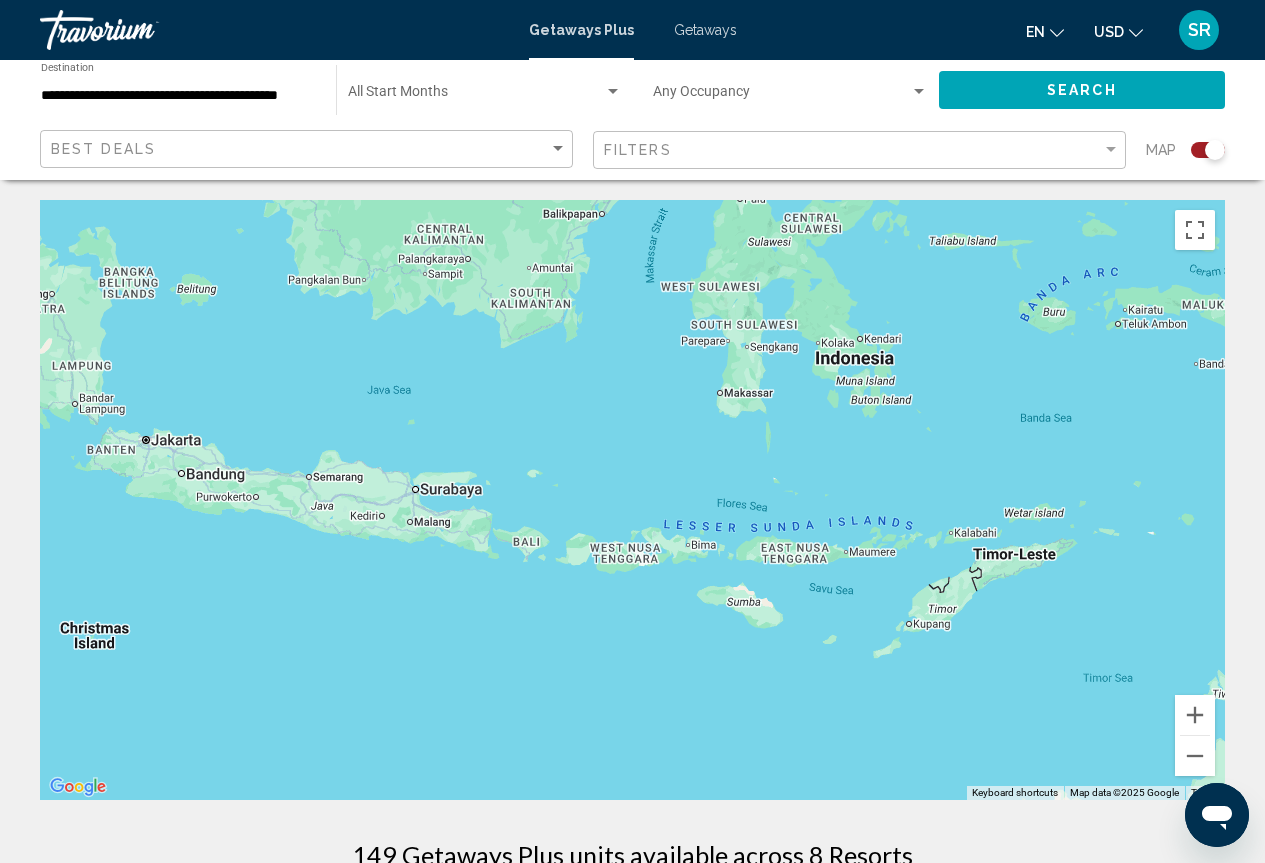 drag, startPoint x: 848, startPoint y: 553, endPoint x: 924, endPoint y: 276, distance: 287.23685 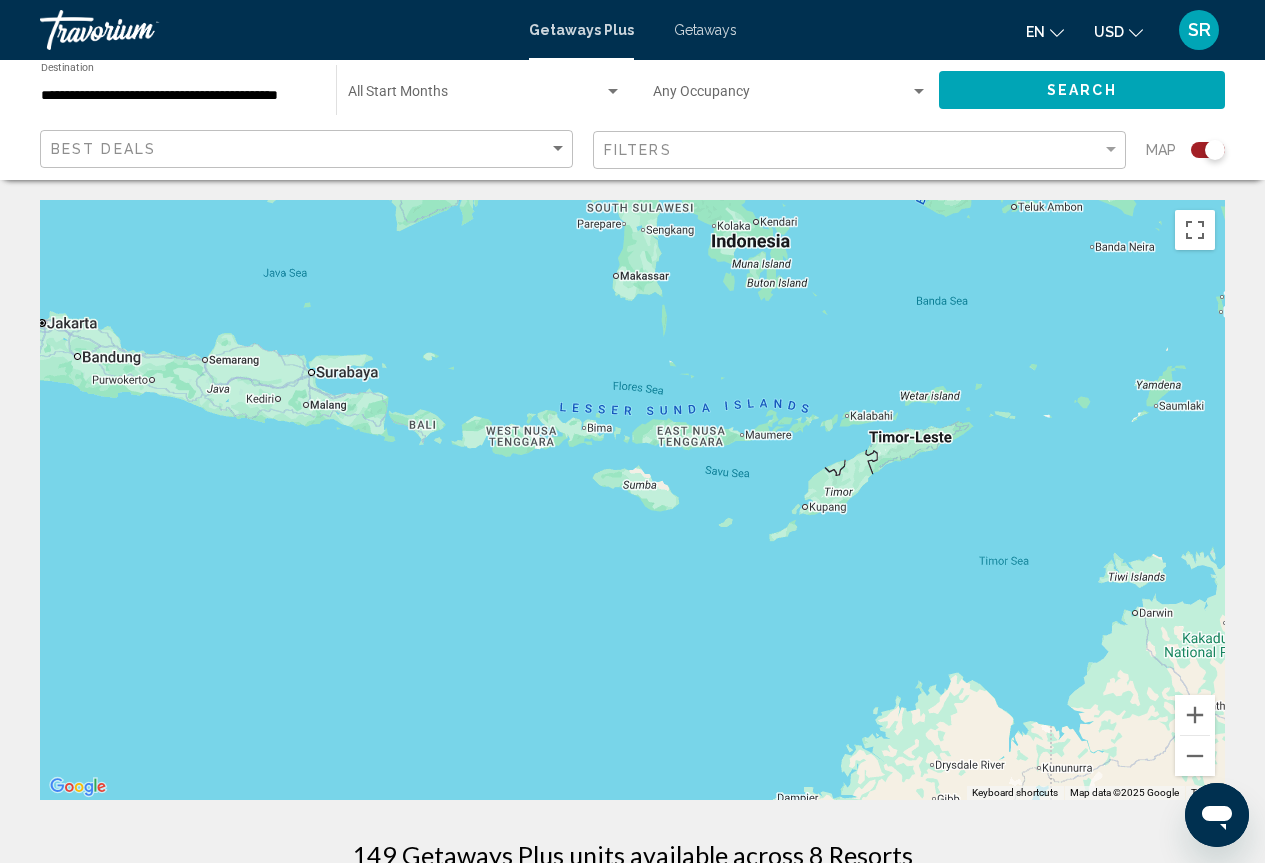 drag, startPoint x: 810, startPoint y: 459, endPoint x: 785, endPoint y: 546, distance: 90.52071 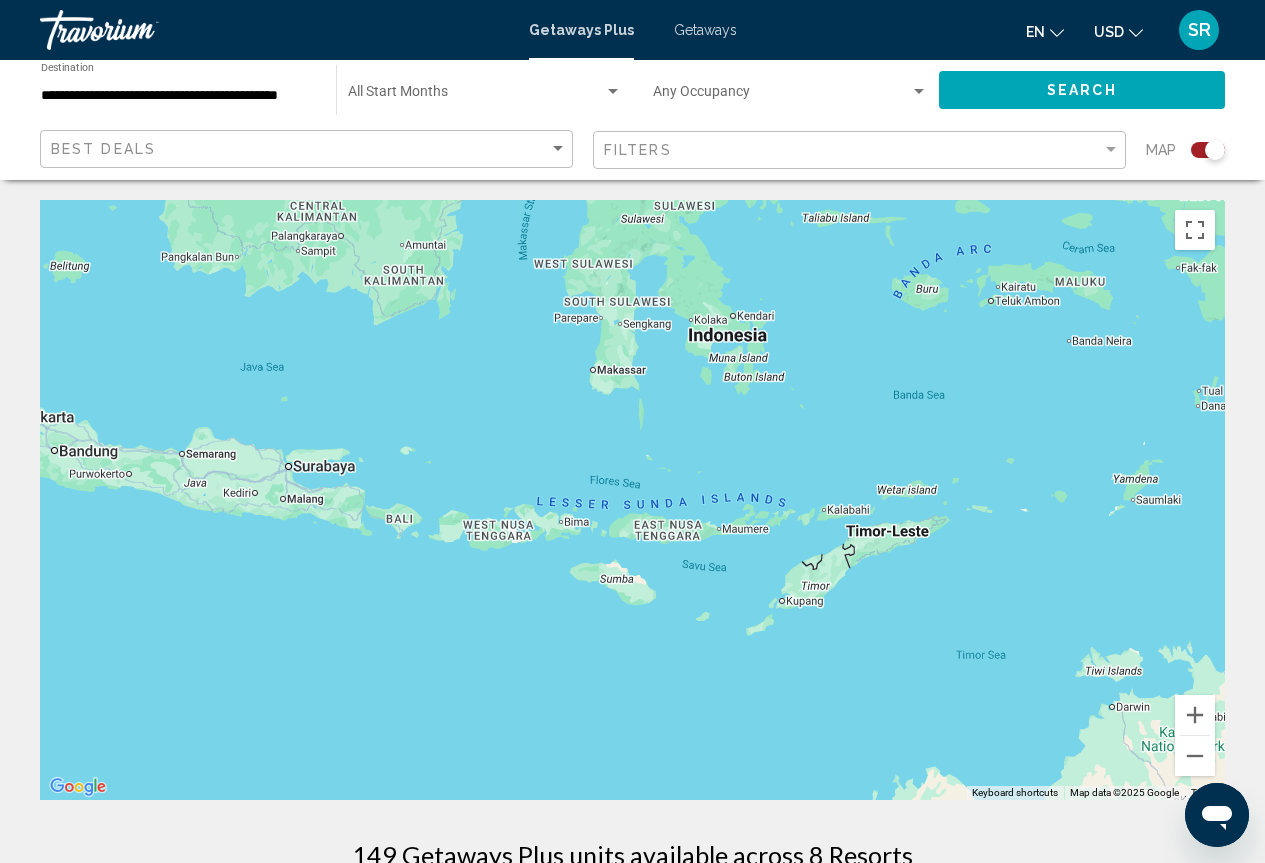 drag, startPoint x: 833, startPoint y: 301, endPoint x: 940, endPoint y: 530, distance: 252.76471 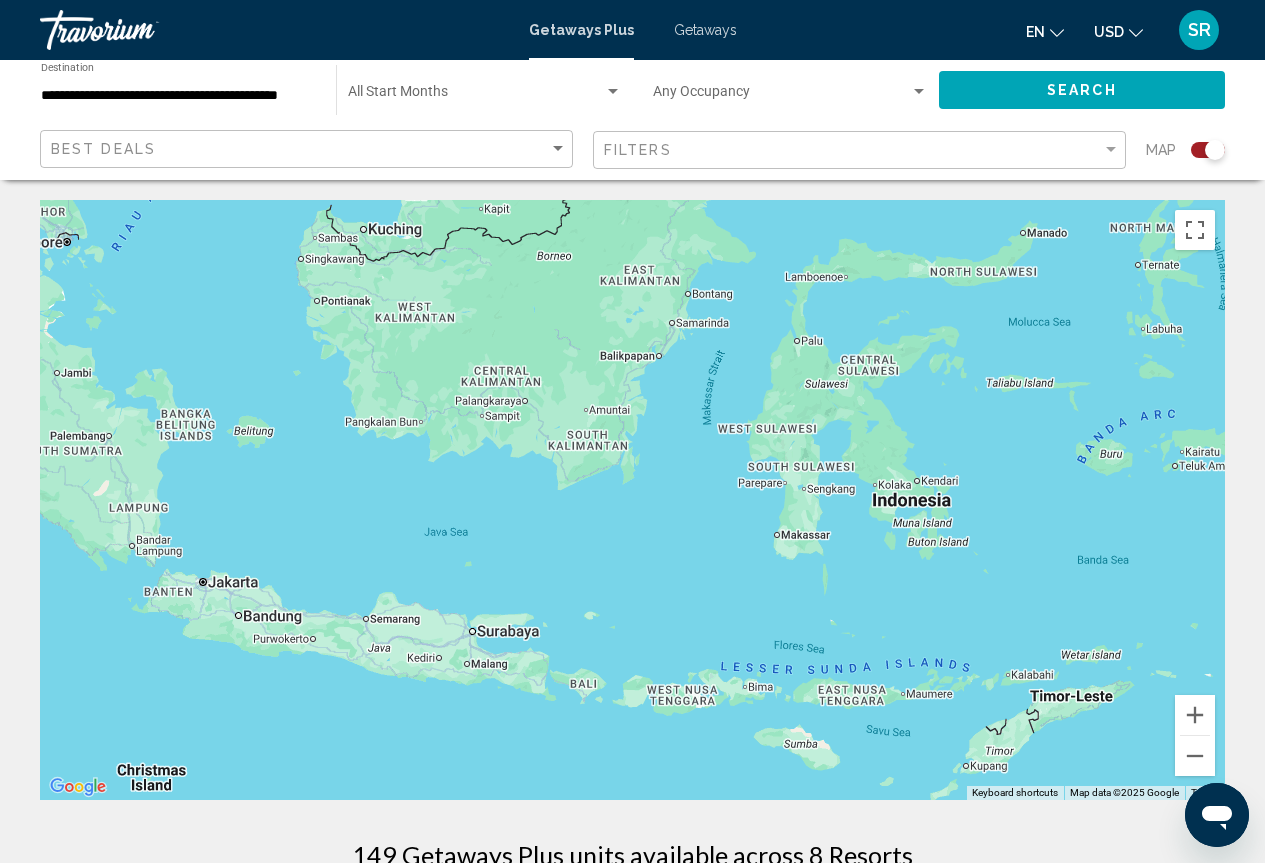 drag, startPoint x: 944, startPoint y: 453, endPoint x: 994, endPoint y: 357, distance: 108.24047 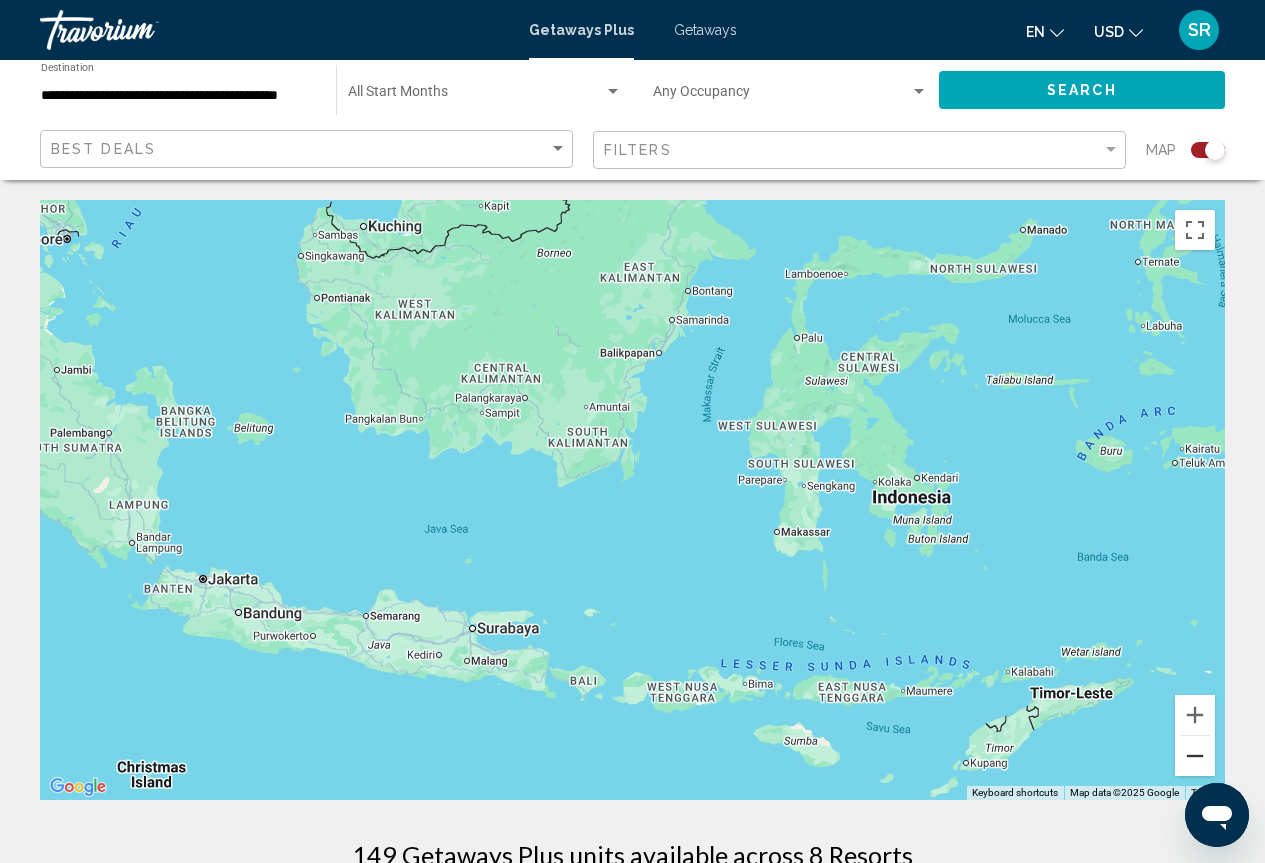 click at bounding box center (632, 500) 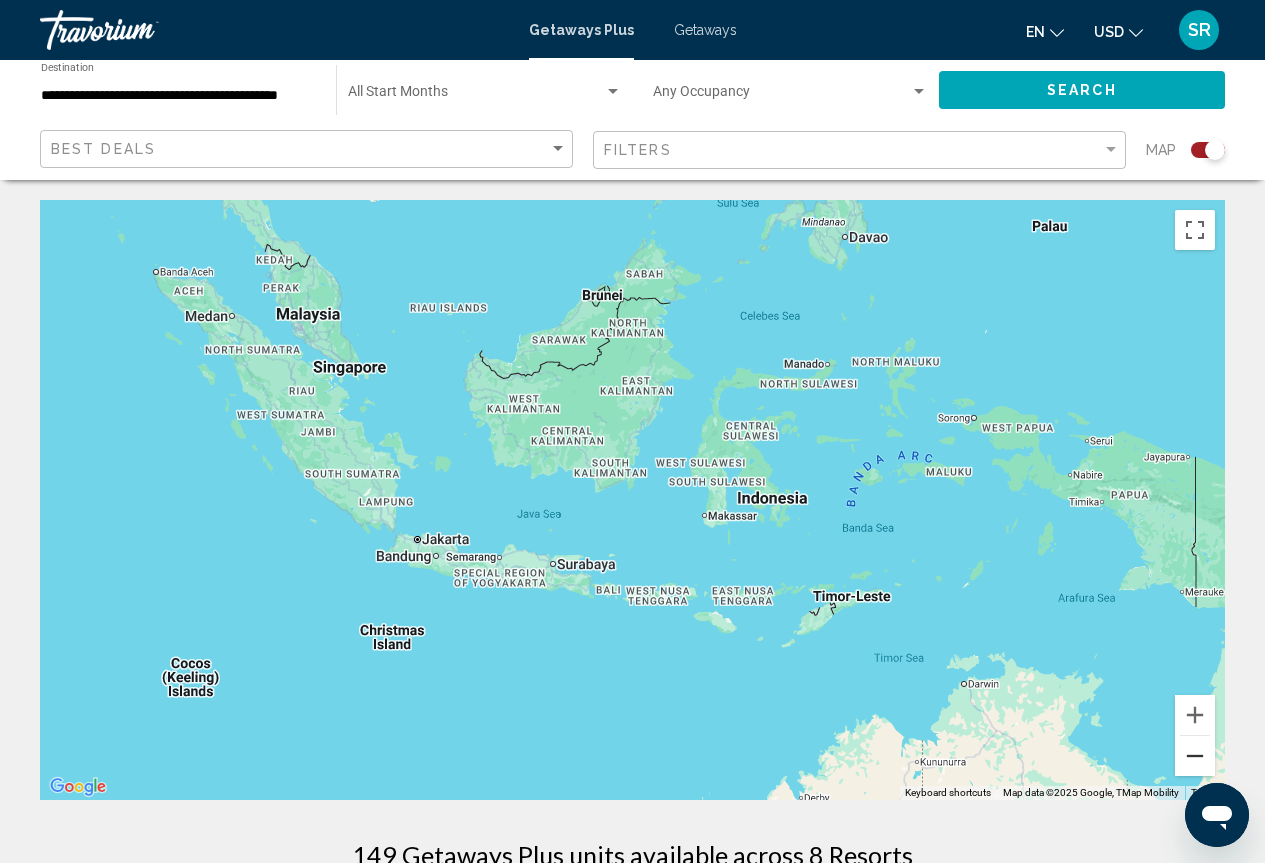 click at bounding box center (1195, 756) 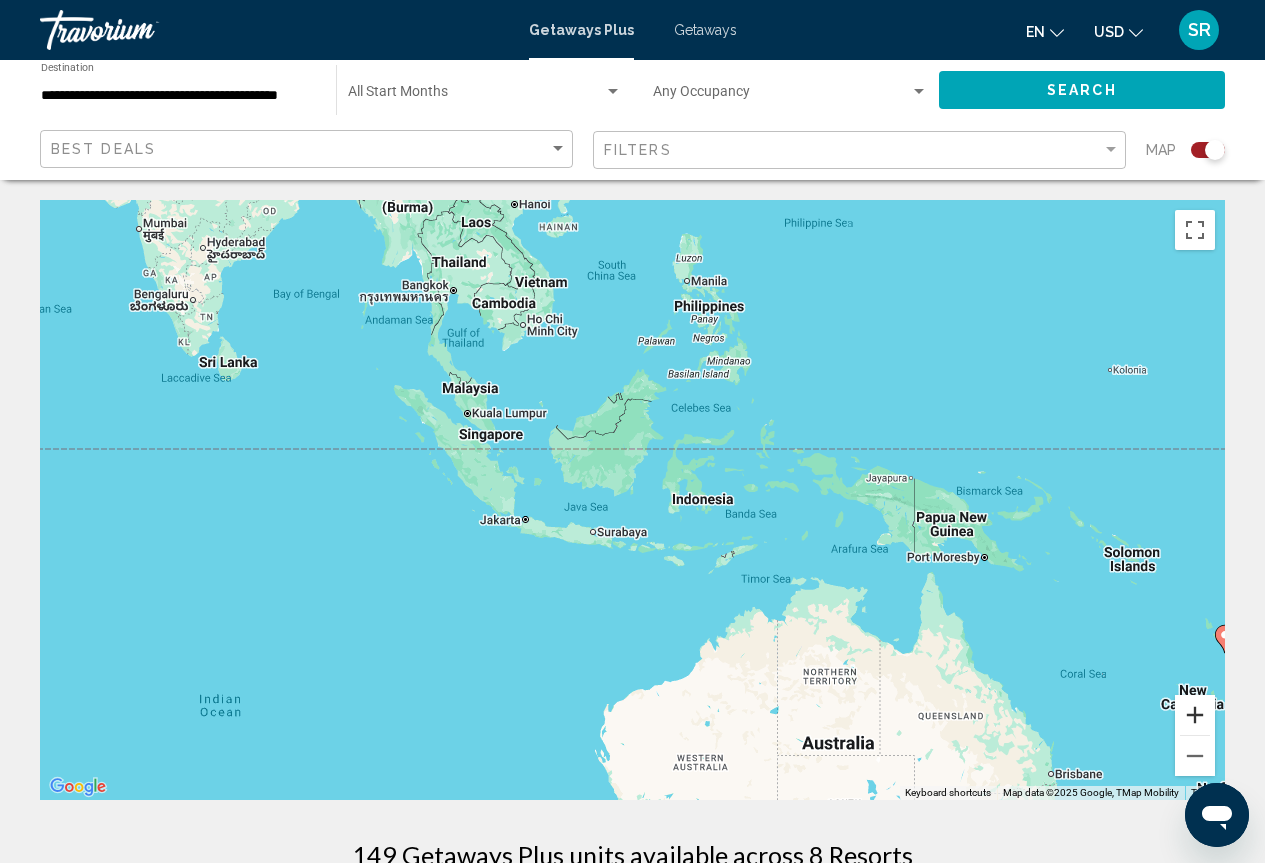 click at bounding box center (1195, 715) 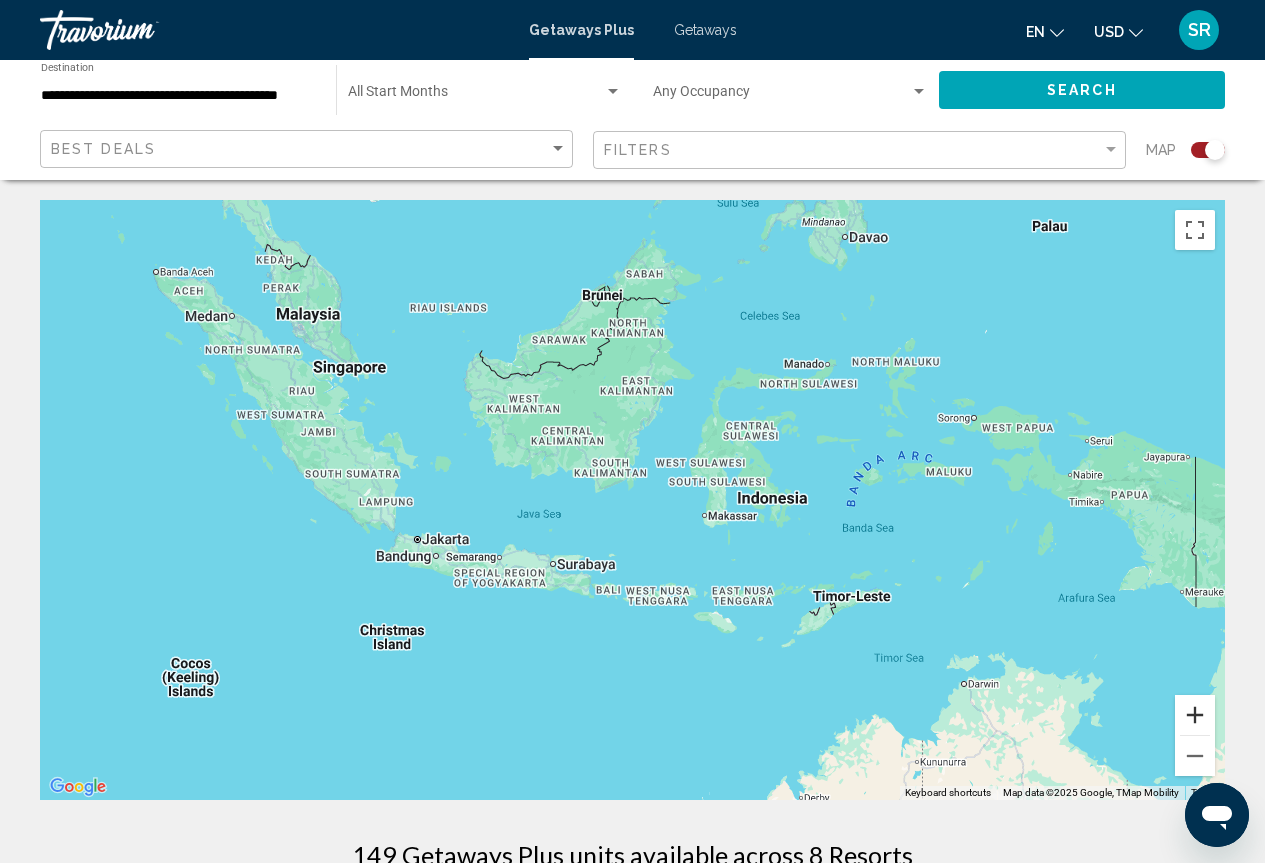click at bounding box center (1195, 715) 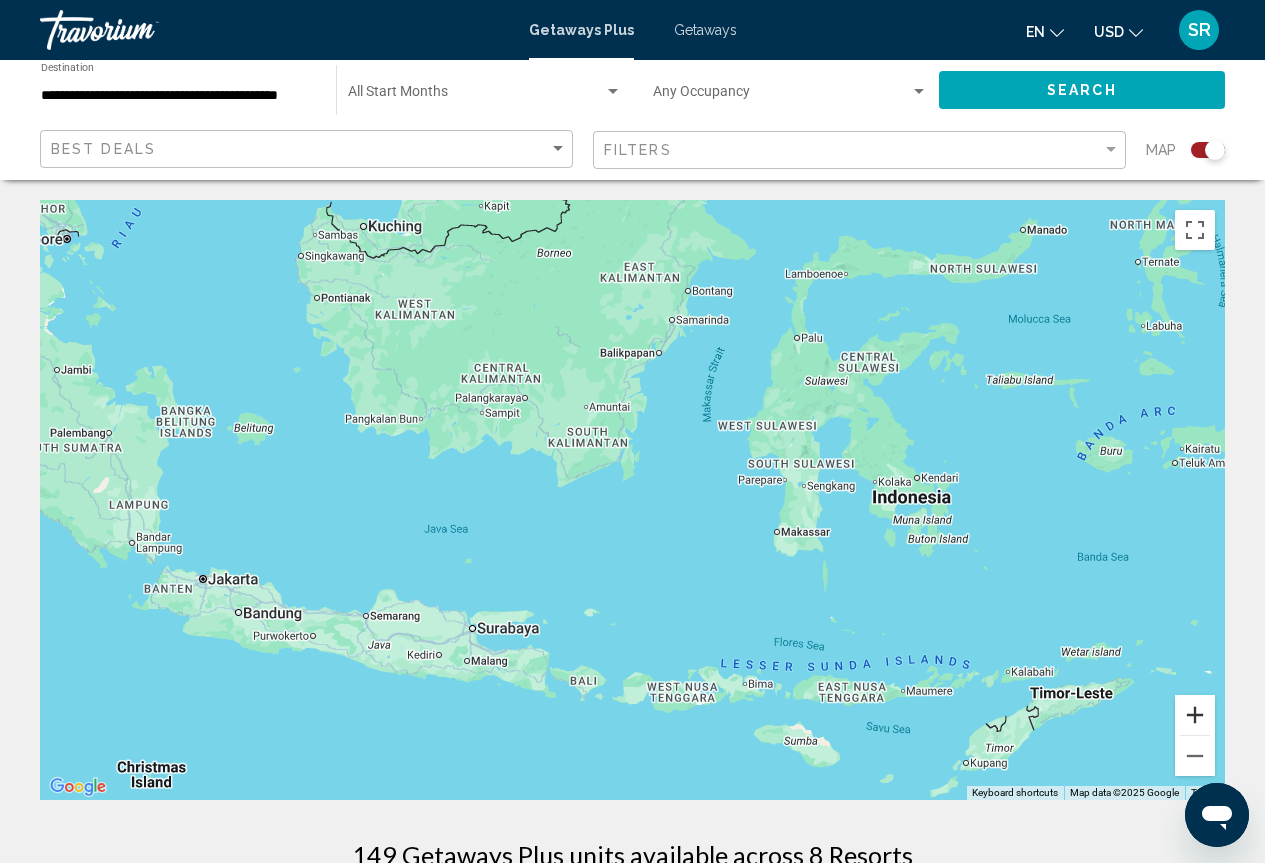 click at bounding box center [1195, 715] 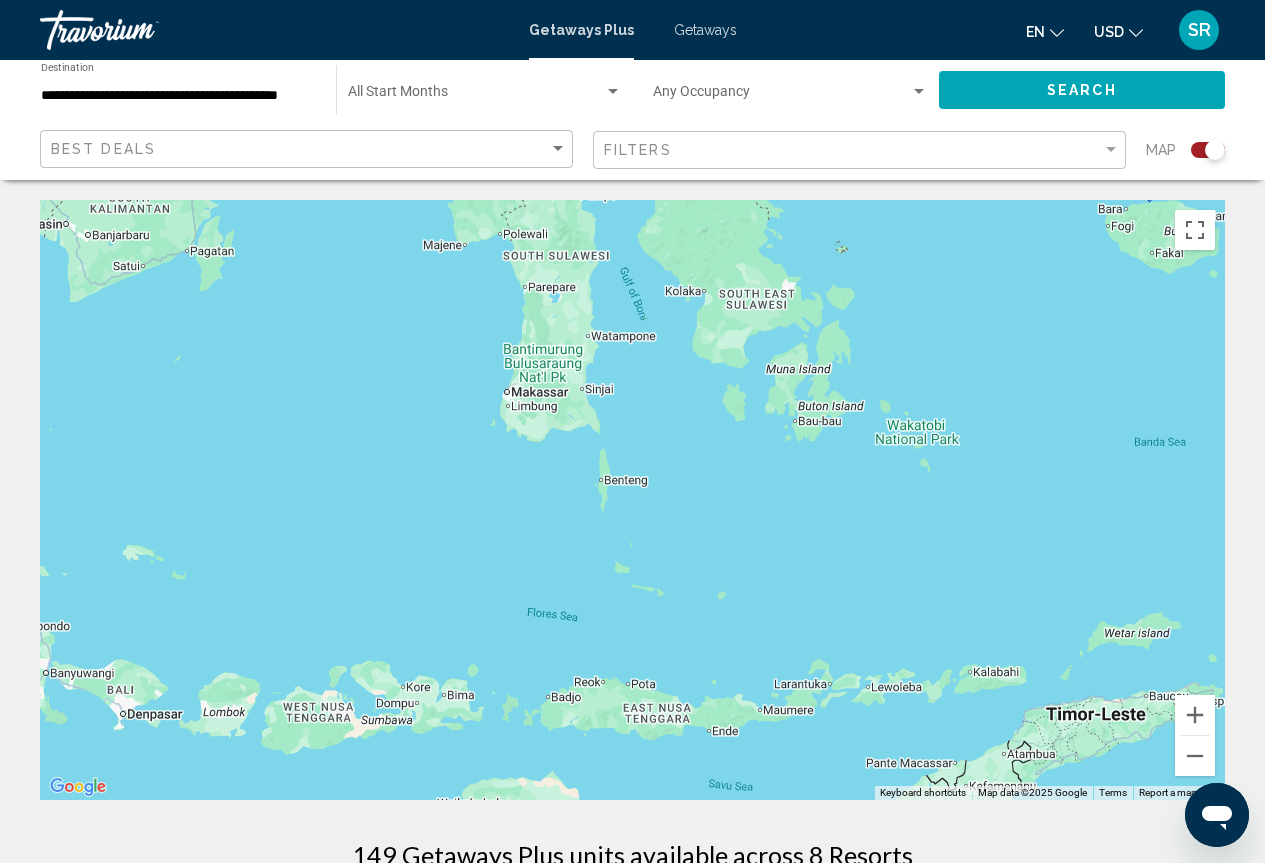 drag, startPoint x: 1099, startPoint y: 612, endPoint x: 681, endPoint y: 442, distance: 451.24716 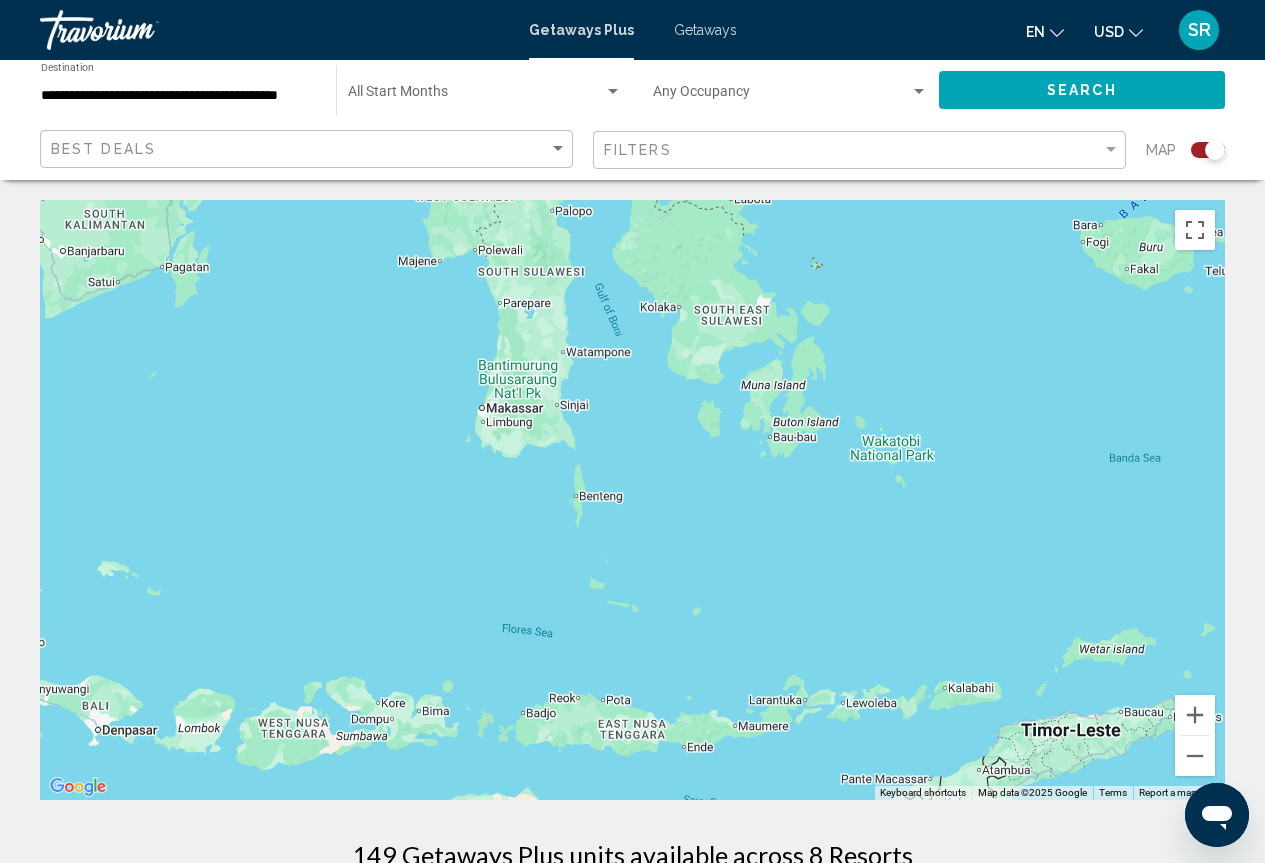 drag, startPoint x: 980, startPoint y: 557, endPoint x: 952, endPoint y: 576, distance: 33.83785 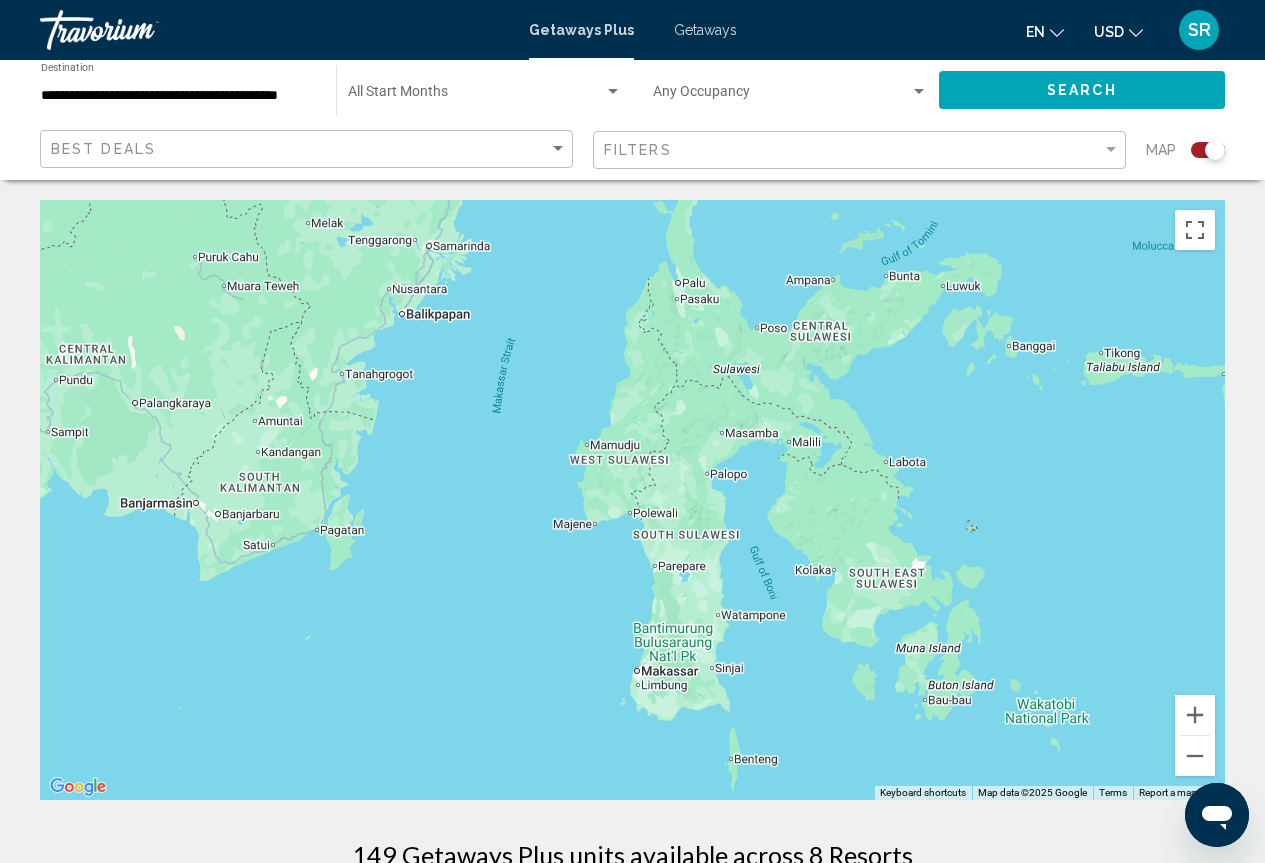 drag, startPoint x: 912, startPoint y: 442, endPoint x: 977, endPoint y: 646, distance: 214.10512 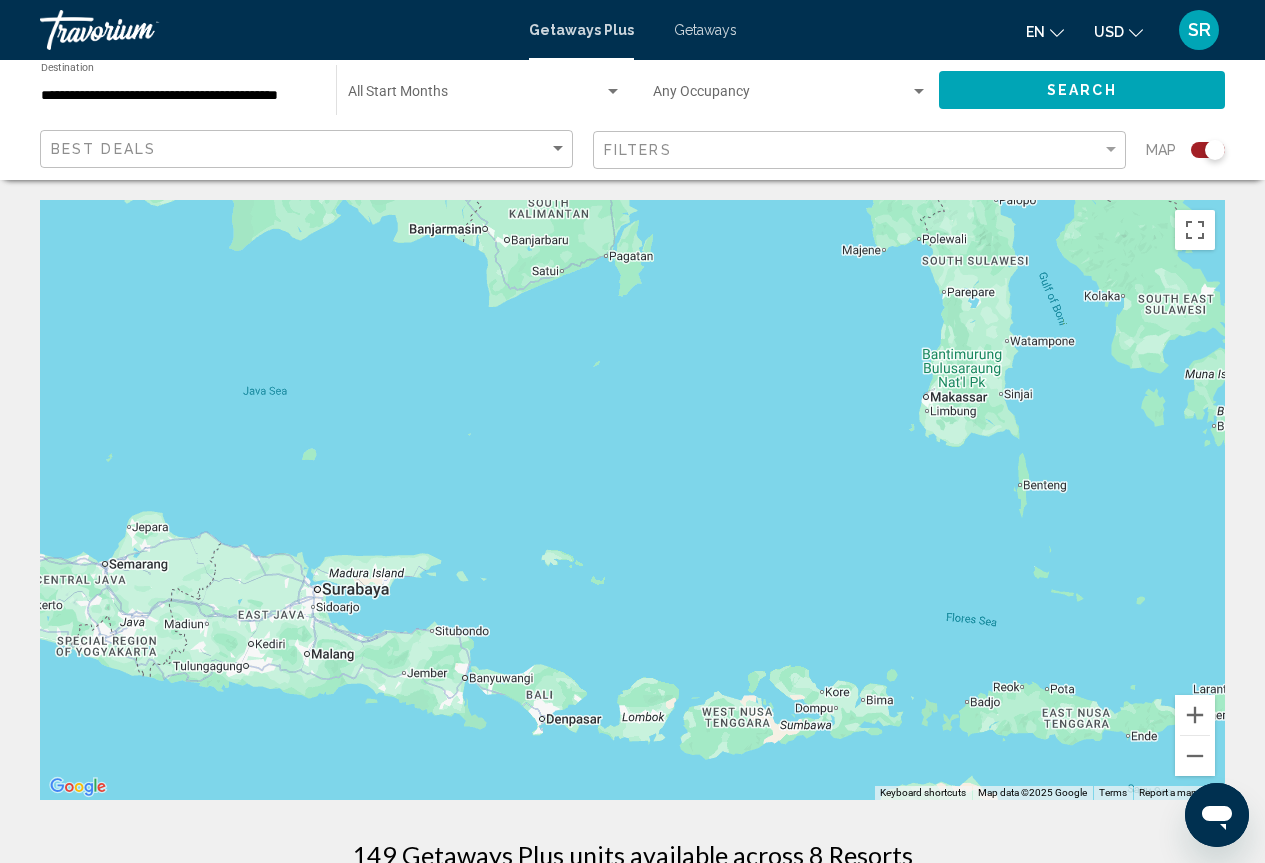 drag, startPoint x: 629, startPoint y: 646, endPoint x: 942, endPoint y: 381, distance: 410.11462 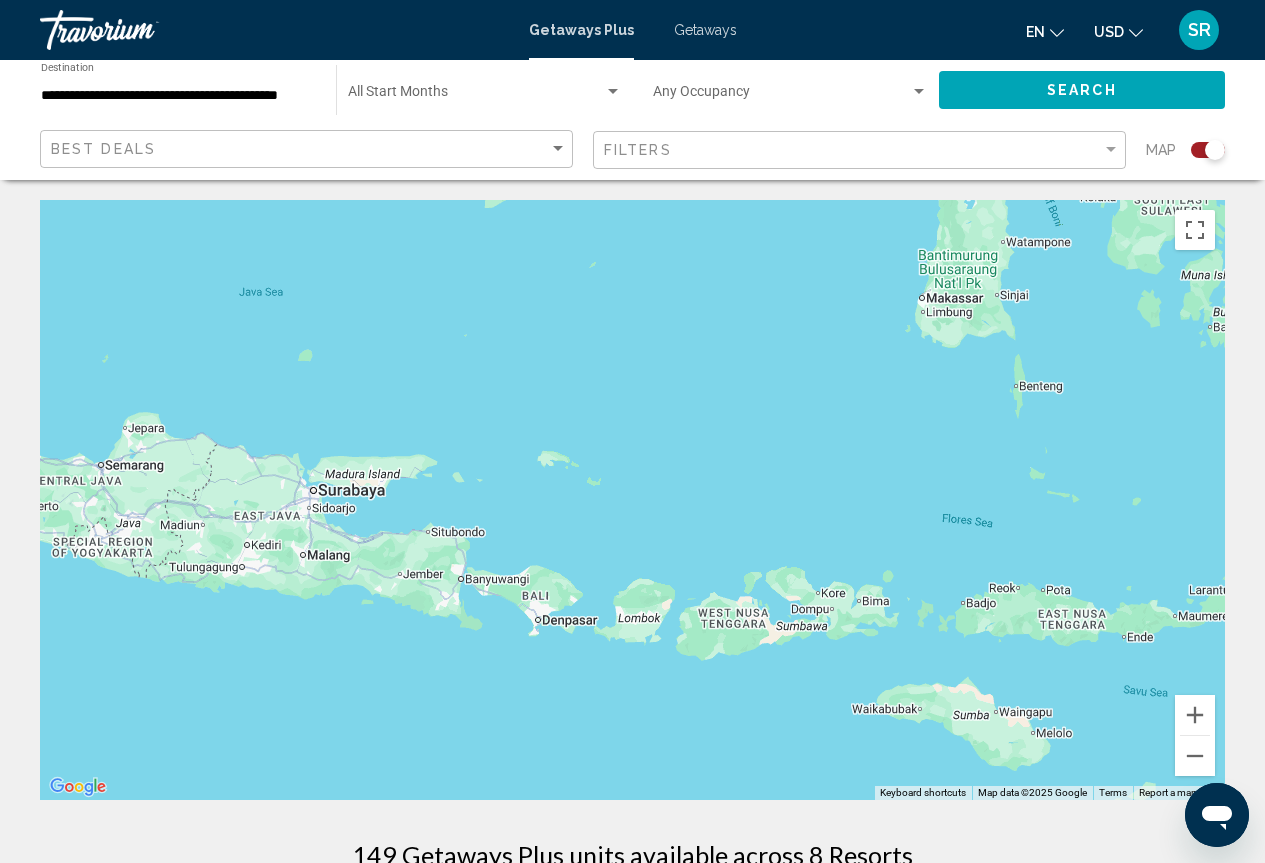 drag, startPoint x: 784, startPoint y: 451, endPoint x: 782, endPoint y: 416, distance: 35.057095 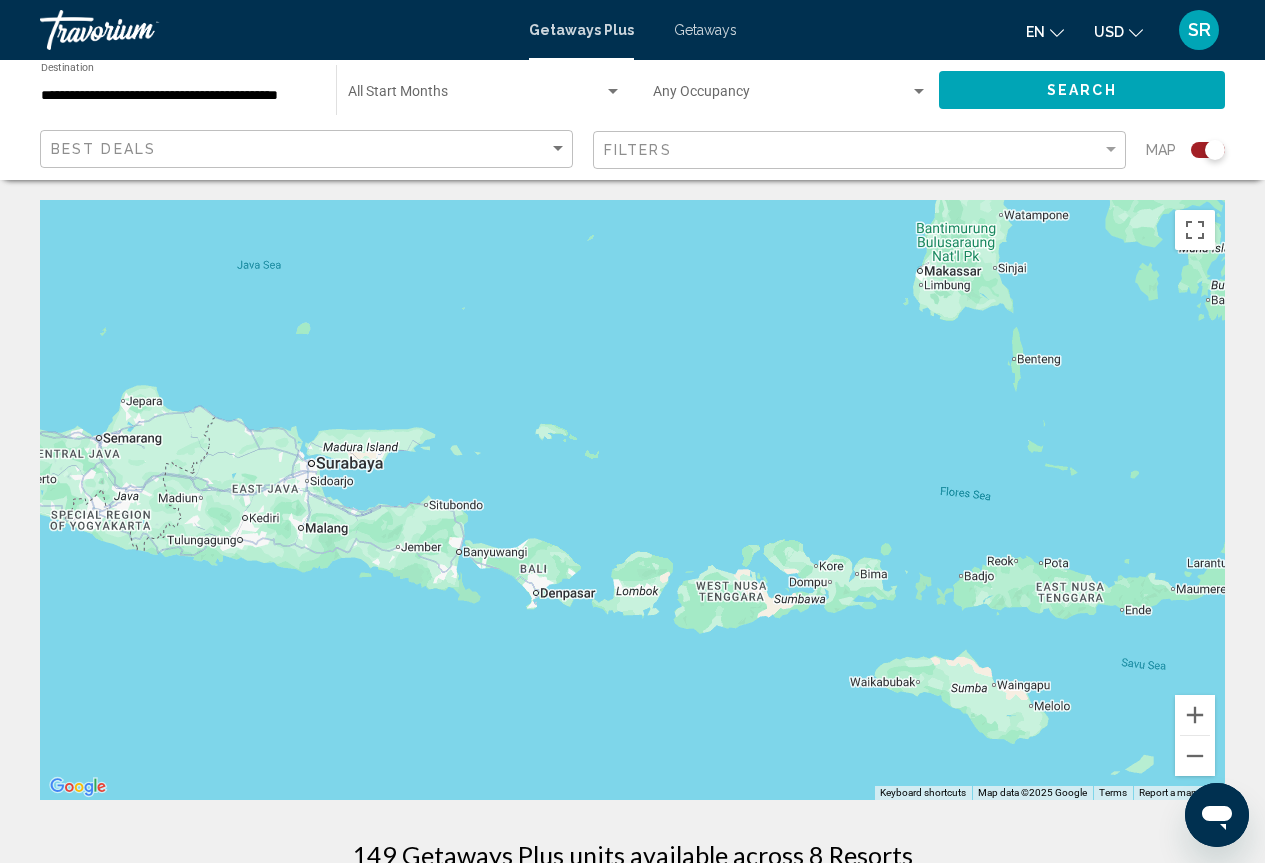 click at bounding box center (632, 500) 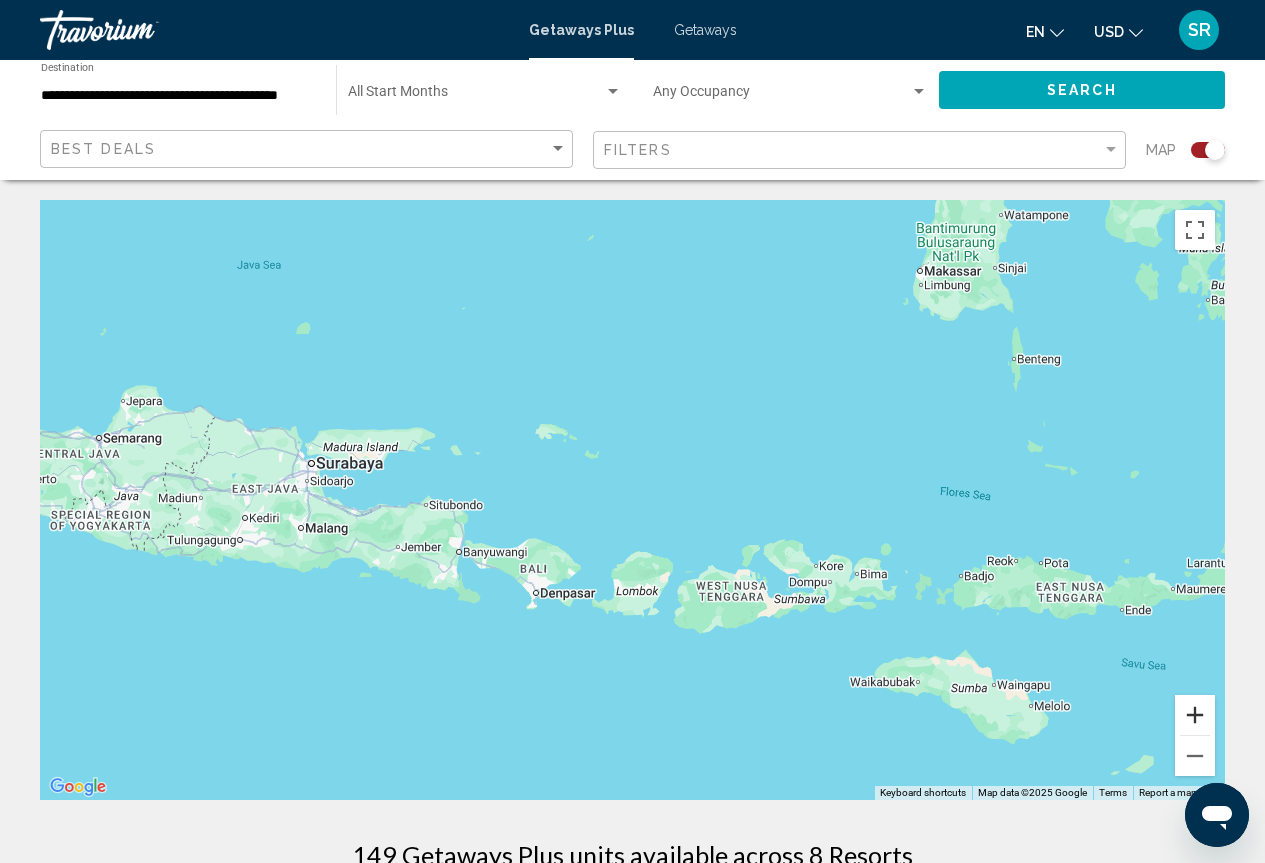 click at bounding box center [1195, 715] 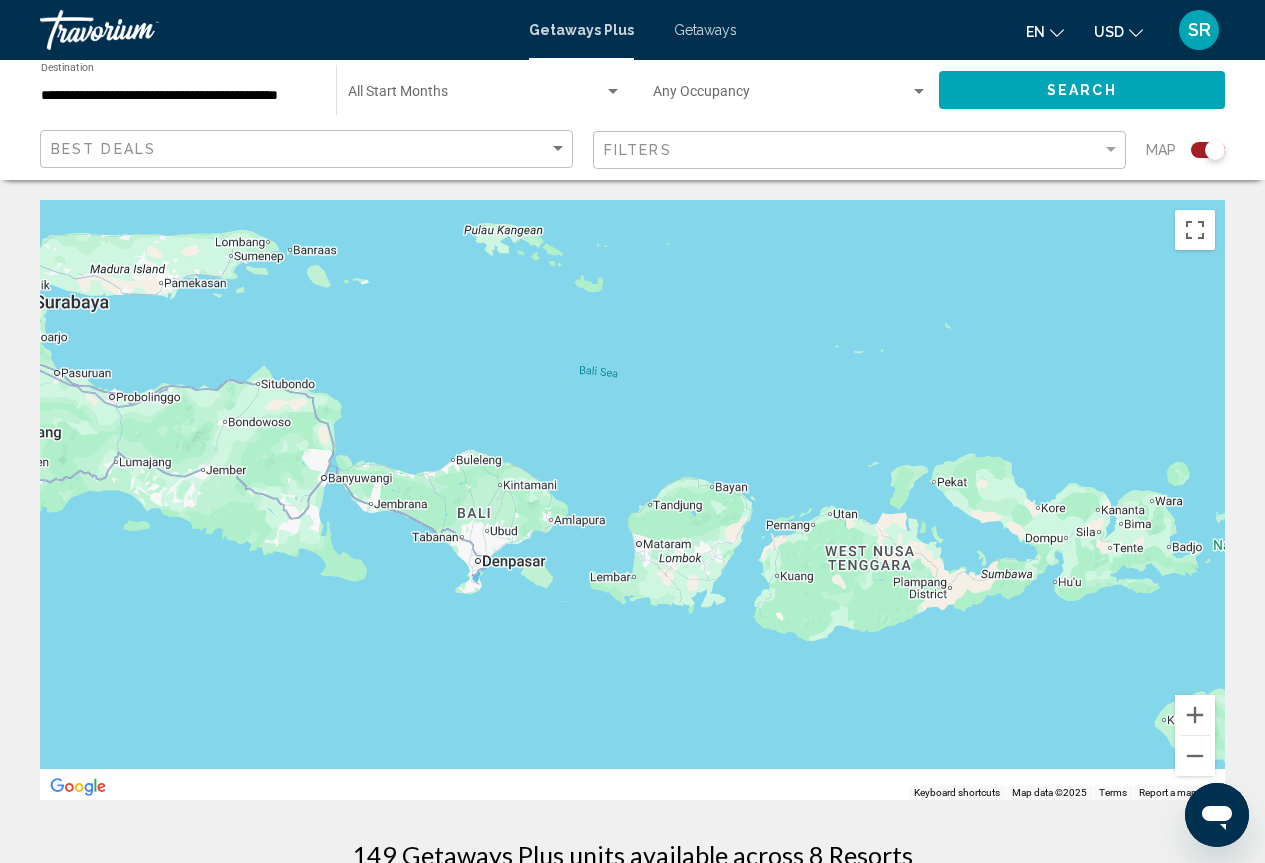 drag, startPoint x: 753, startPoint y: 595, endPoint x: 804, endPoint y: 457, distance: 147.12239 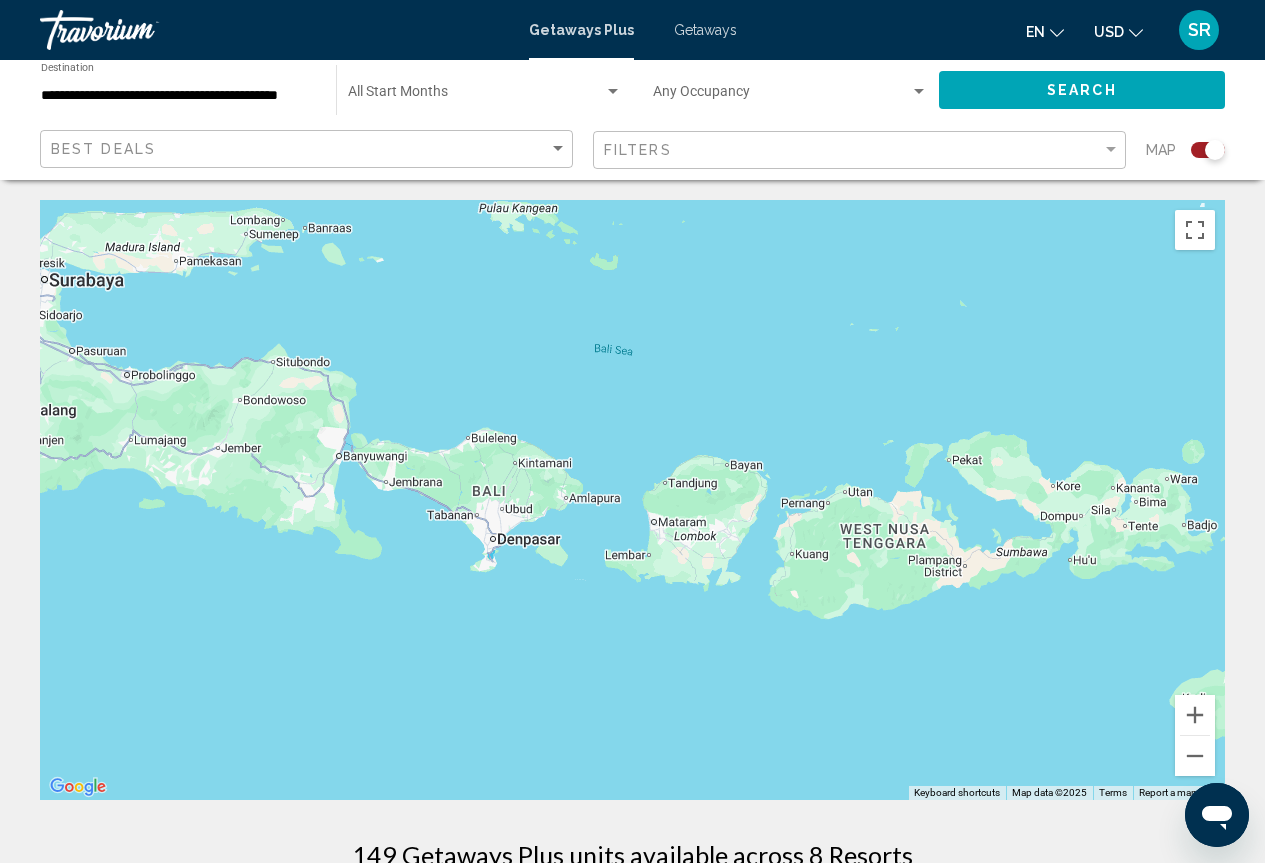 click at bounding box center (632, 500) 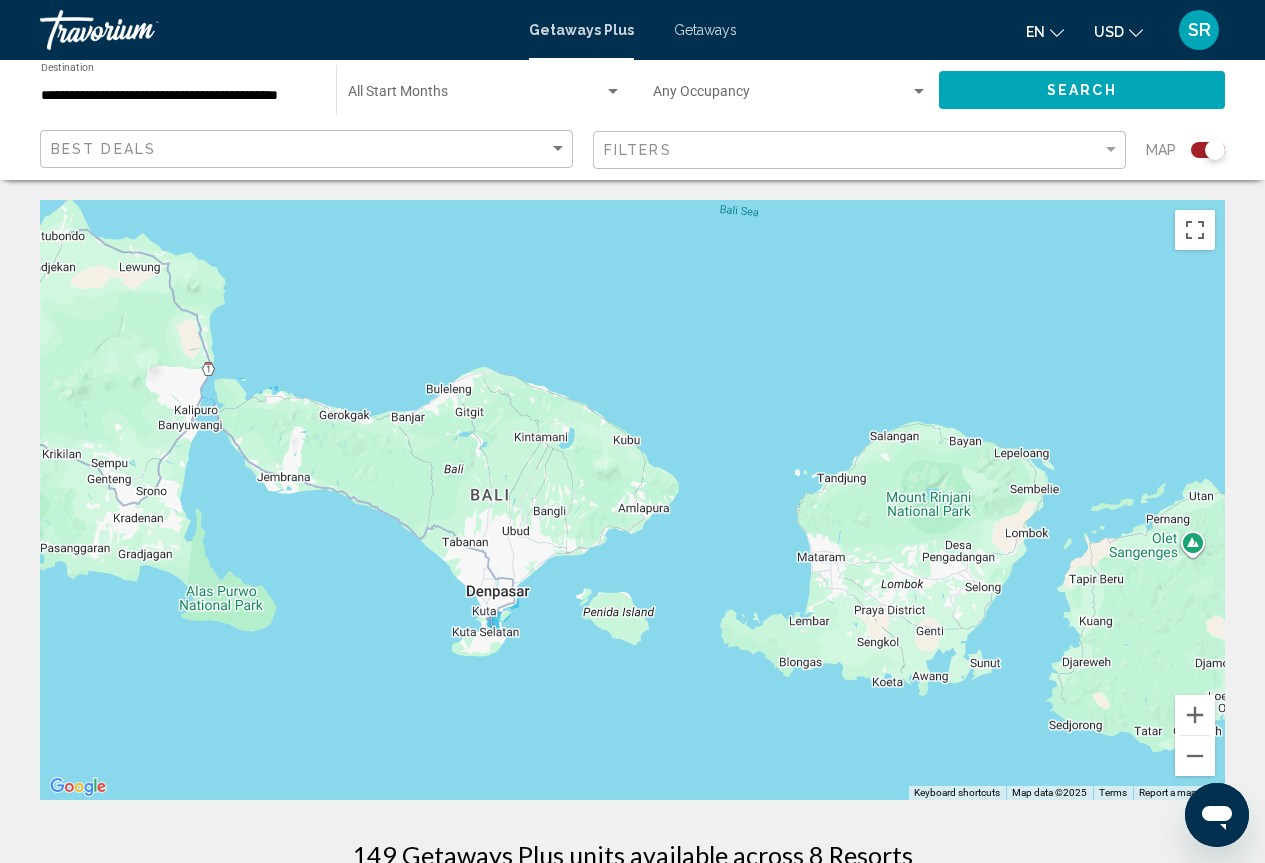 click at bounding box center [632, 500] 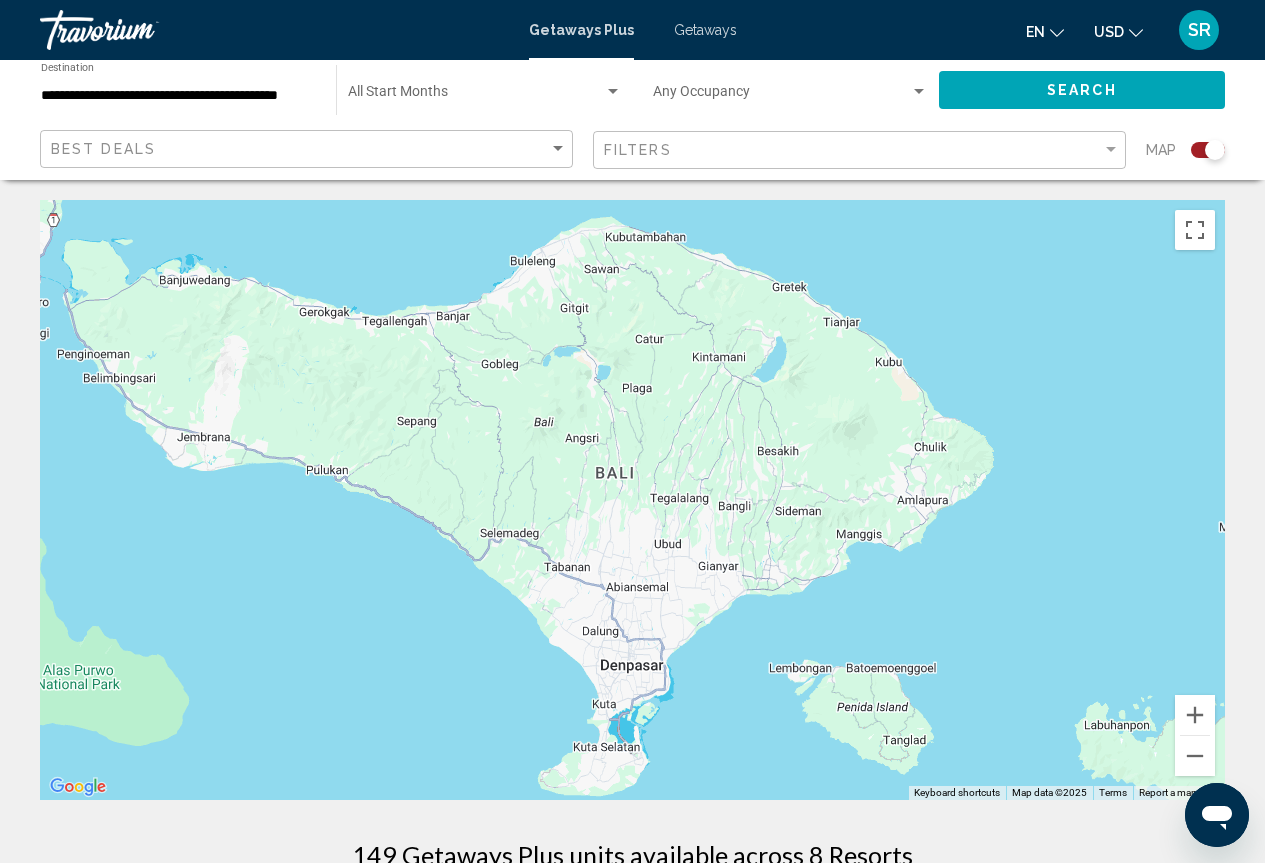 drag, startPoint x: 517, startPoint y: 509, endPoint x: 657, endPoint y: 506, distance: 140.03214 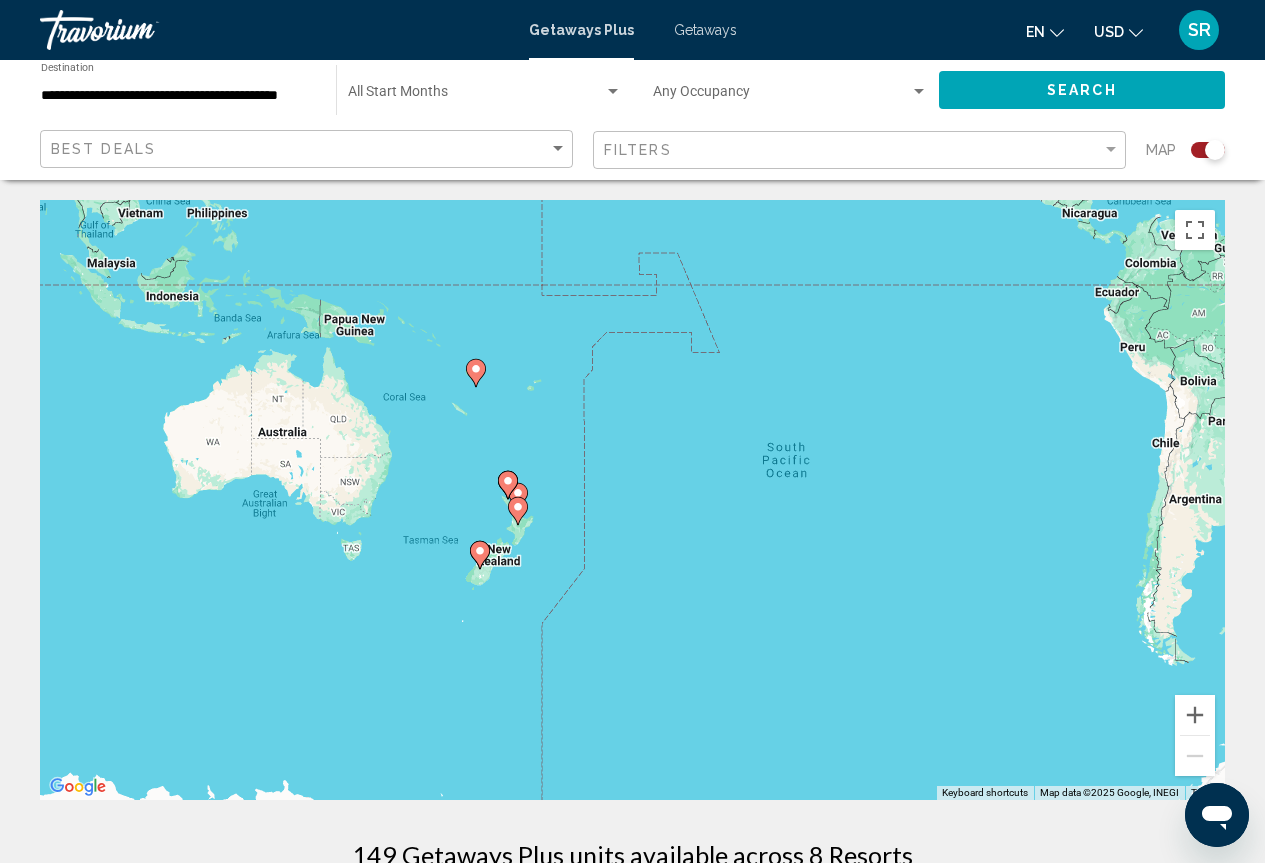 drag, startPoint x: 1097, startPoint y: 478, endPoint x: 635, endPoint y: 311, distance: 491.25656 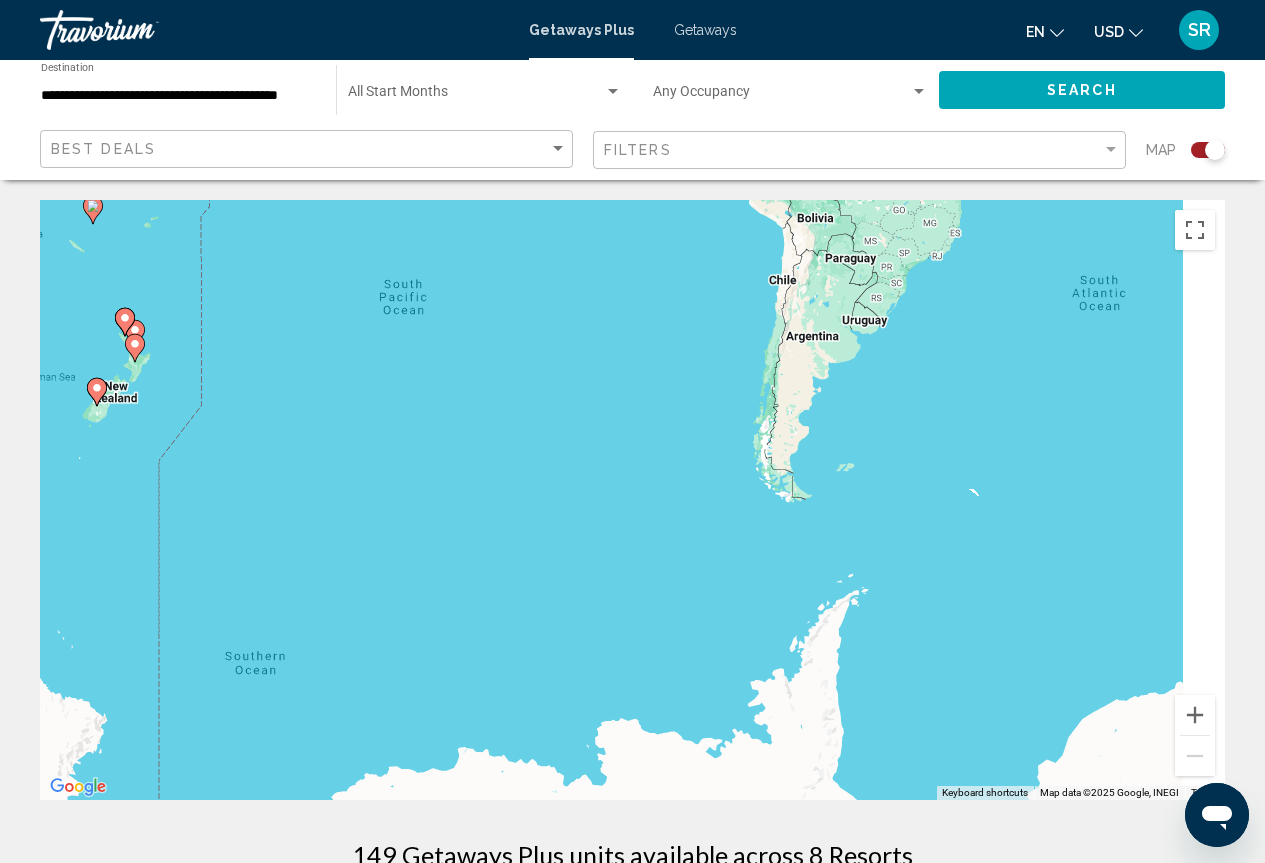 drag, startPoint x: 996, startPoint y: 521, endPoint x: 525, endPoint y: 276, distance: 530.9105 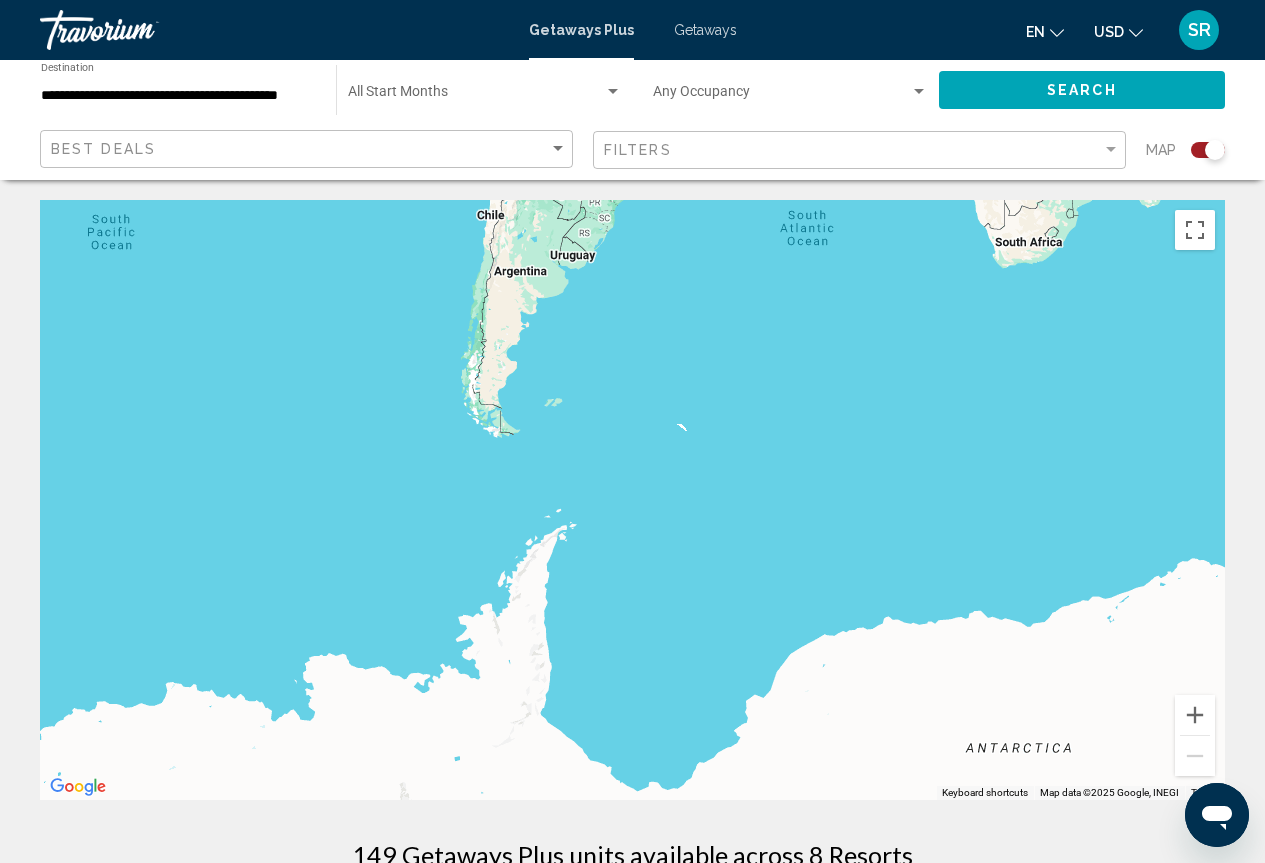 drag, startPoint x: 897, startPoint y: 450, endPoint x: 937, endPoint y: 656, distance: 209.84756 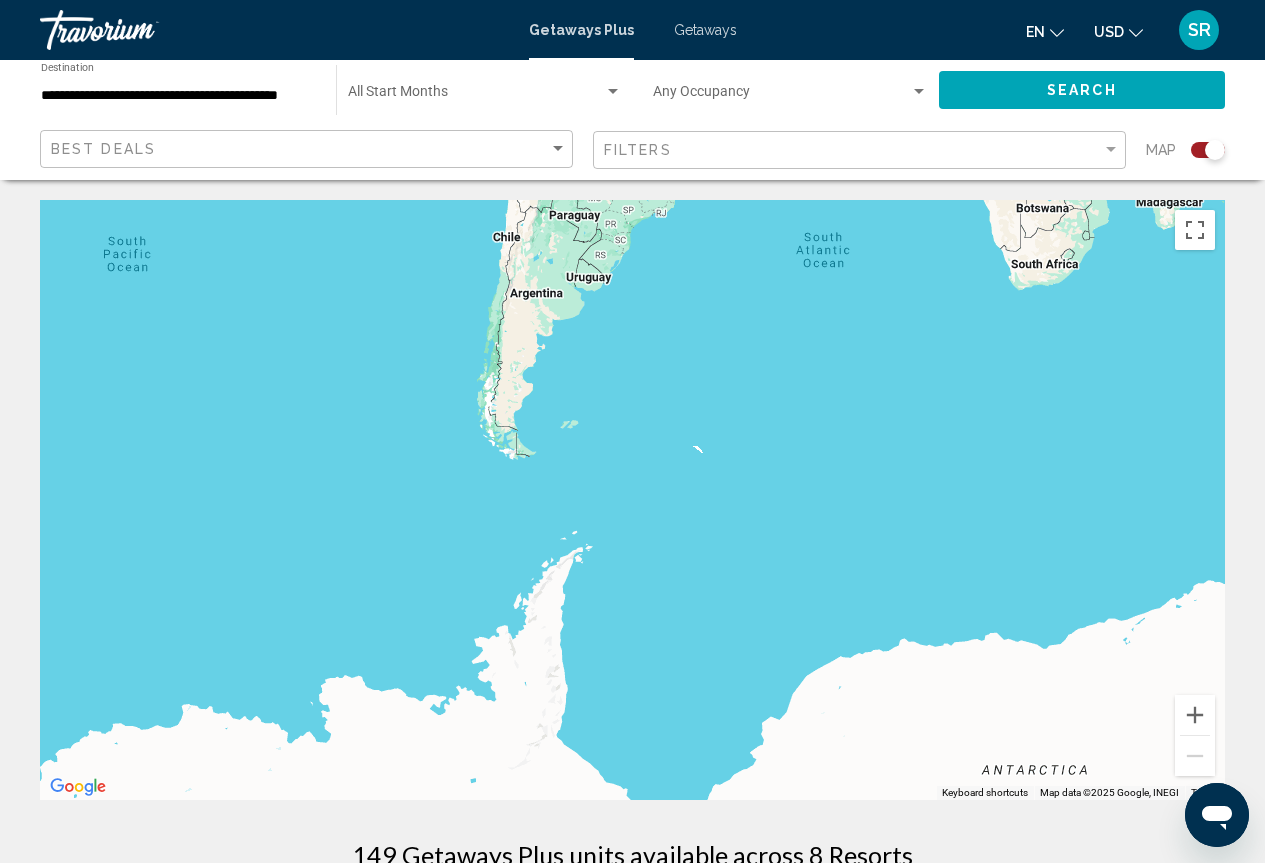 drag, startPoint x: 1009, startPoint y: 462, endPoint x: 902, endPoint y: 712, distance: 271.93567 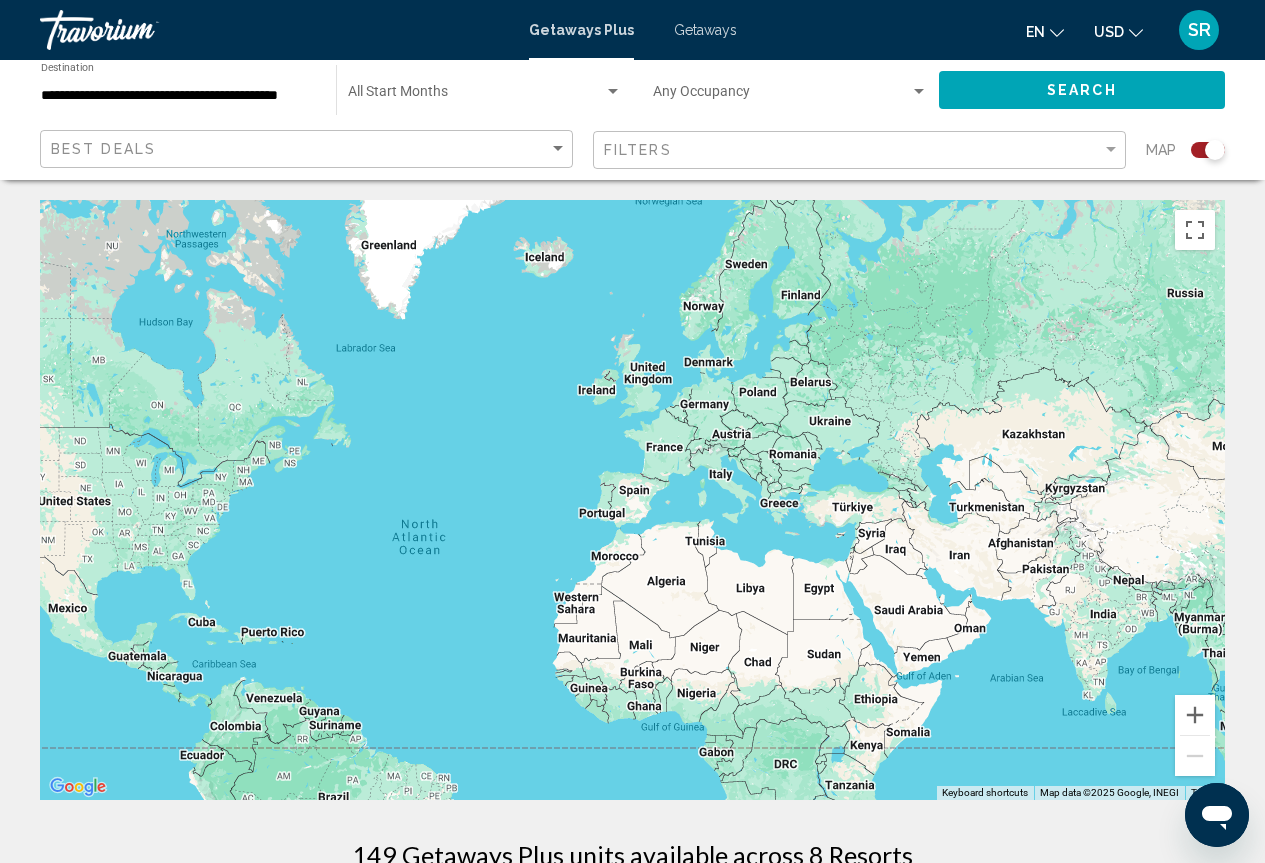 drag, startPoint x: 873, startPoint y: 707, endPoint x: 560, endPoint y: 493, distance: 379.16354 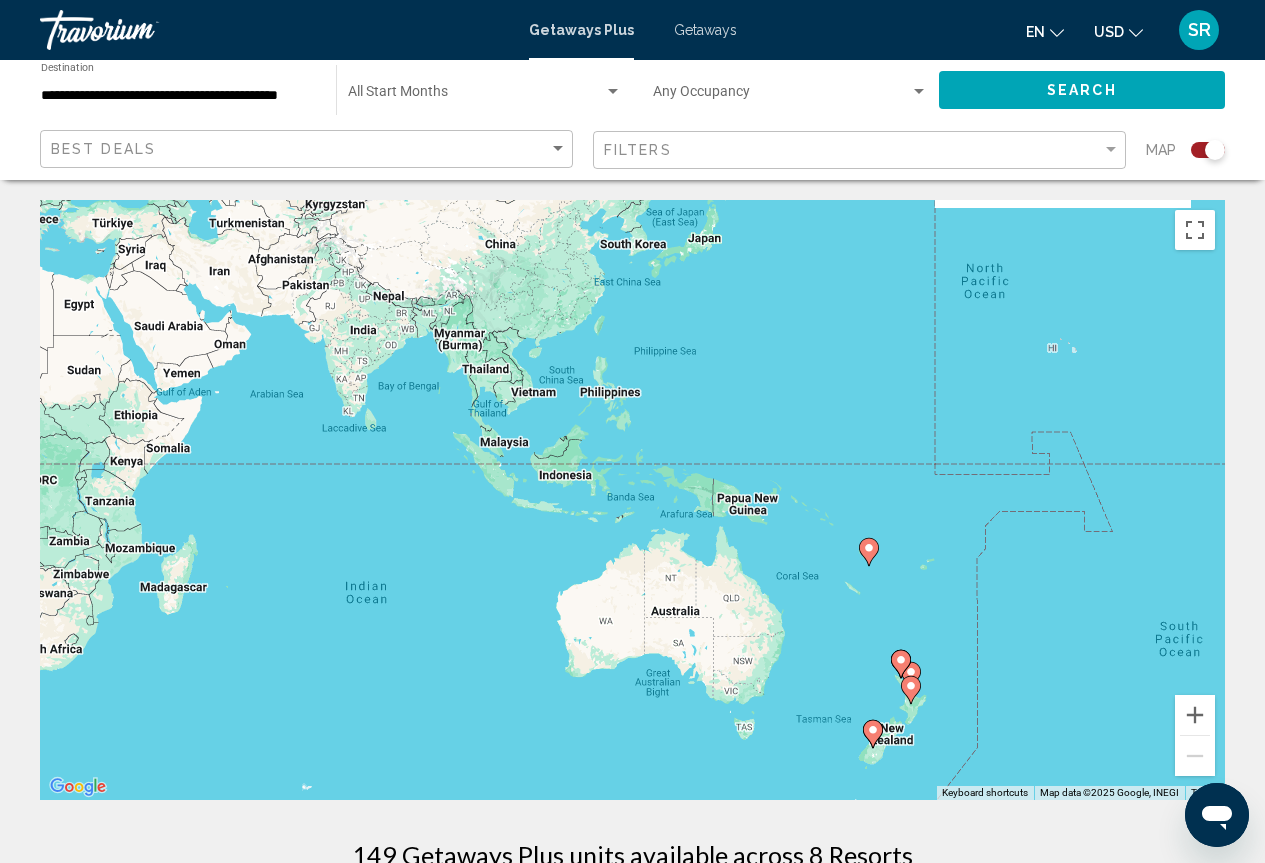 drag, startPoint x: 735, startPoint y: 544, endPoint x: 694, endPoint y: 593, distance: 63.89053 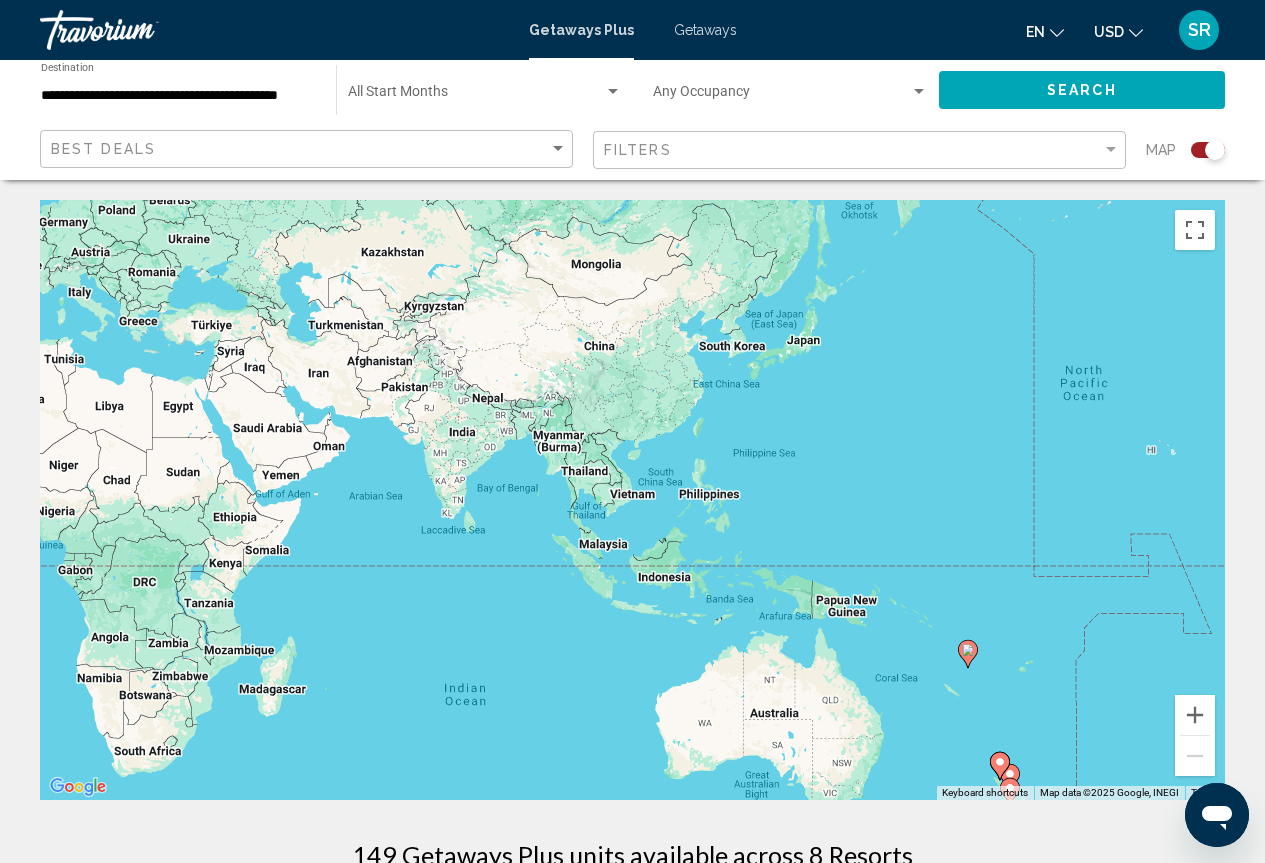 drag, startPoint x: 778, startPoint y: 493, endPoint x: 877, endPoint y: 594, distance: 141.42842 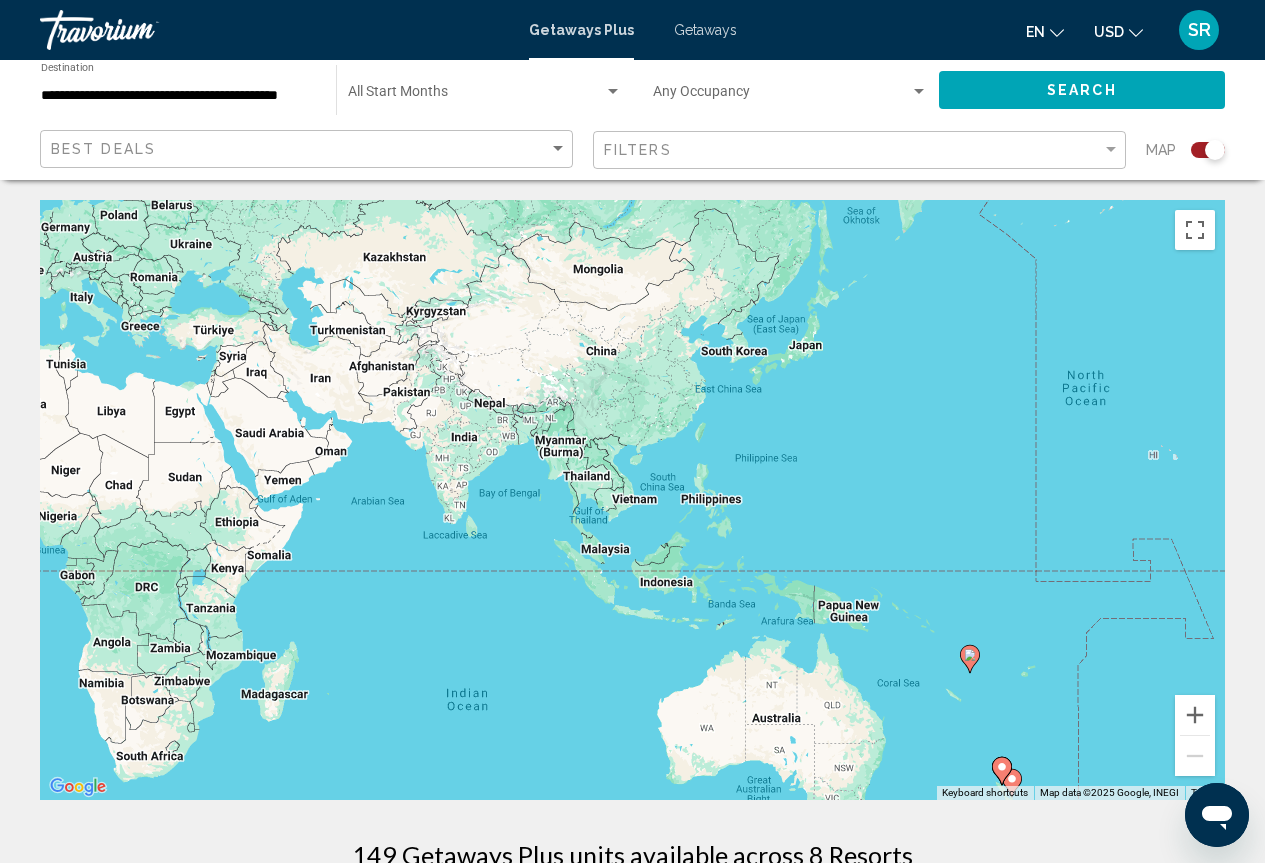 click on "Best Deals" 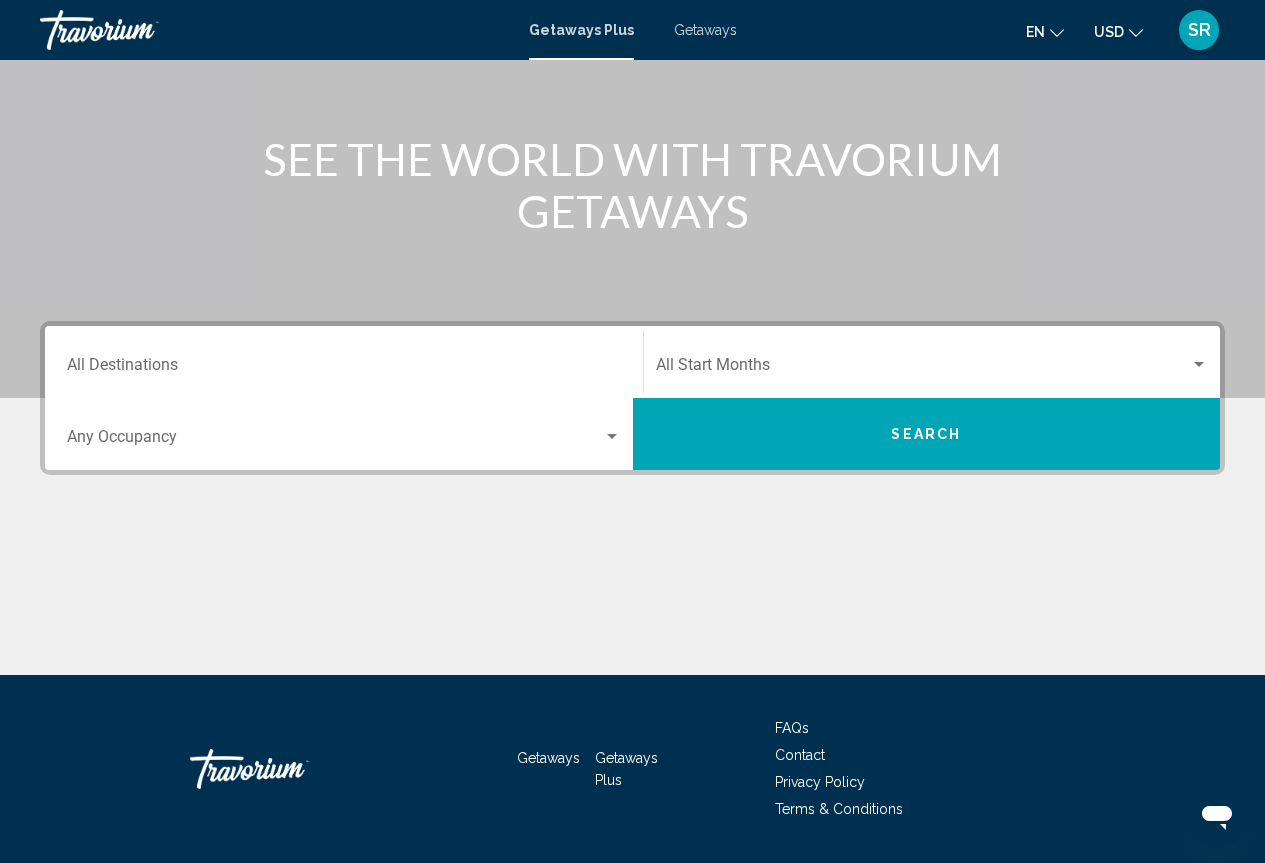 scroll, scrollTop: 259, scrollLeft: 0, axis: vertical 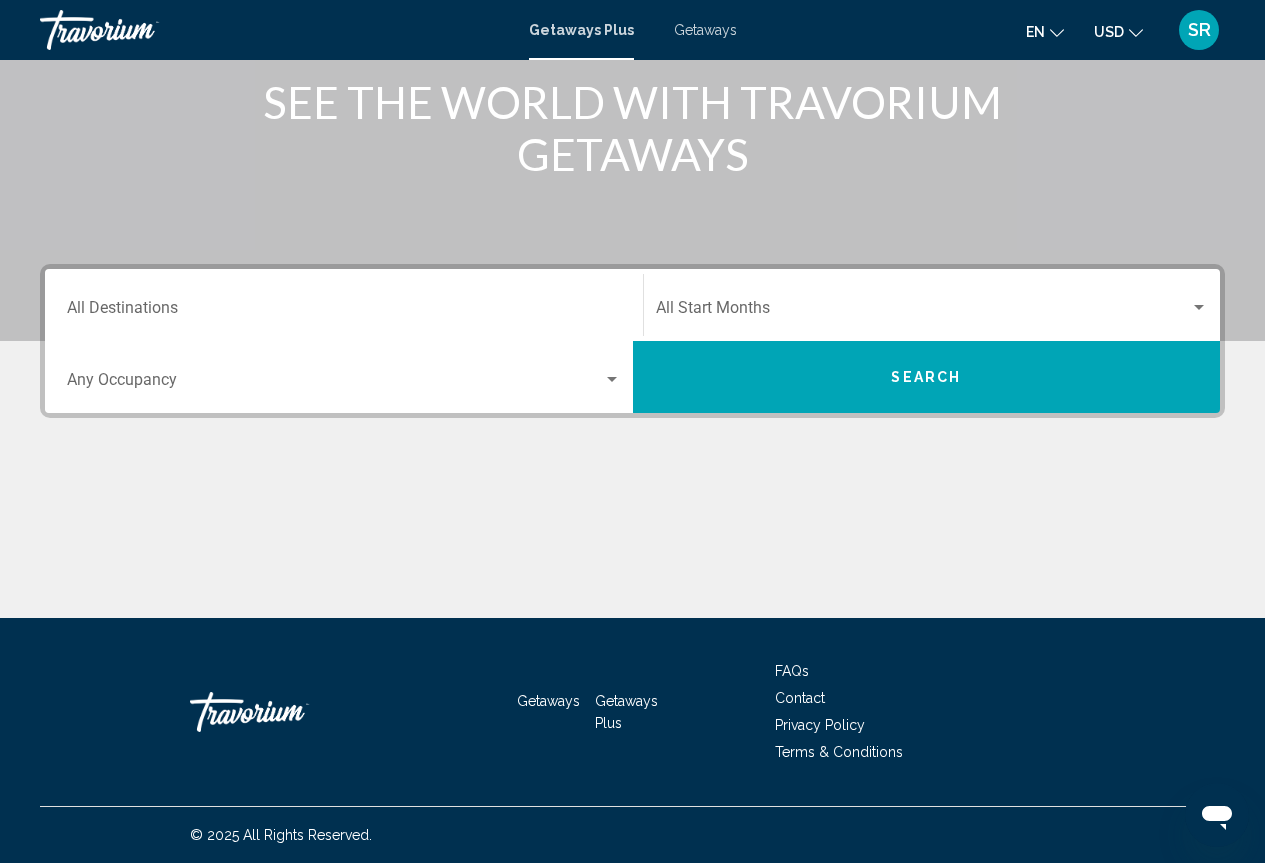 click on "Destination All Destinations" at bounding box center (344, 312) 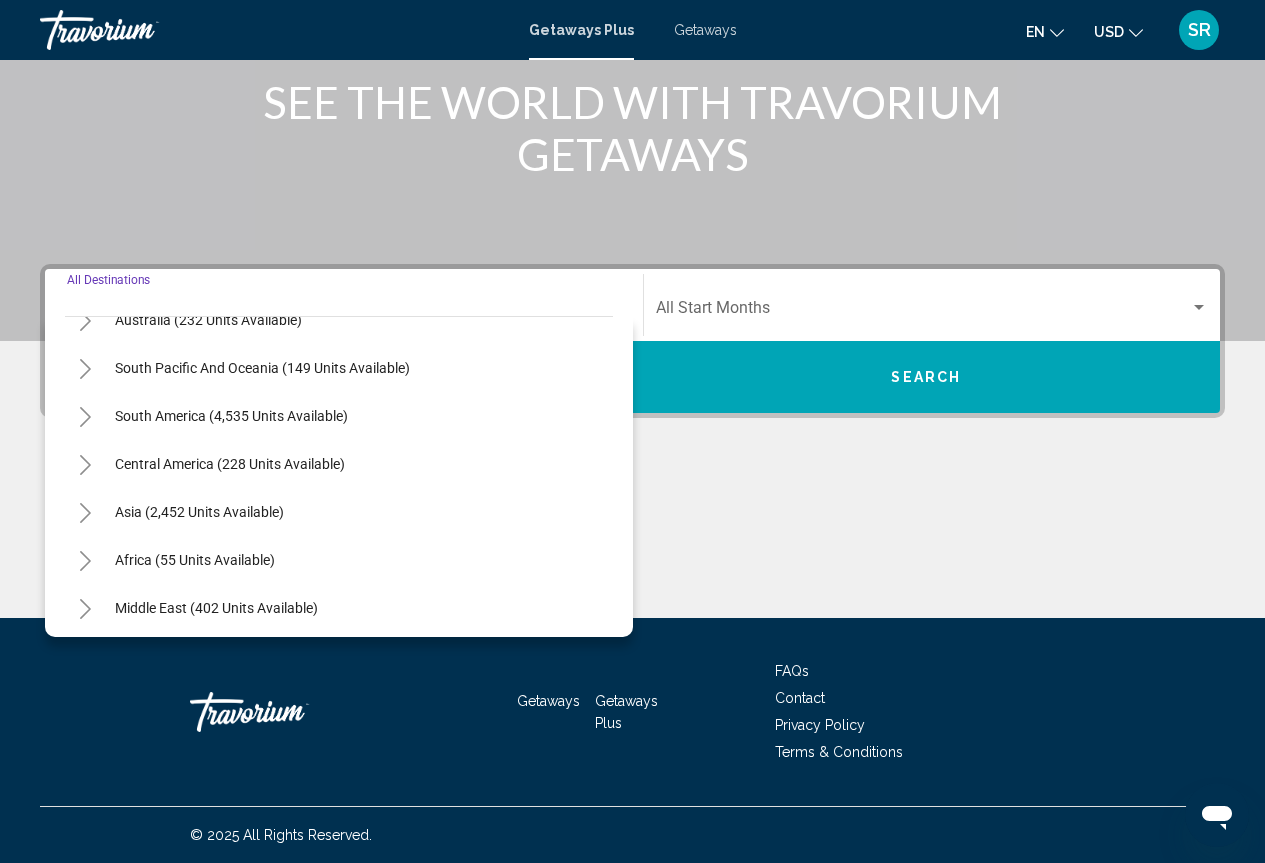 scroll, scrollTop: 324, scrollLeft: 0, axis: vertical 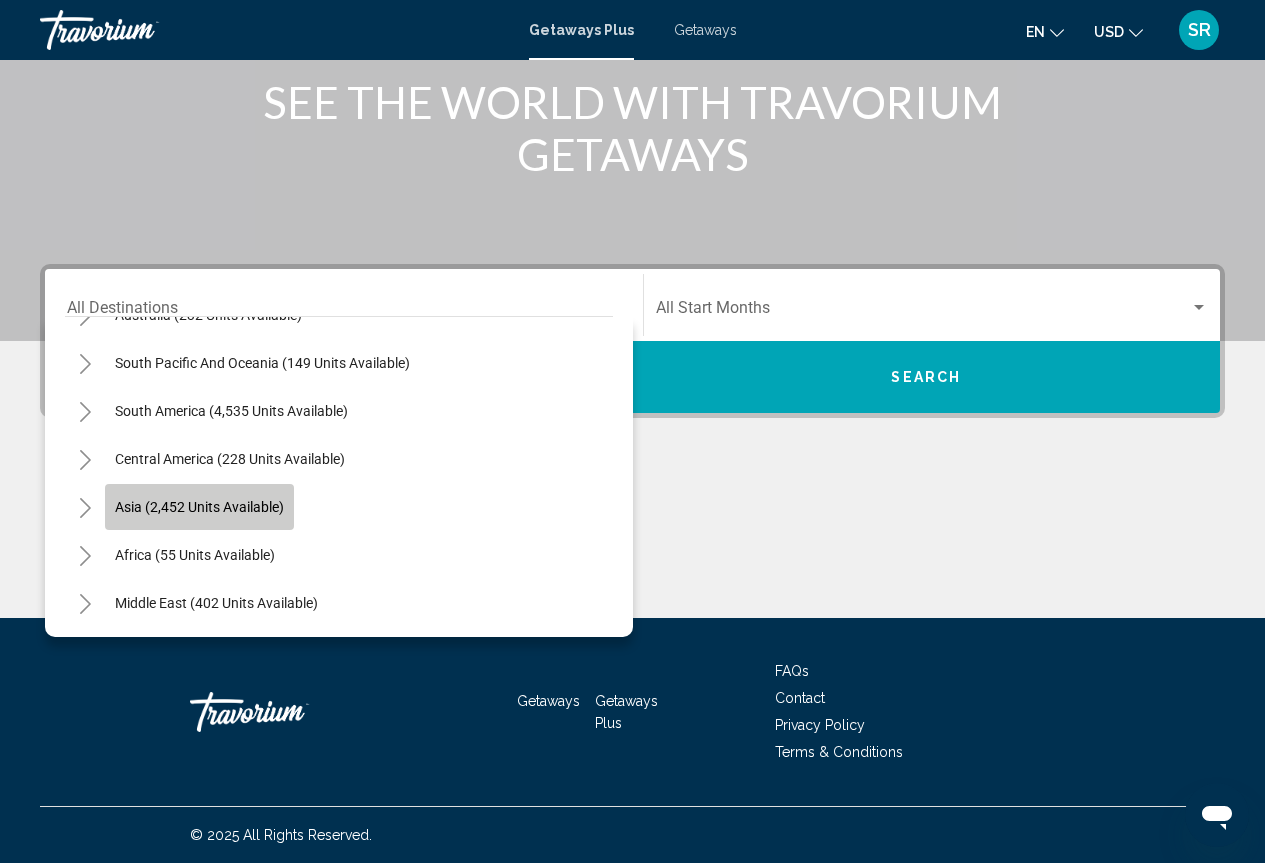 click on "Asia (2,452 units available)" 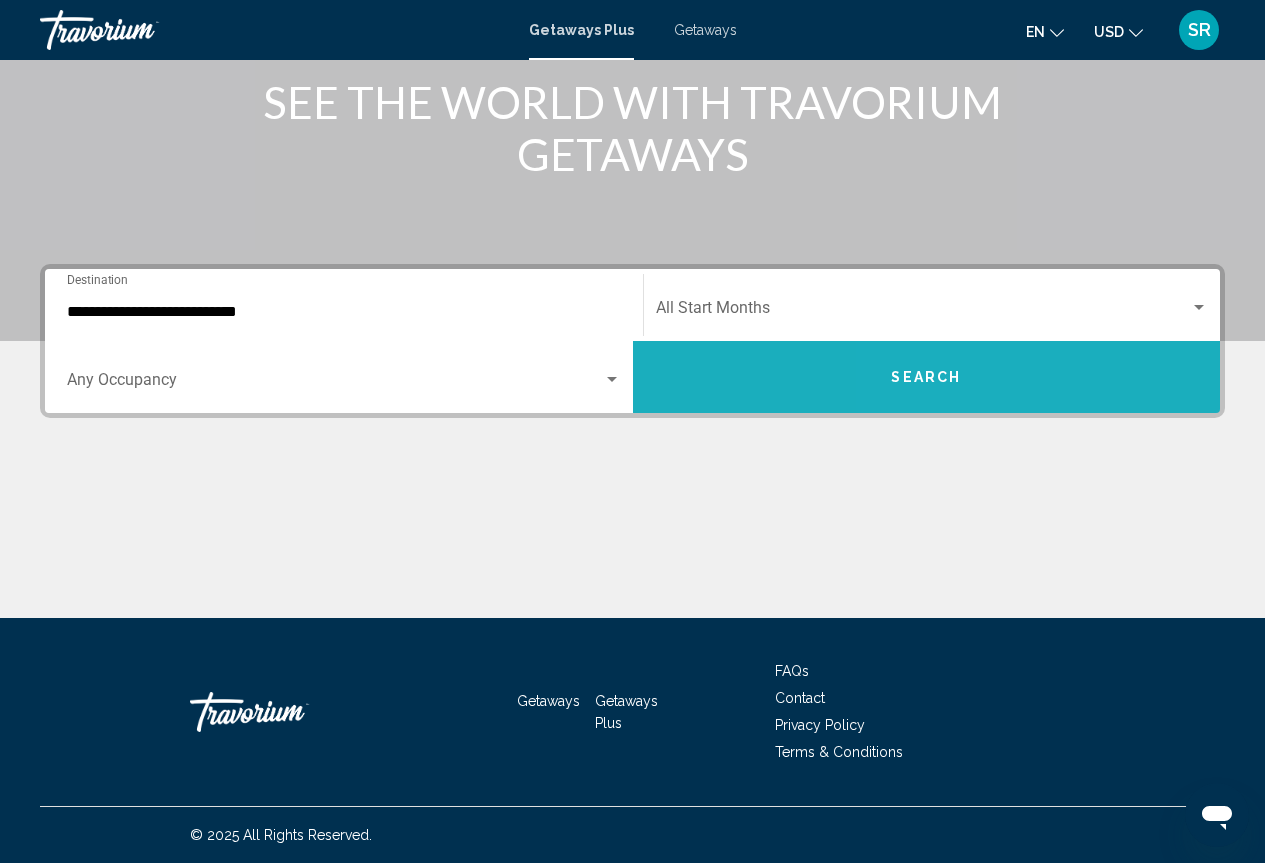 click on "Search" at bounding box center (926, 378) 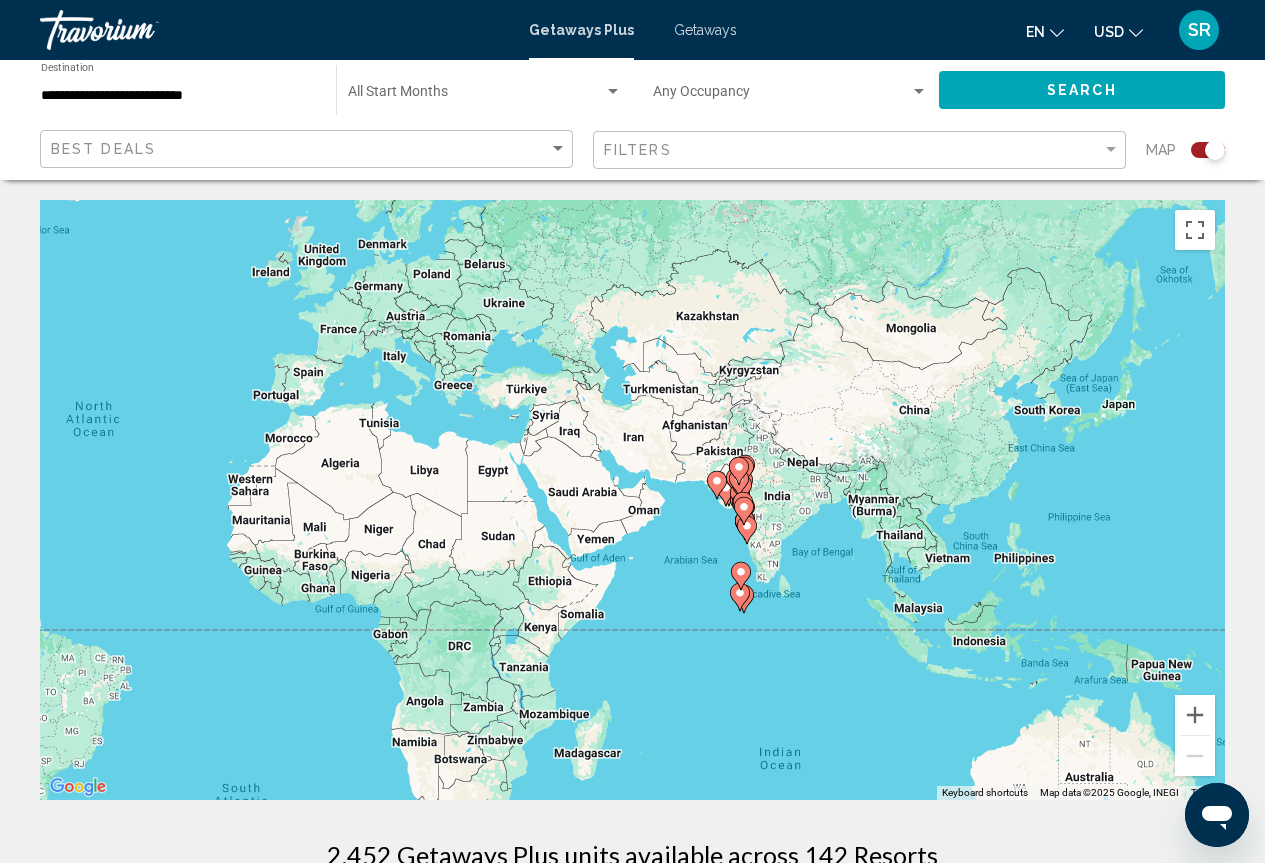 drag, startPoint x: 726, startPoint y: 380, endPoint x: 578, endPoint y: 337, distance: 154.12009 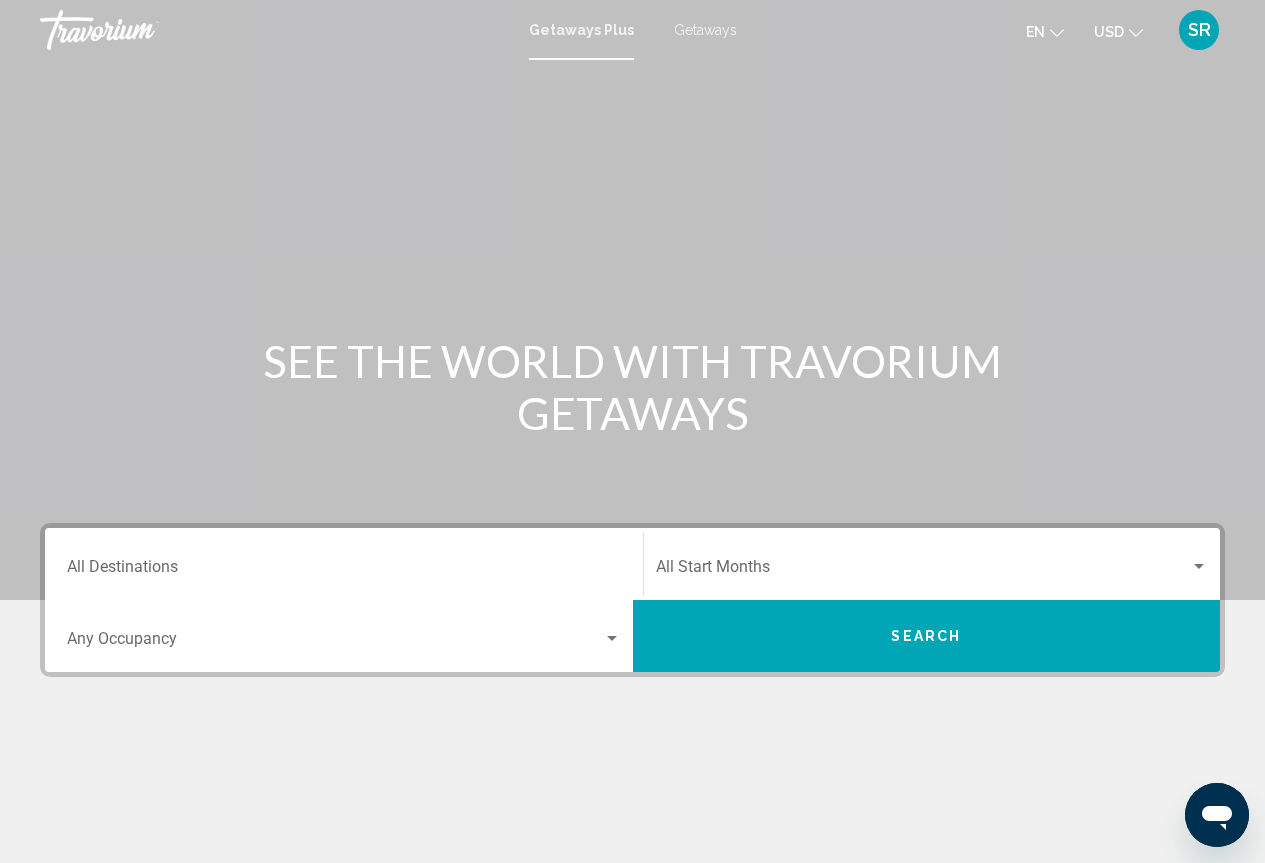 click on "Destination All Destinations" at bounding box center [344, 571] 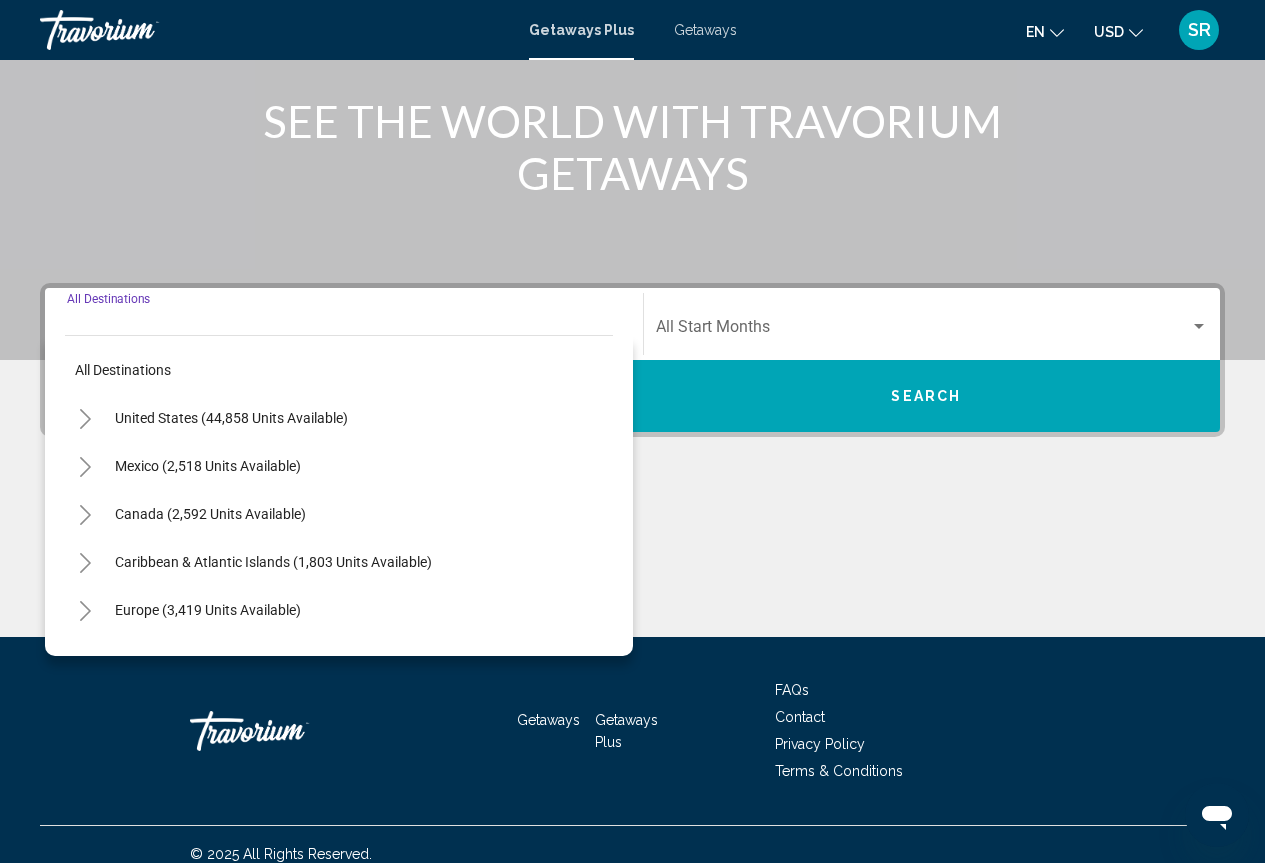scroll, scrollTop: 259, scrollLeft: 0, axis: vertical 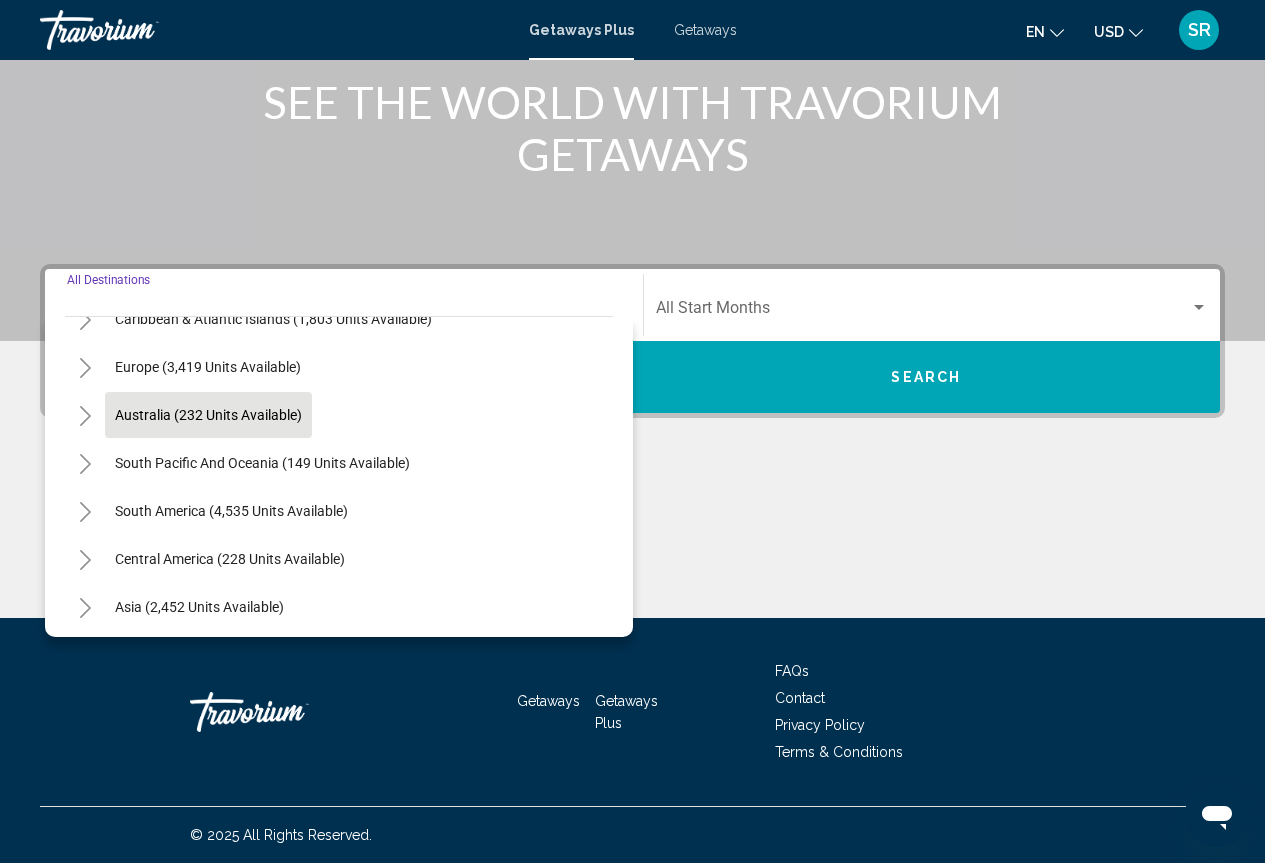 click on "Australia (232 units available)" at bounding box center (262, 463) 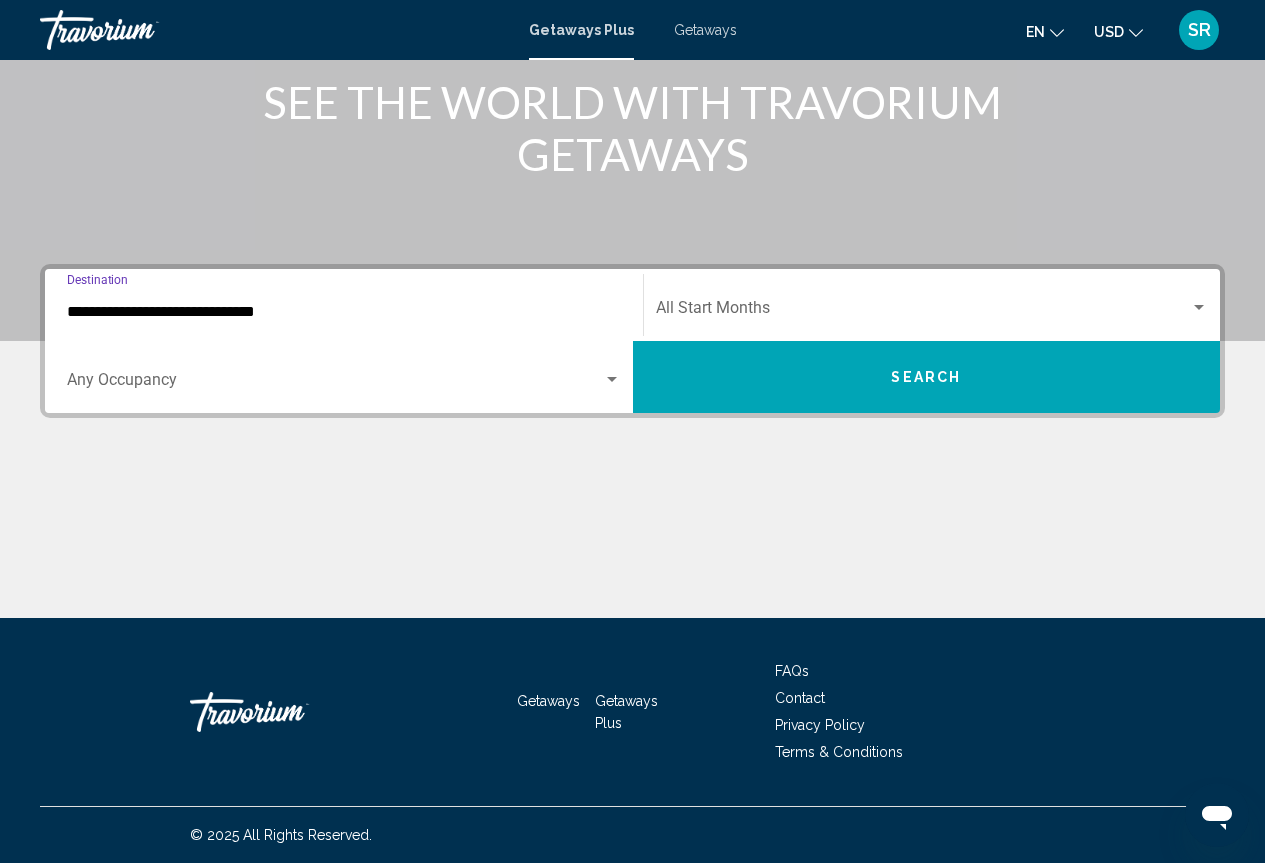 click on "Search" at bounding box center (926, 378) 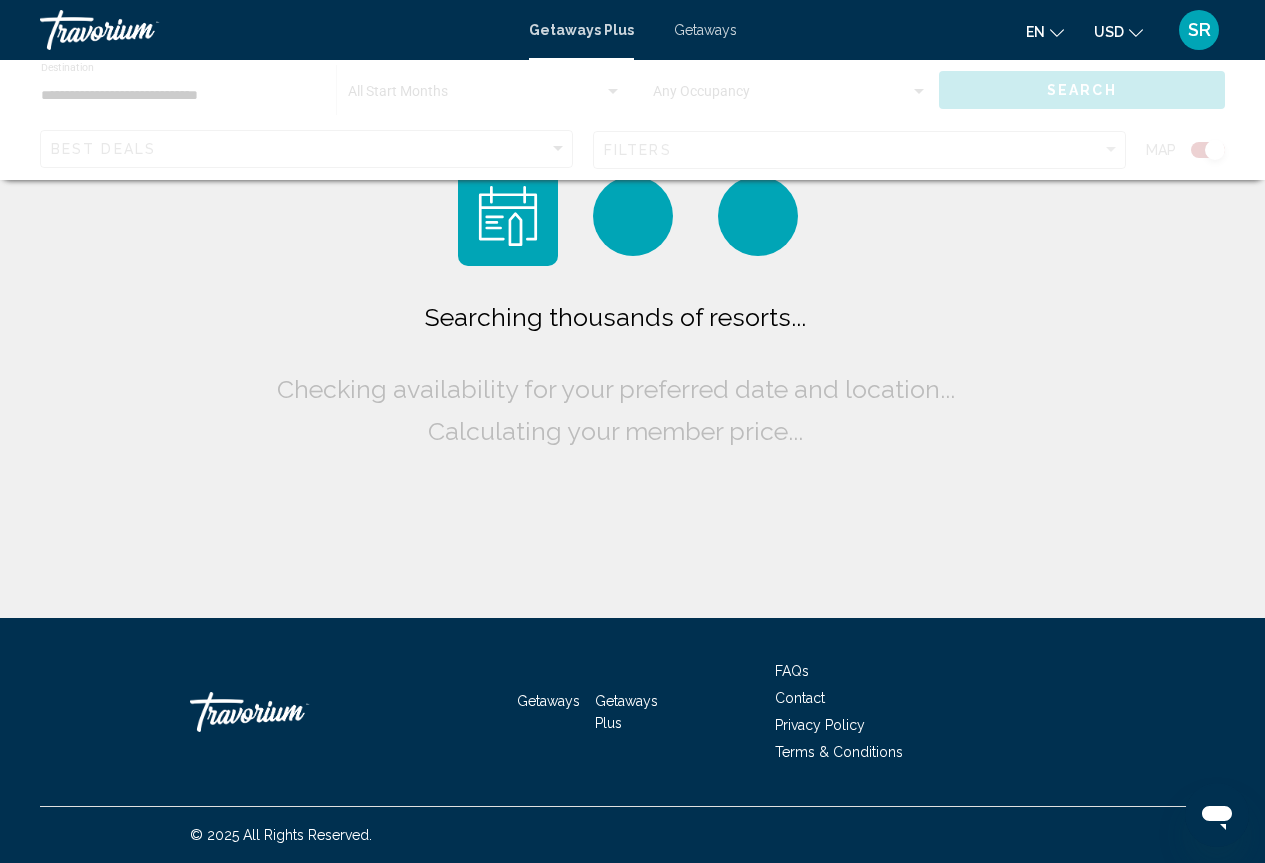 scroll, scrollTop: 0, scrollLeft: 0, axis: both 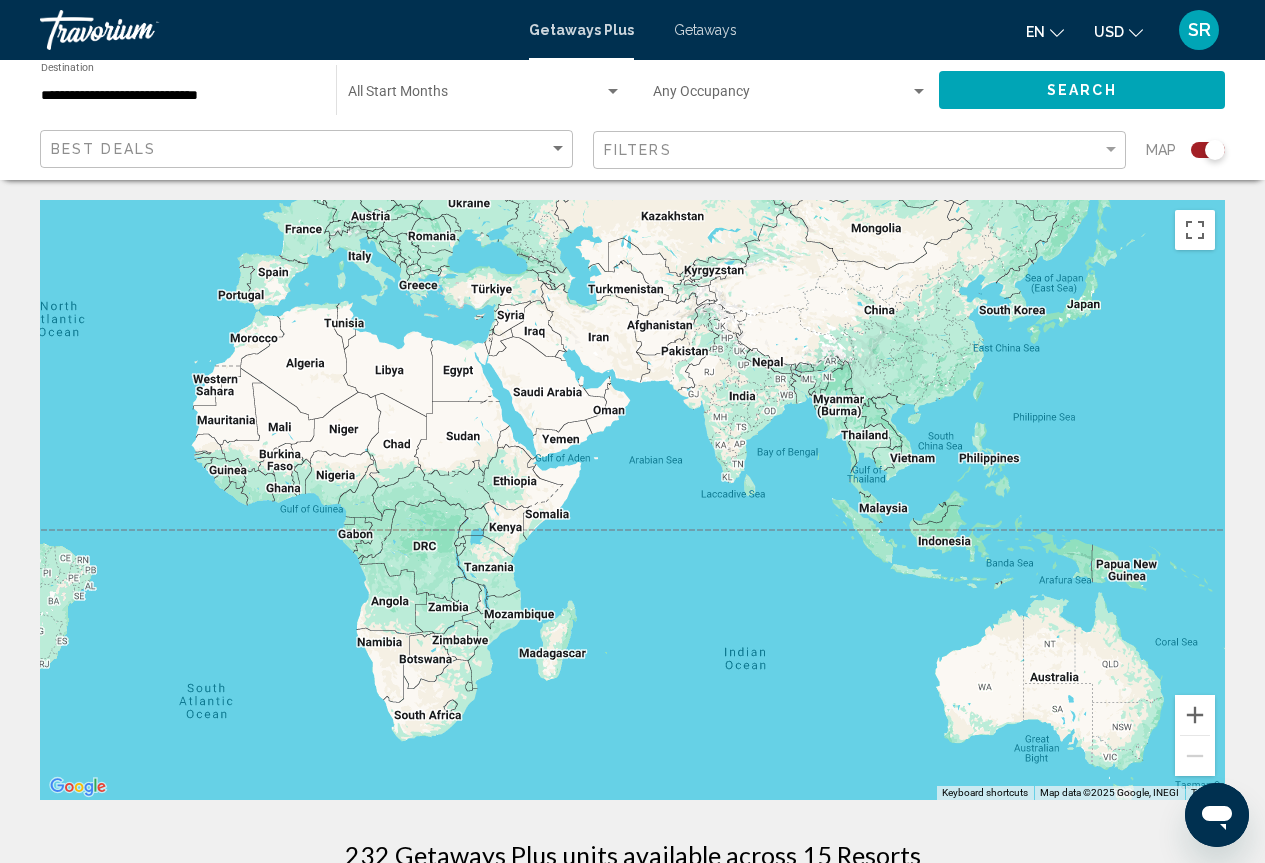 drag, startPoint x: 798, startPoint y: 548, endPoint x: 357, endPoint y: 399, distance: 465.49115 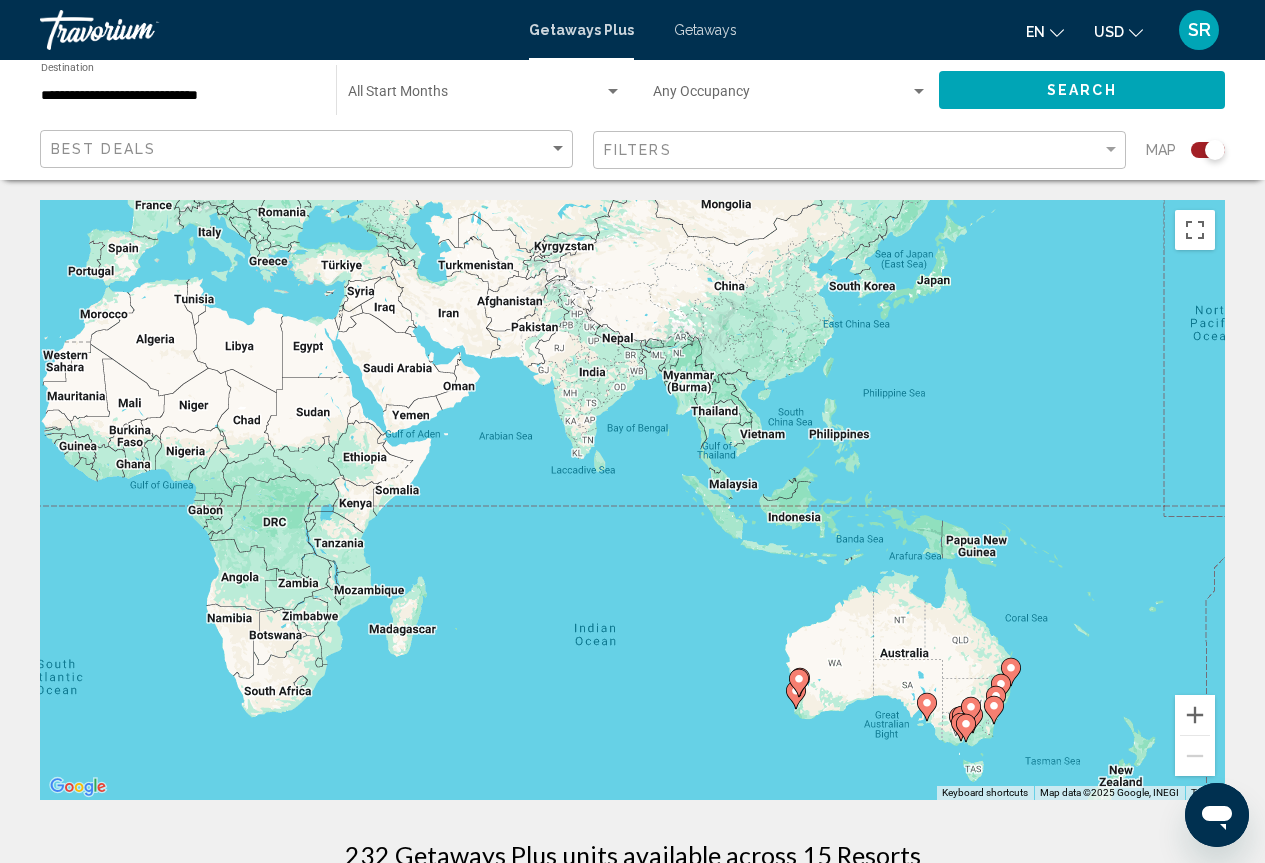 drag, startPoint x: 561, startPoint y: 487, endPoint x: 447, endPoint y: 493, distance: 114.15778 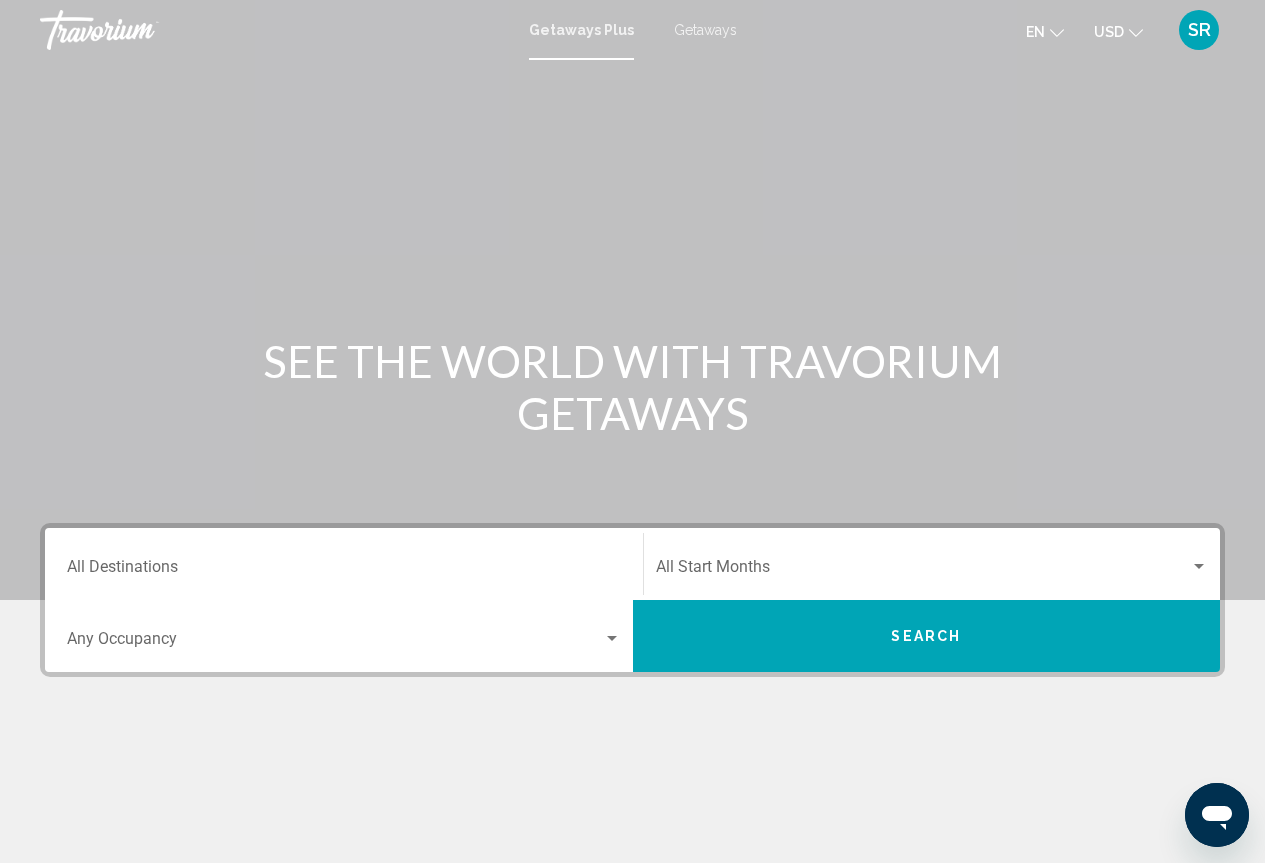 click on "Destination All Destinations" at bounding box center (344, 564) 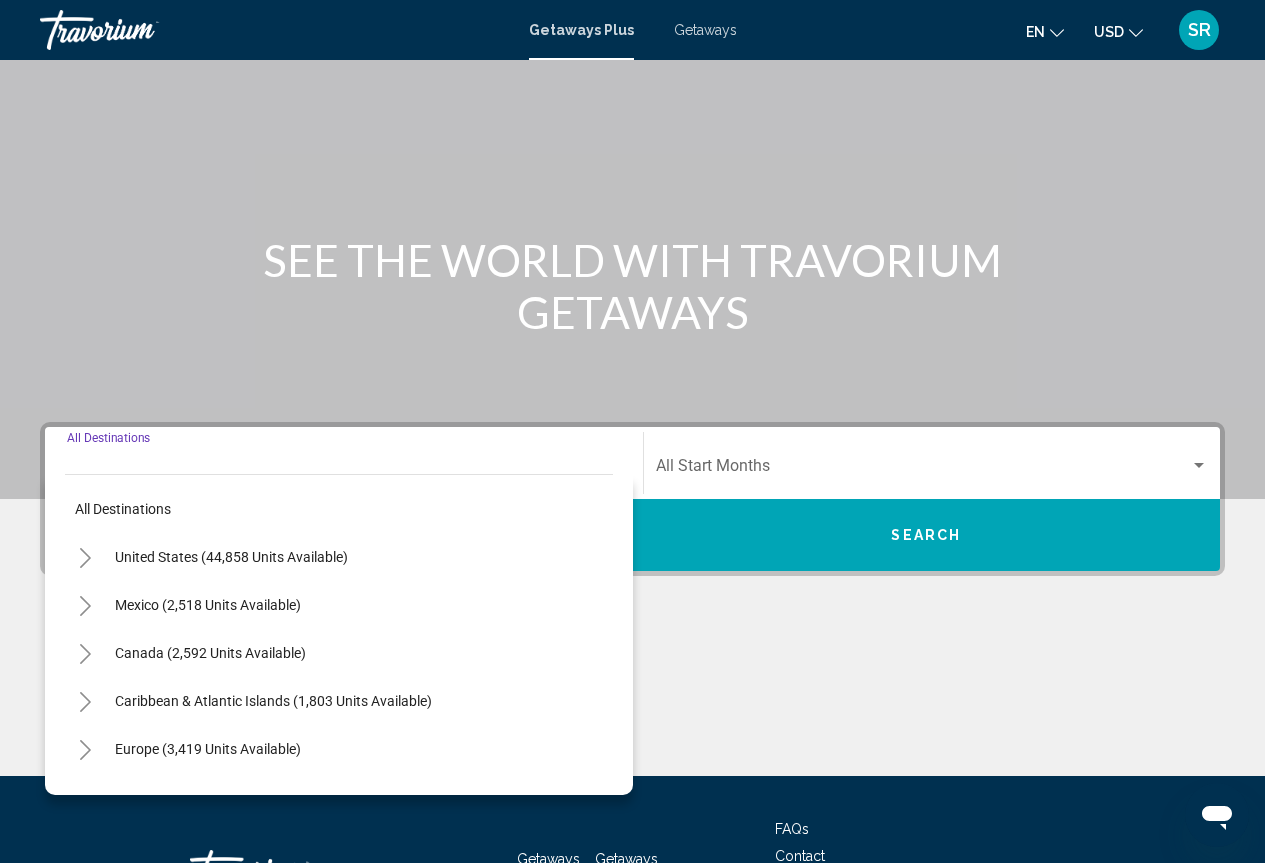 scroll, scrollTop: 259, scrollLeft: 0, axis: vertical 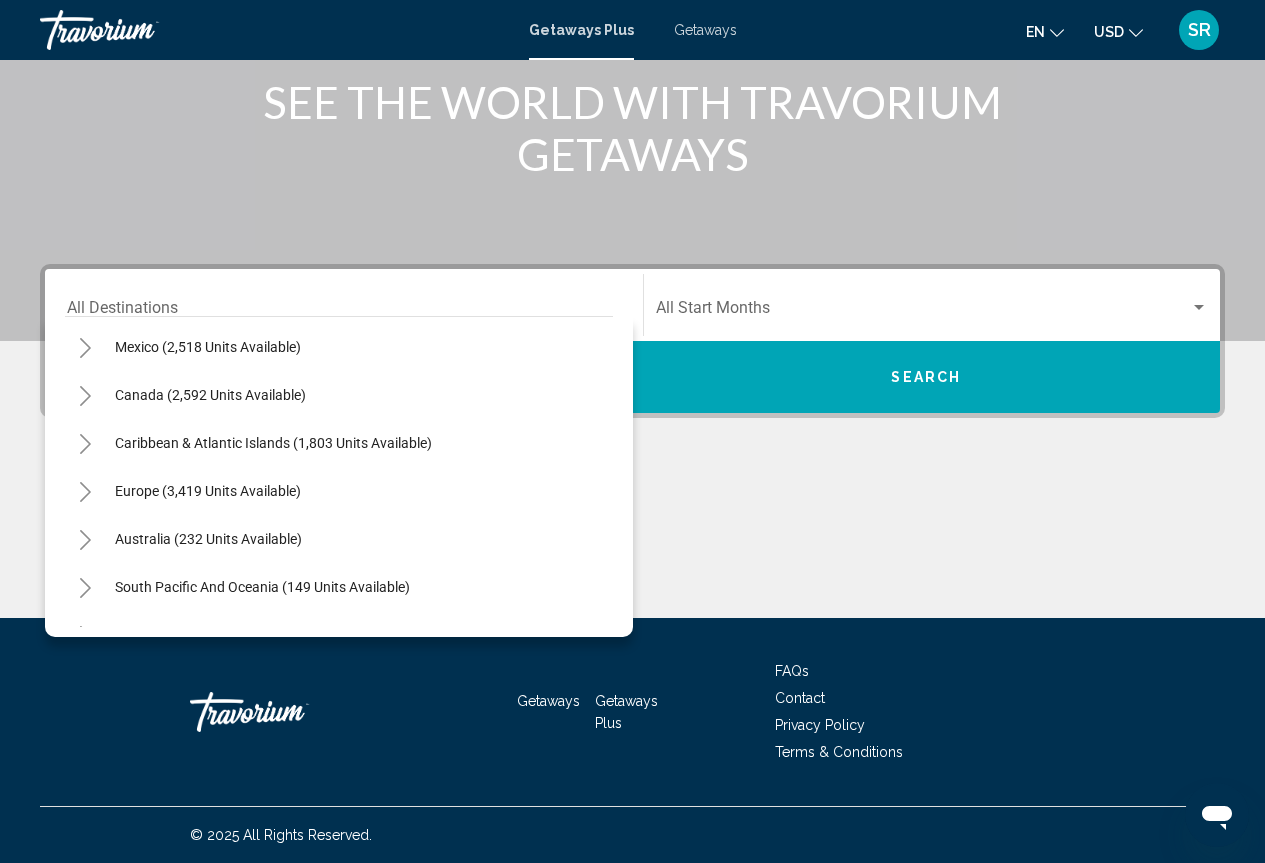 click at bounding box center (632, 41) 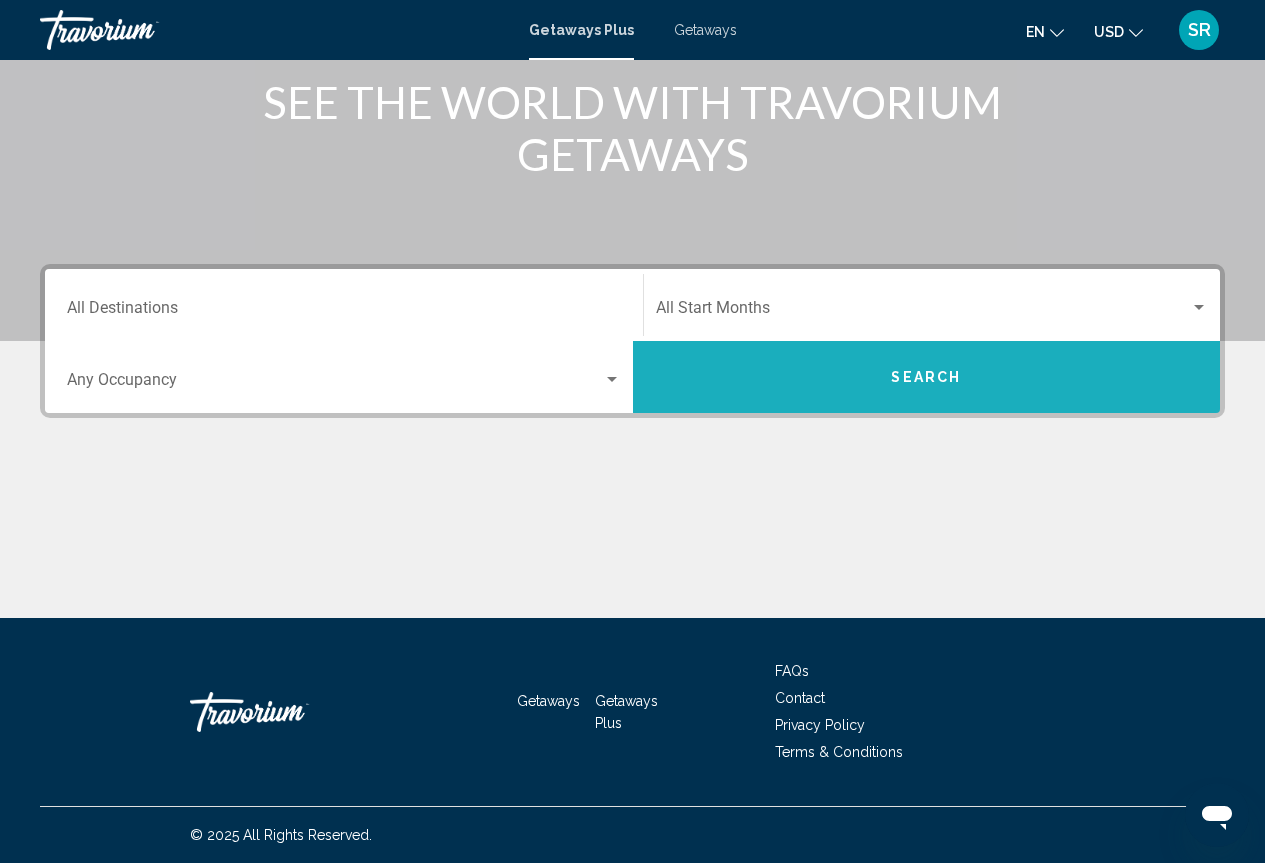 click on "Search" at bounding box center [926, 378] 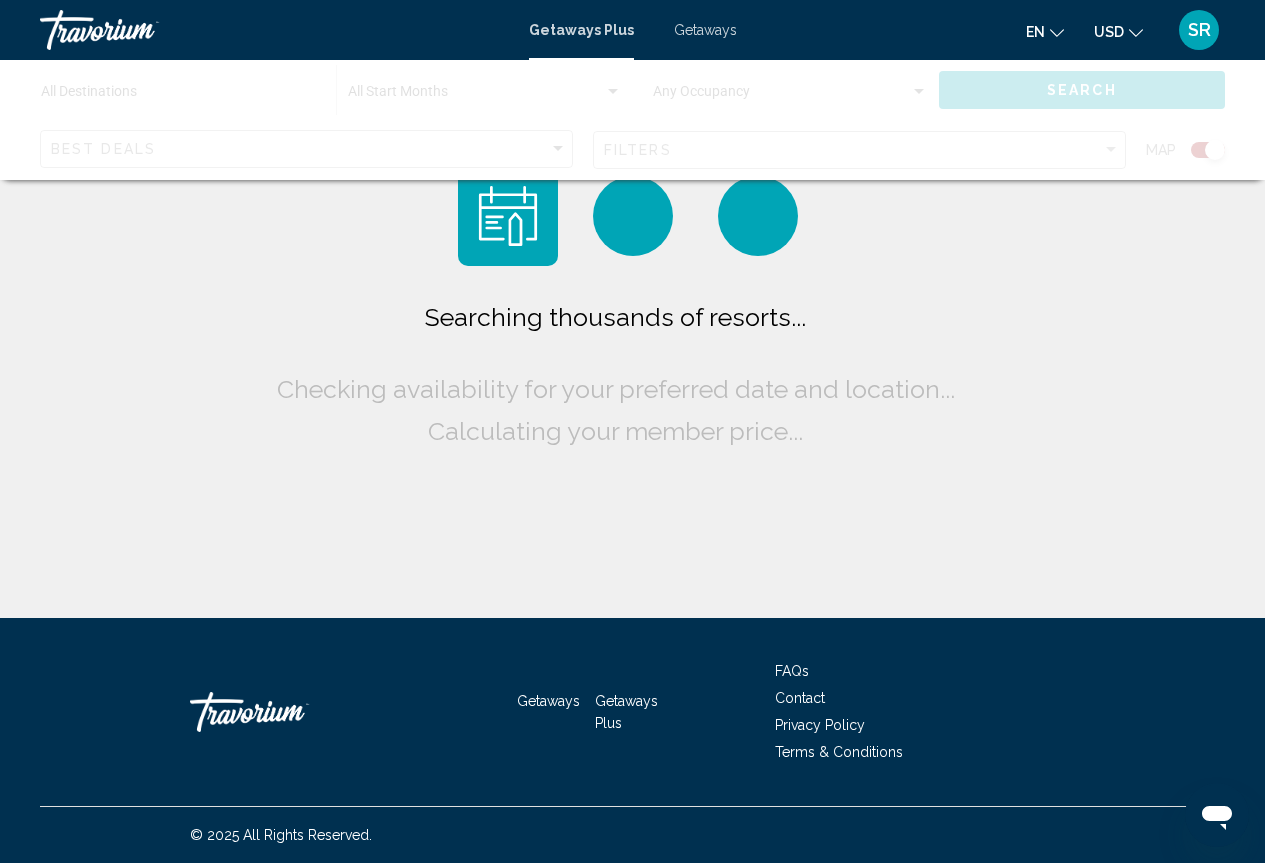 scroll, scrollTop: 0, scrollLeft: 0, axis: both 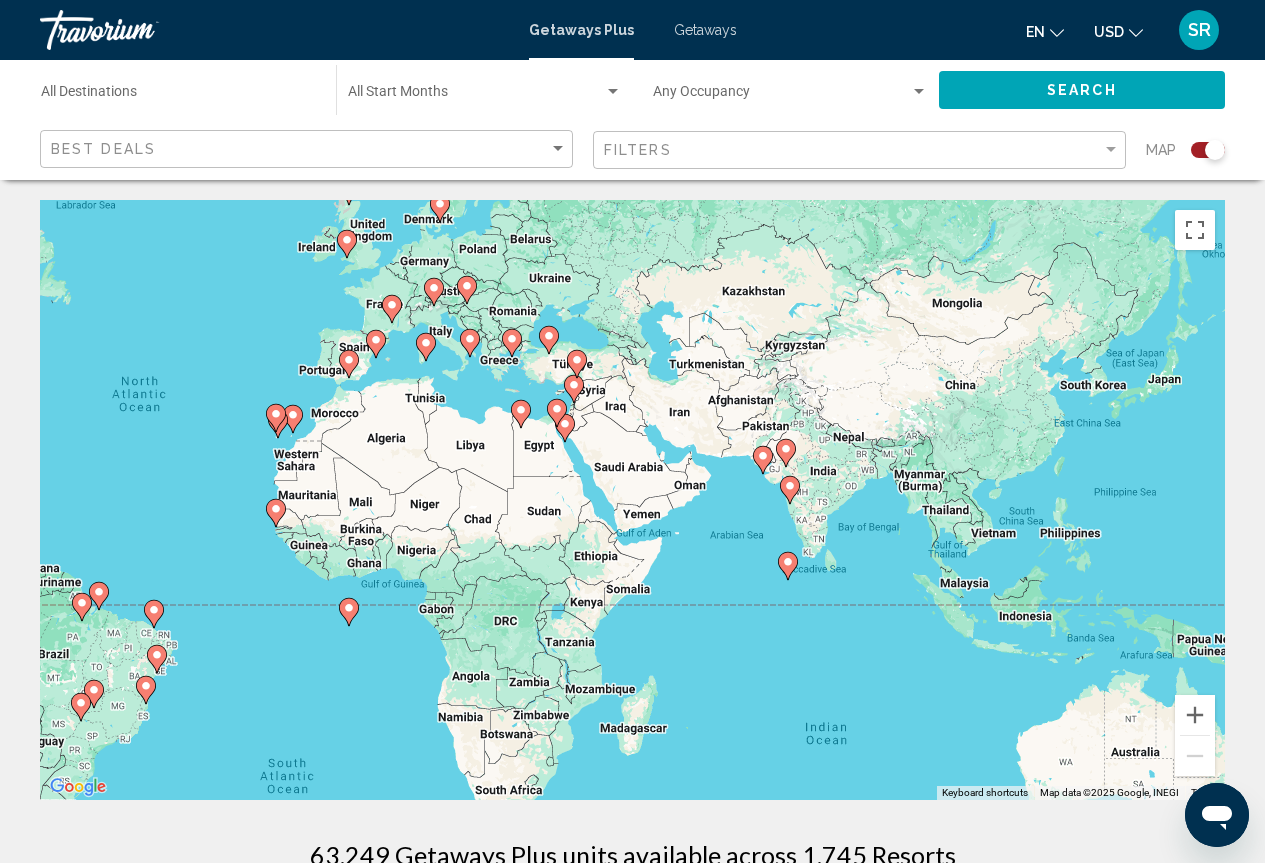 drag, startPoint x: 992, startPoint y: 509, endPoint x: 543, endPoint y: 439, distance: 454.4238 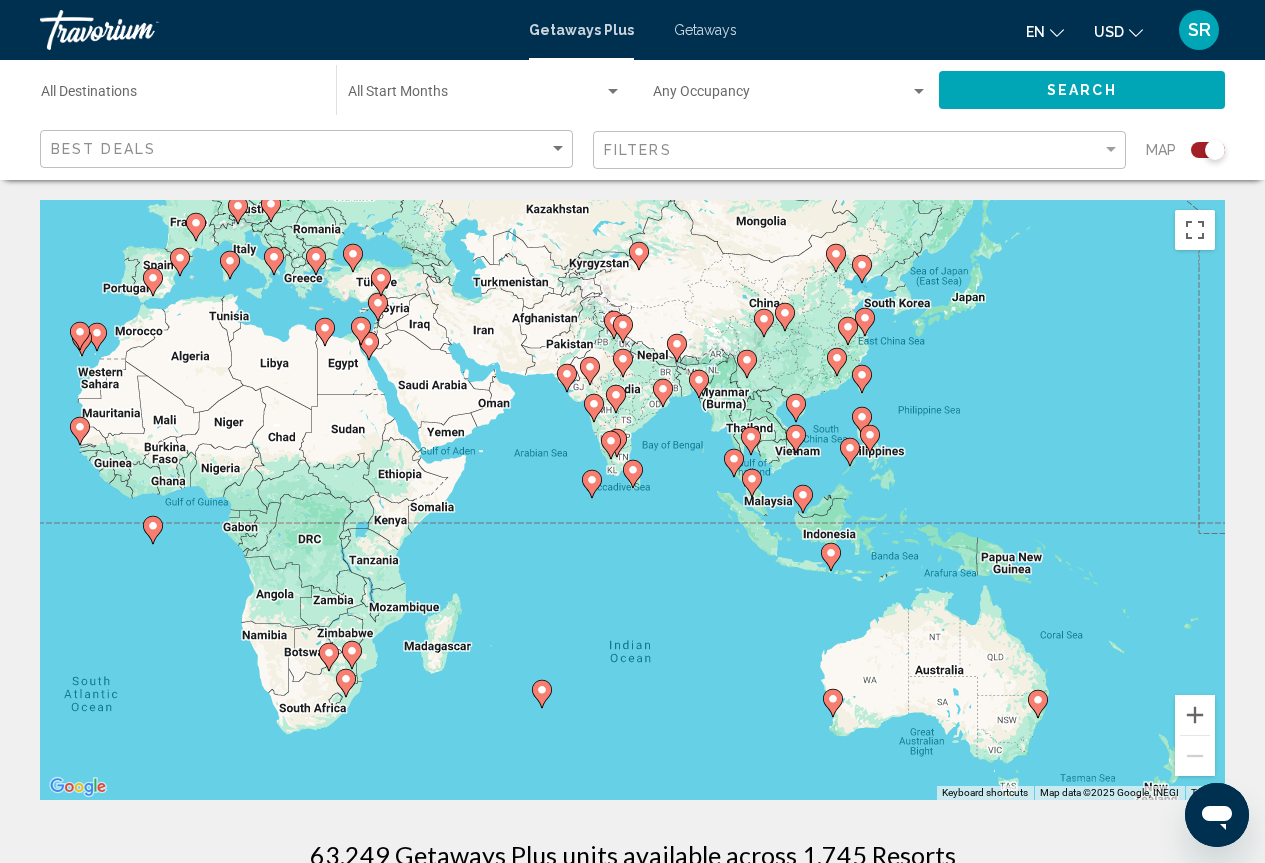 drag, startPoint x: 845, startPoint y: 475, endPoint x: 760, endPoint y: 442, distance: 91.18114 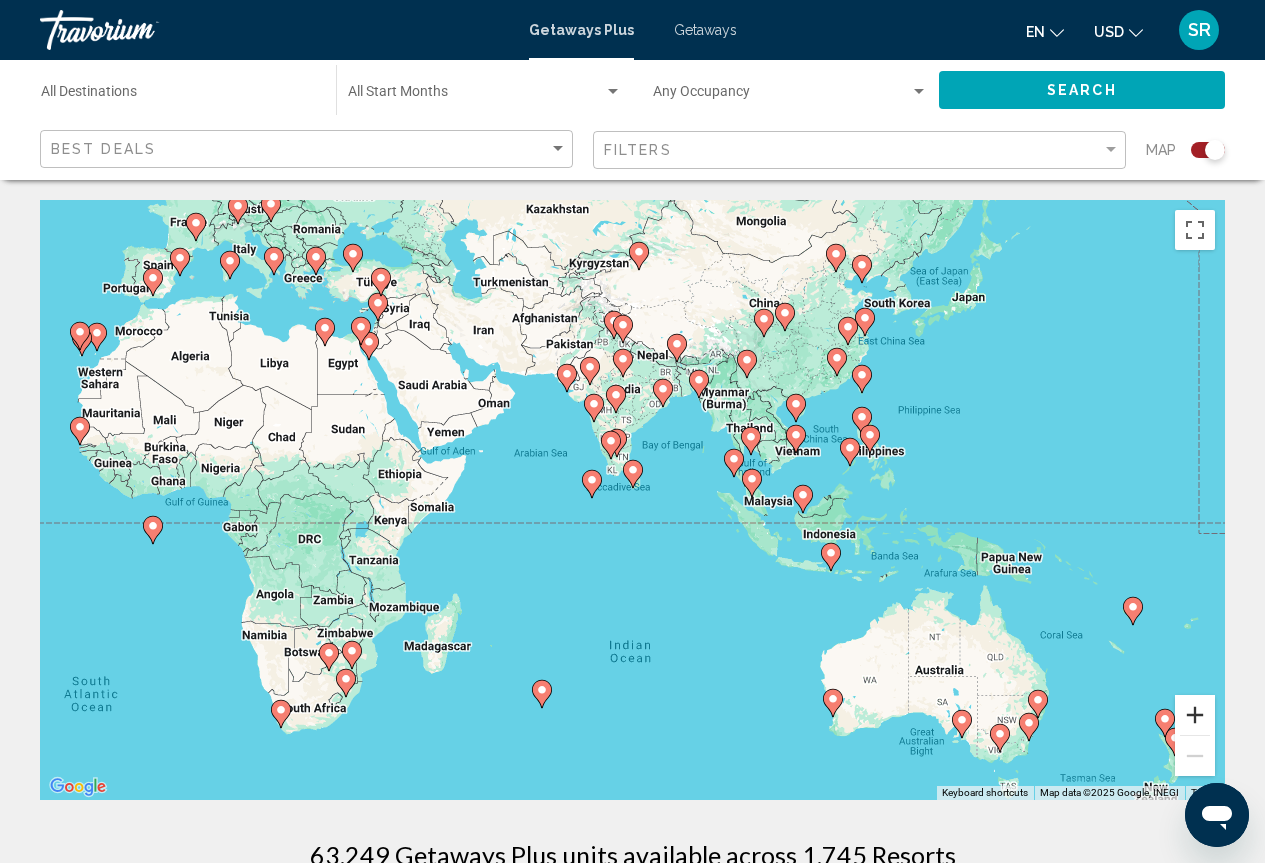 click at bounding box center (1195, 715) 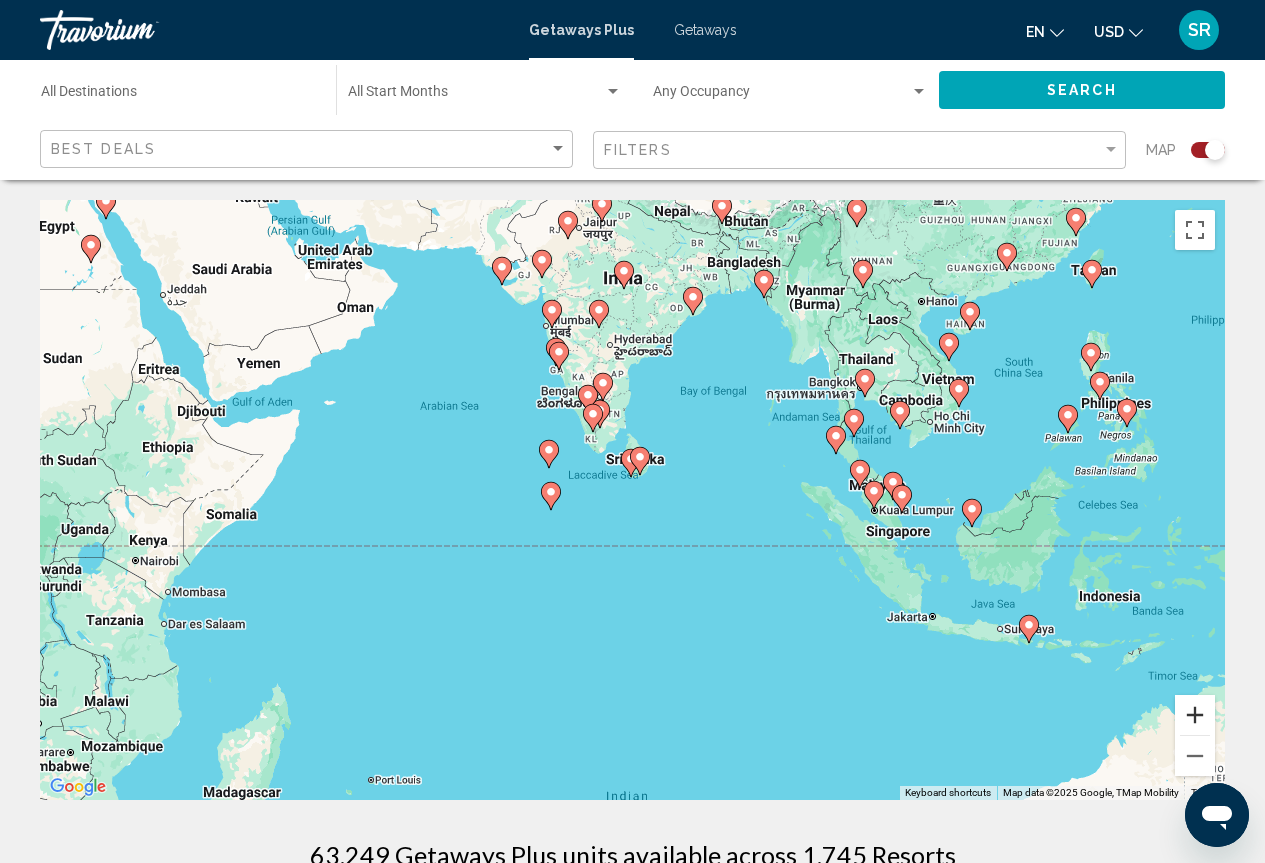click at bounding box center (1195, 715) 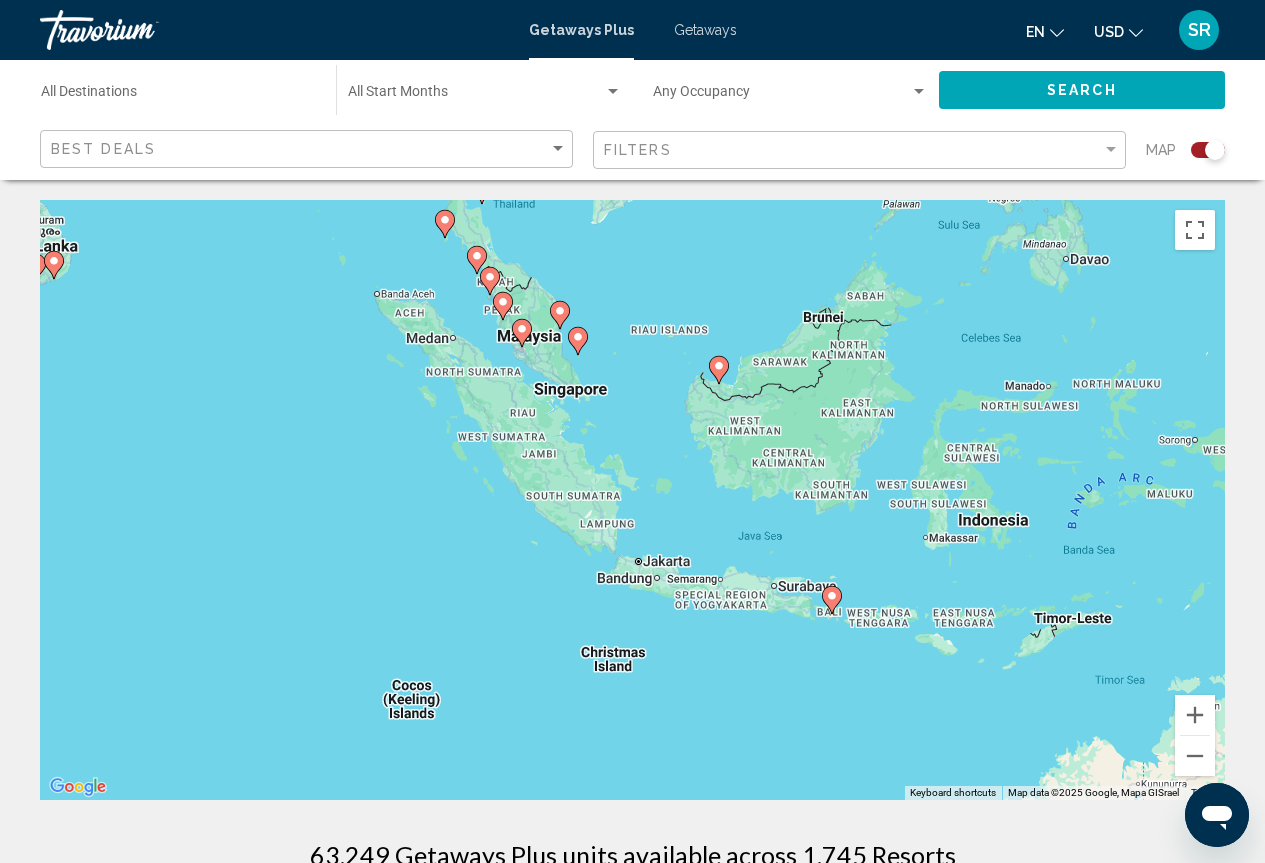 drag, startPoint x: 969, startPoint y: 611, endPoint x: 363, endPoint y: 440, distance: 629.6642 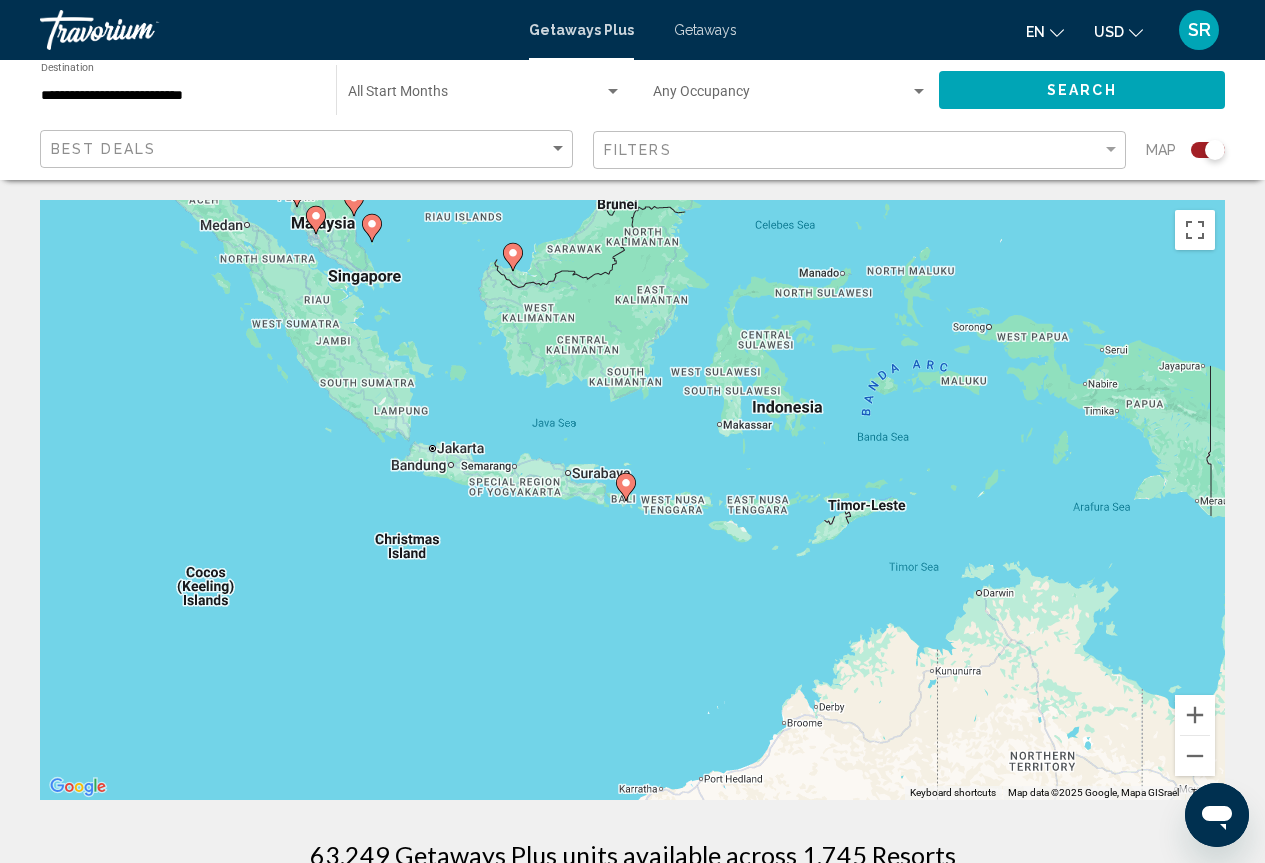 click 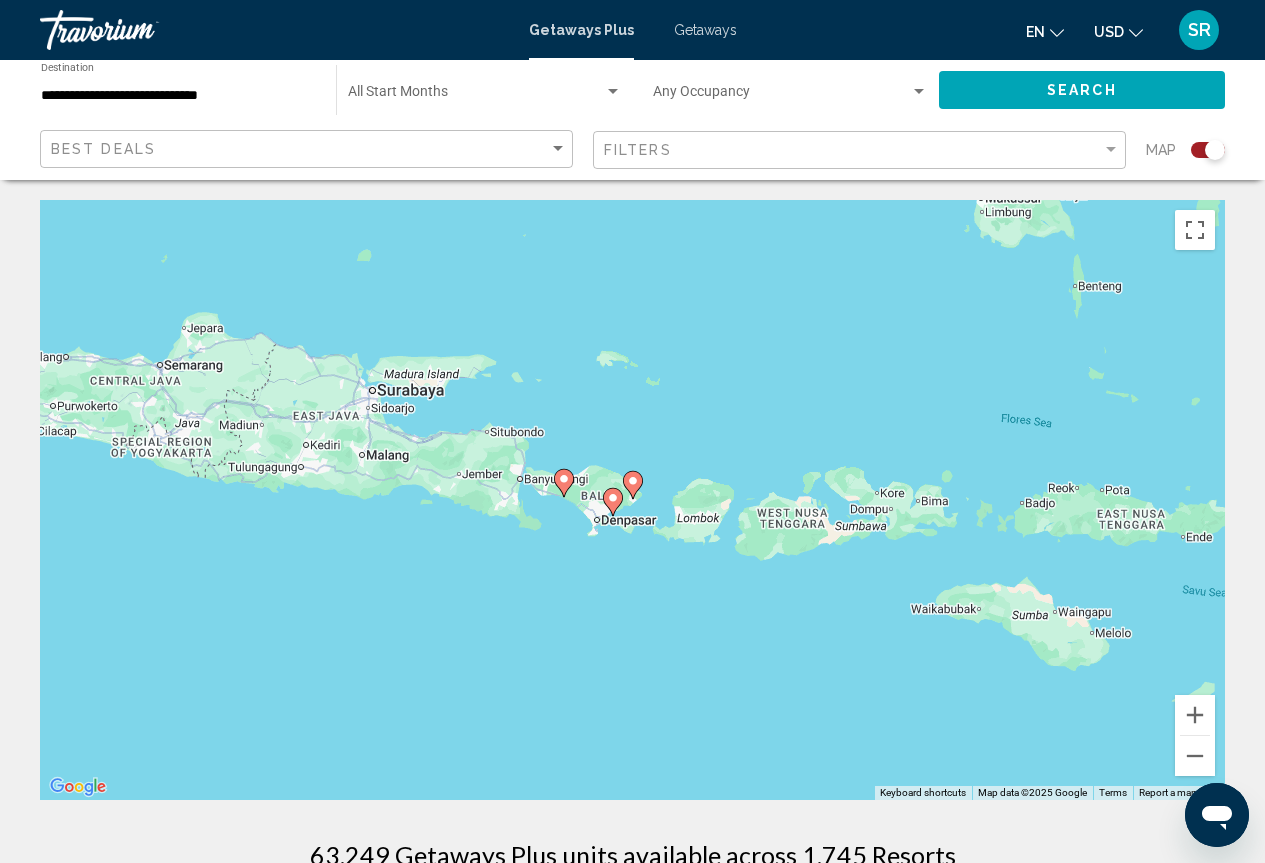 click 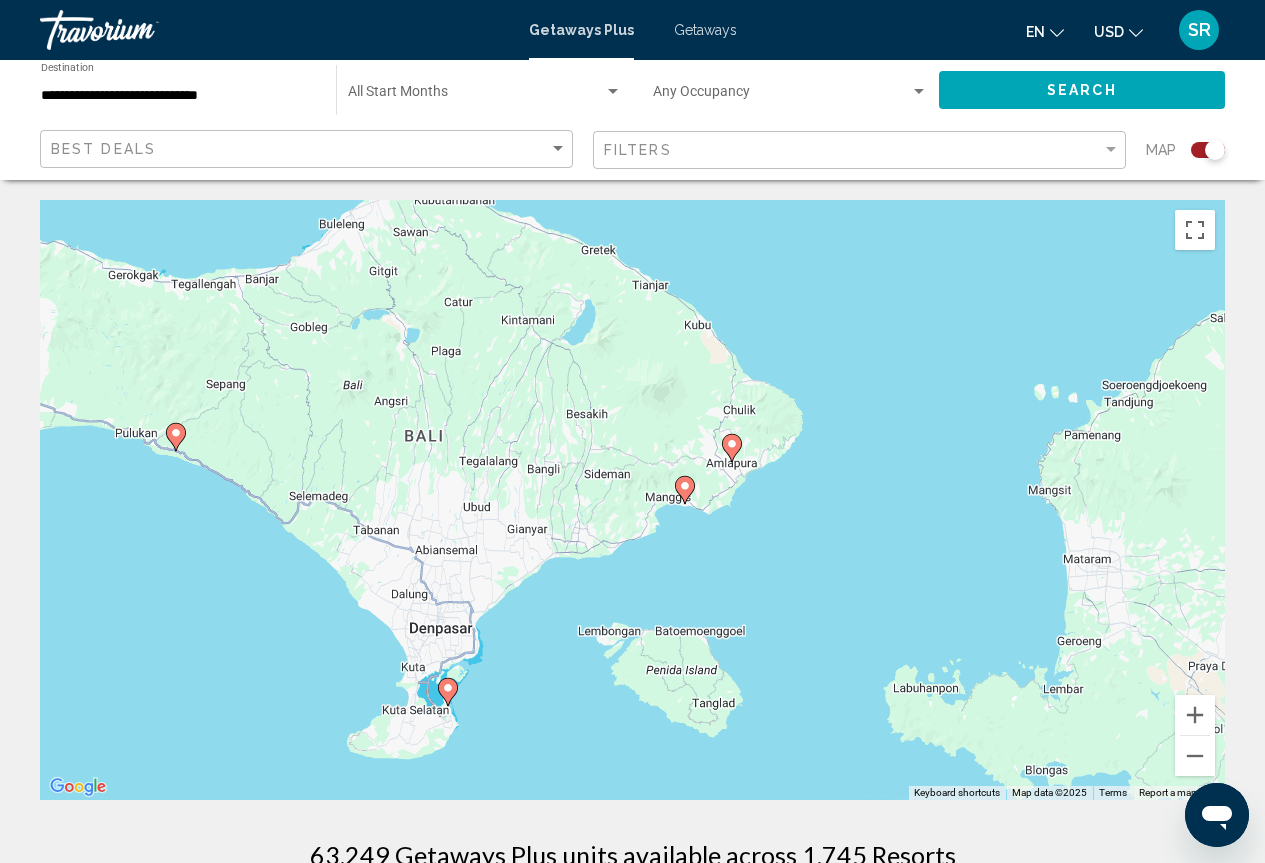 drag, startPoint x: 777, startPoint y: 527, endPoint x: 835, endPoint y: 534, distance: 58.420887 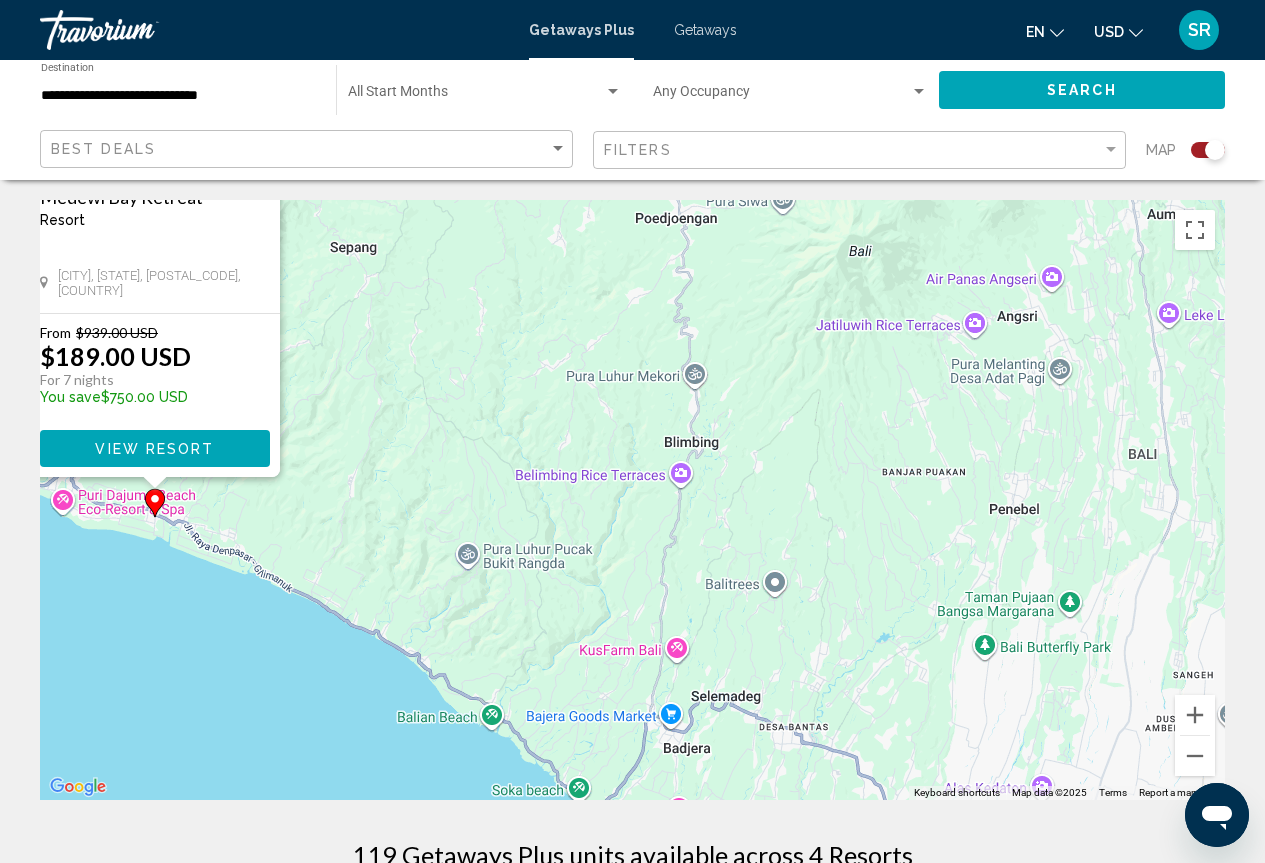 drag, startPoint x: 991, startPoint y: 618, endPoint x: 502, endPoint y: 321, distance: 572.1276 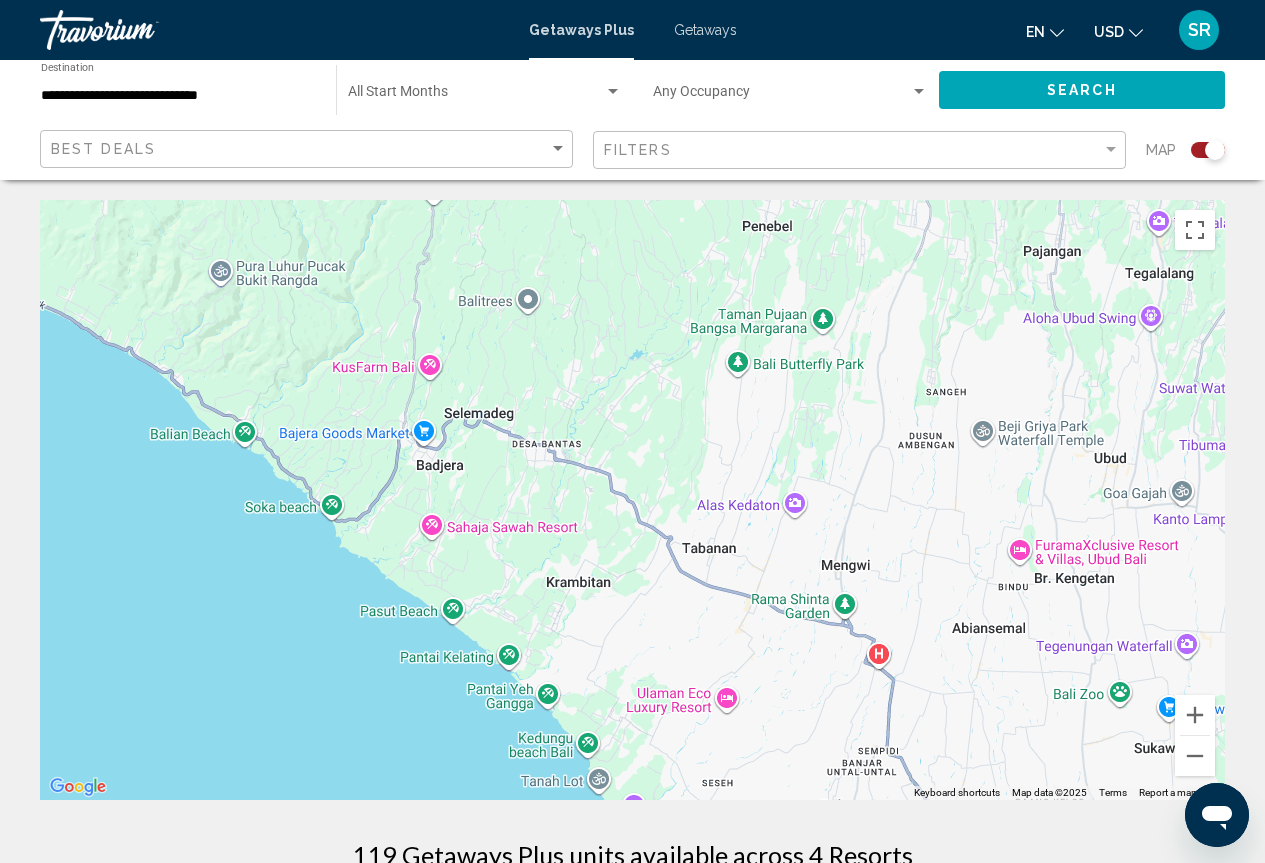 drag, startPoint x: 861, startPoint y: 661, endPoint x: 604, endPoint y: 458, distance: 327.5027 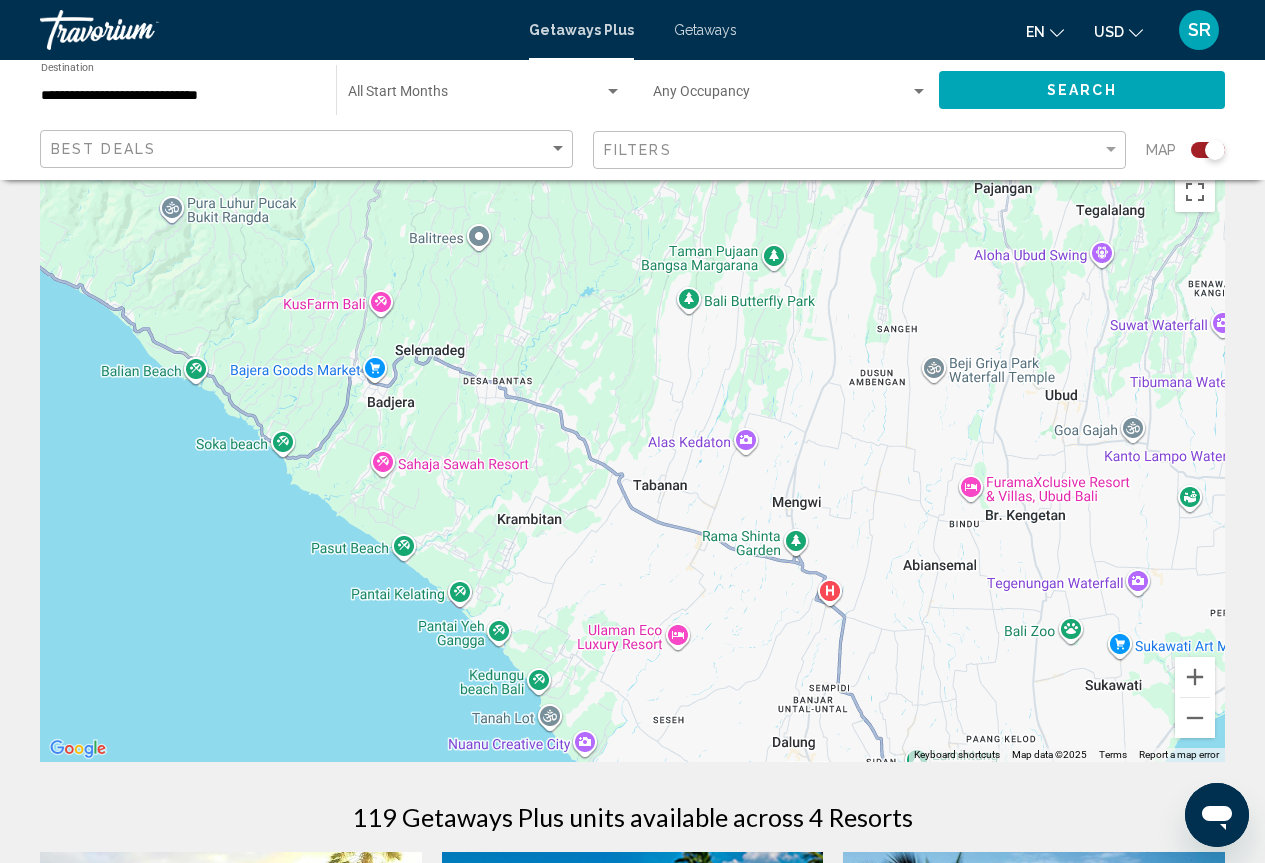 scroll, scrollTop: 0, scrollLeft: 0, axis: both 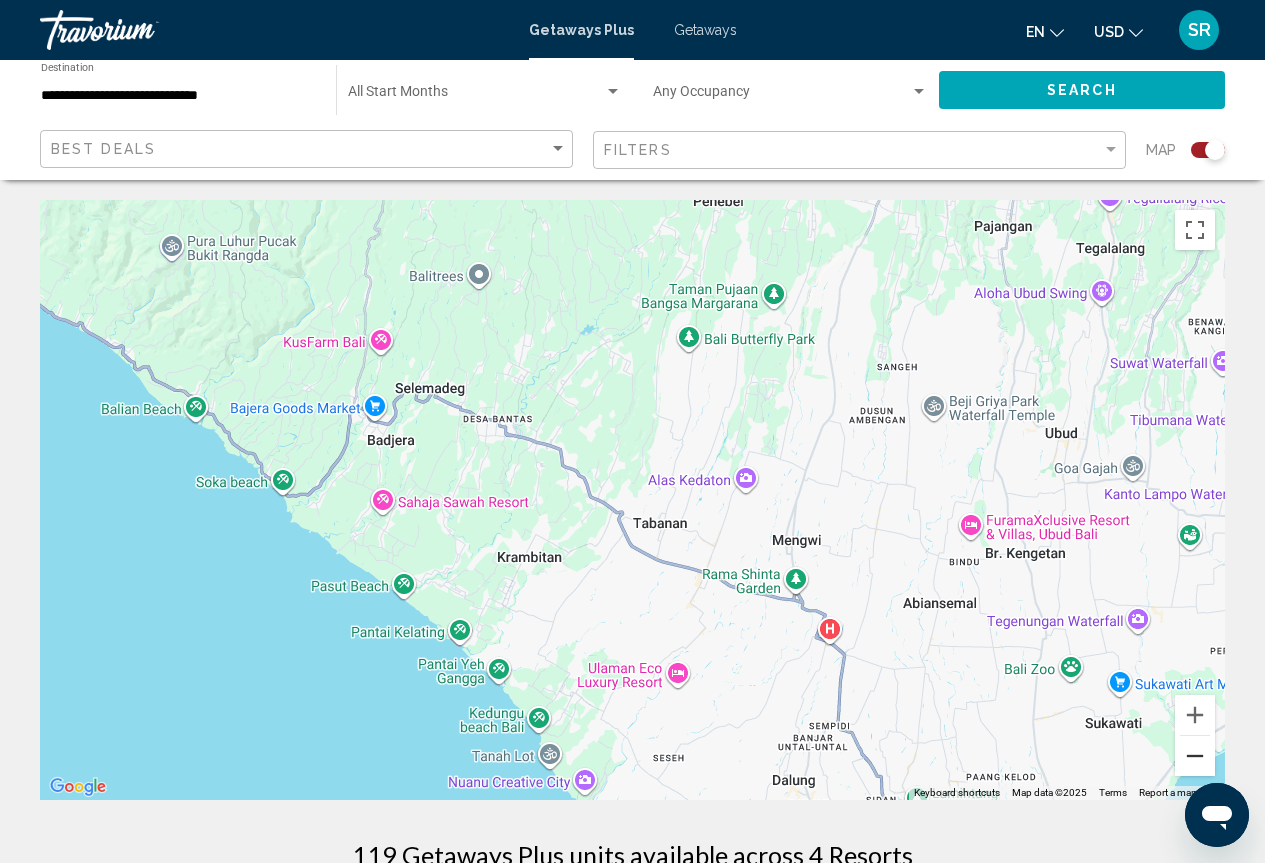 click at bounding box center [1195, 756] 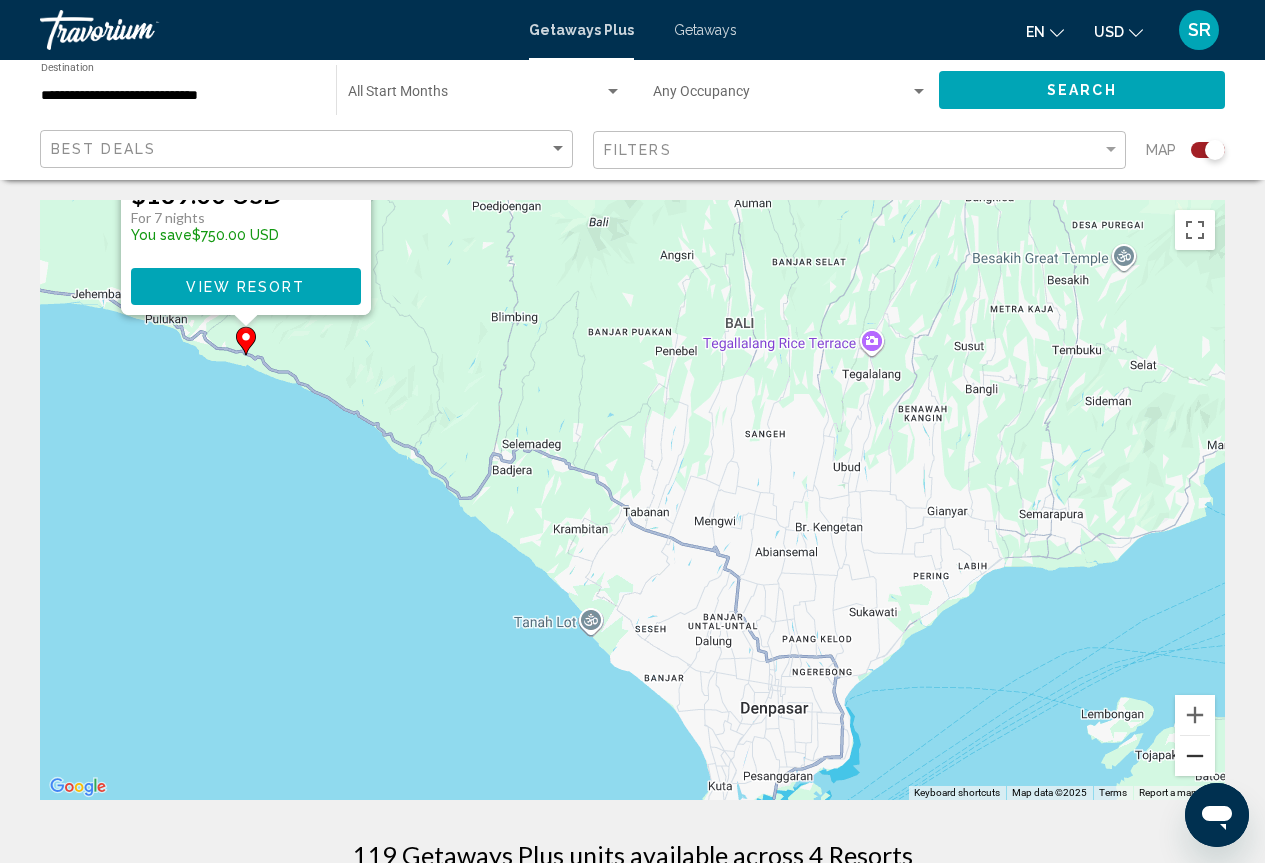 click at bounding box center (1195, 756) 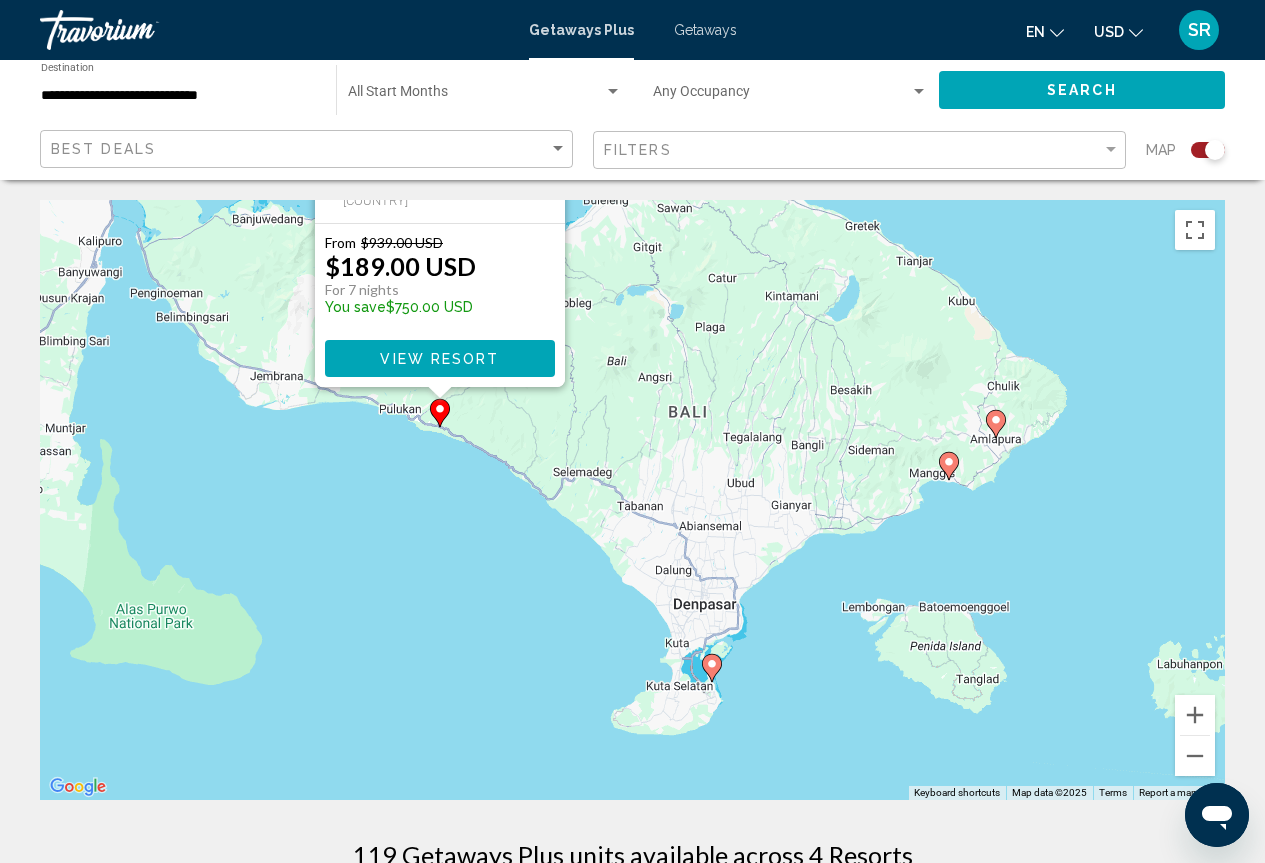 click 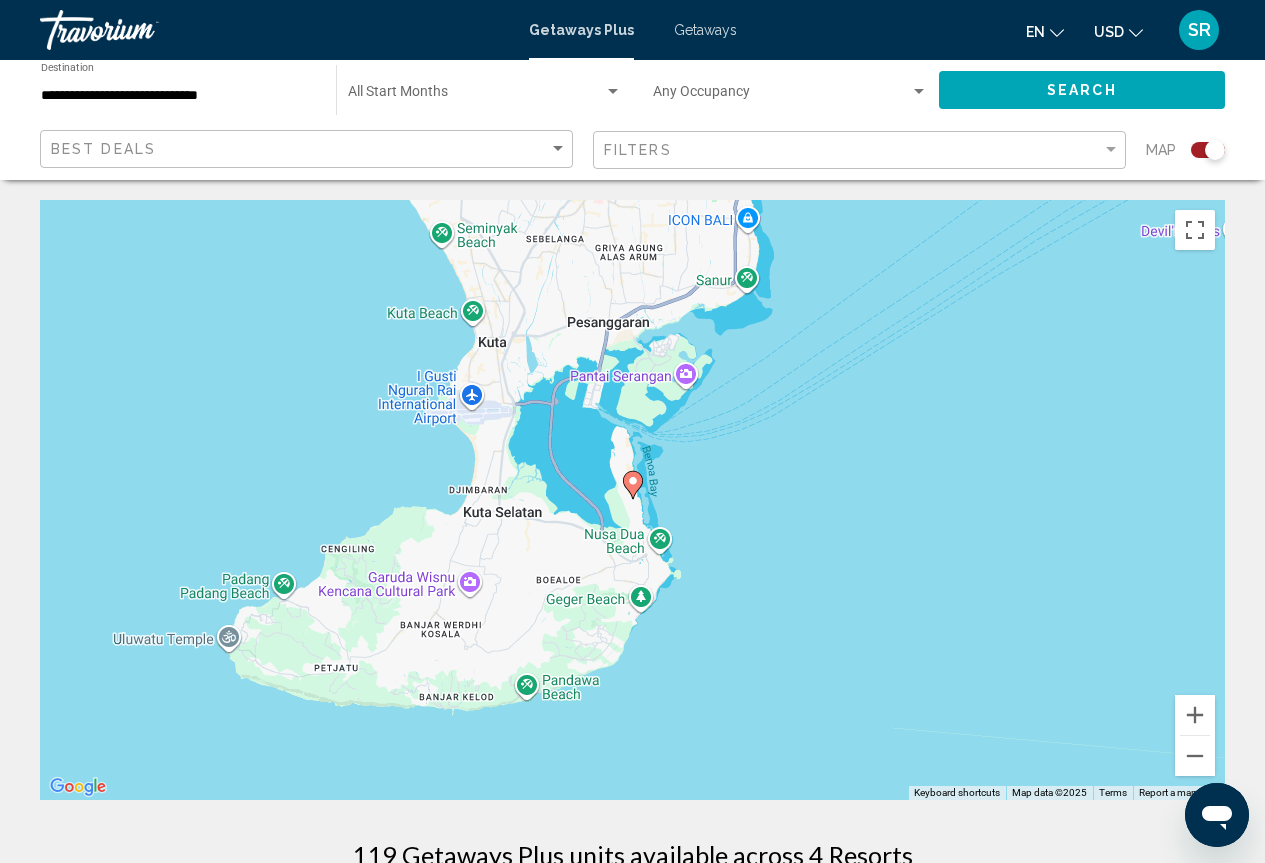 click 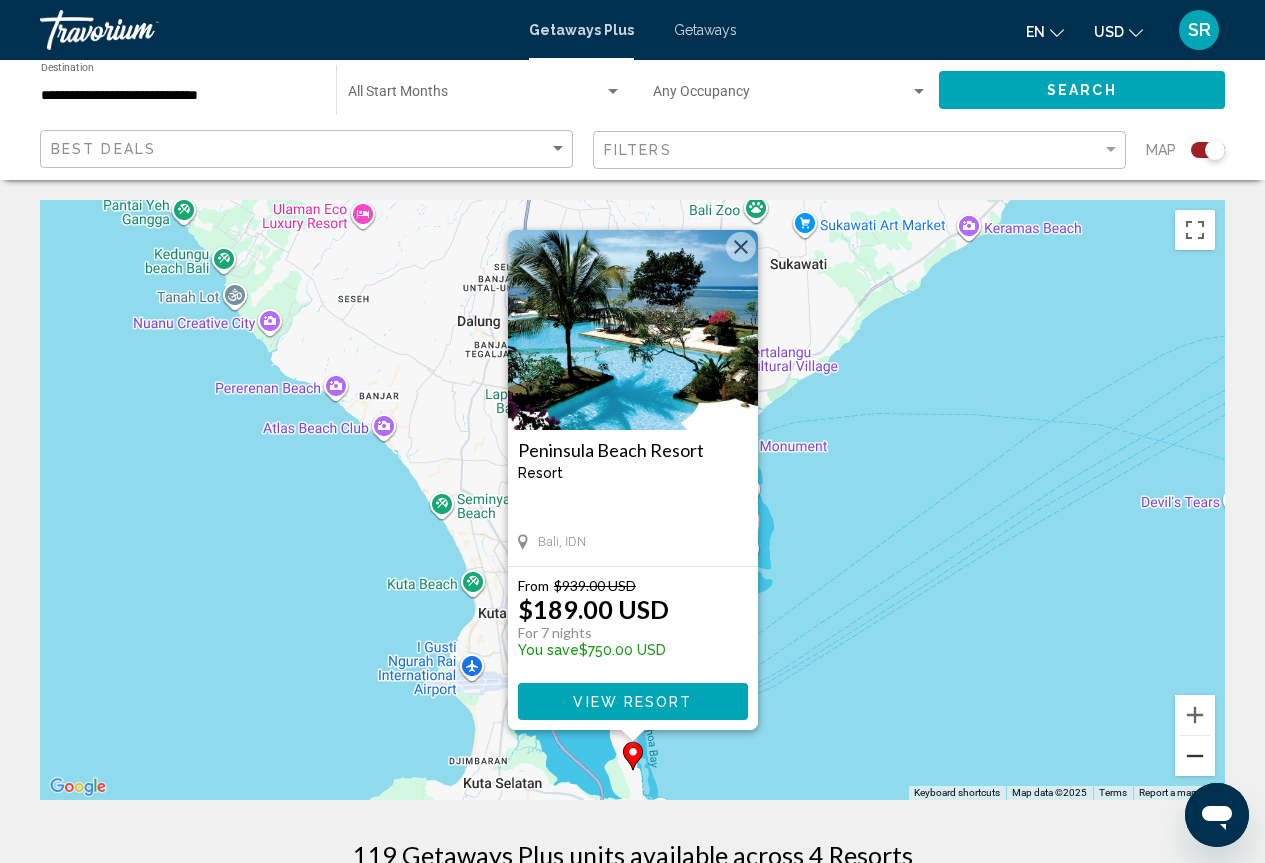 click at bounding box center (1195, 756) 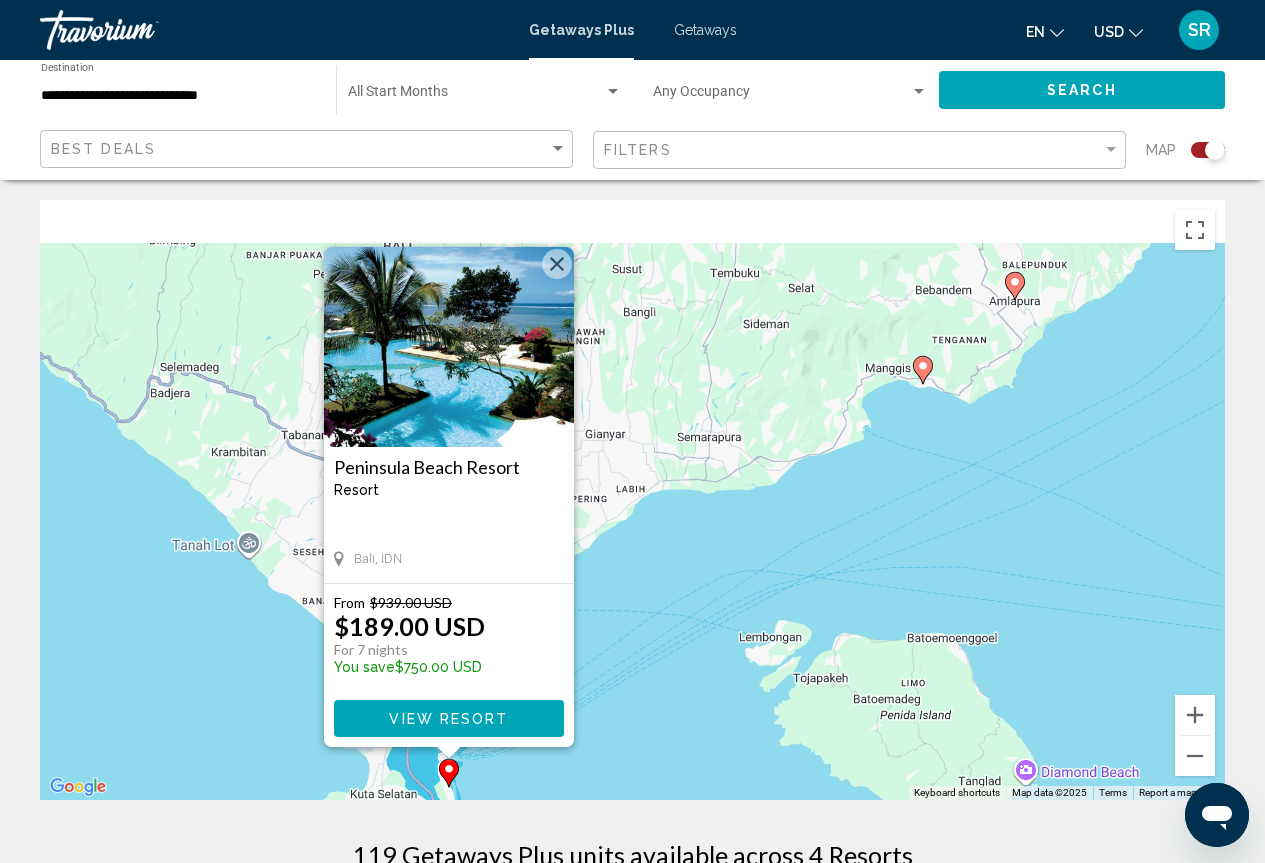 drag, startPoint x: 874, startPoint y: 624, endPoint x: 801, endPoint y: 605, distance: 75.43209 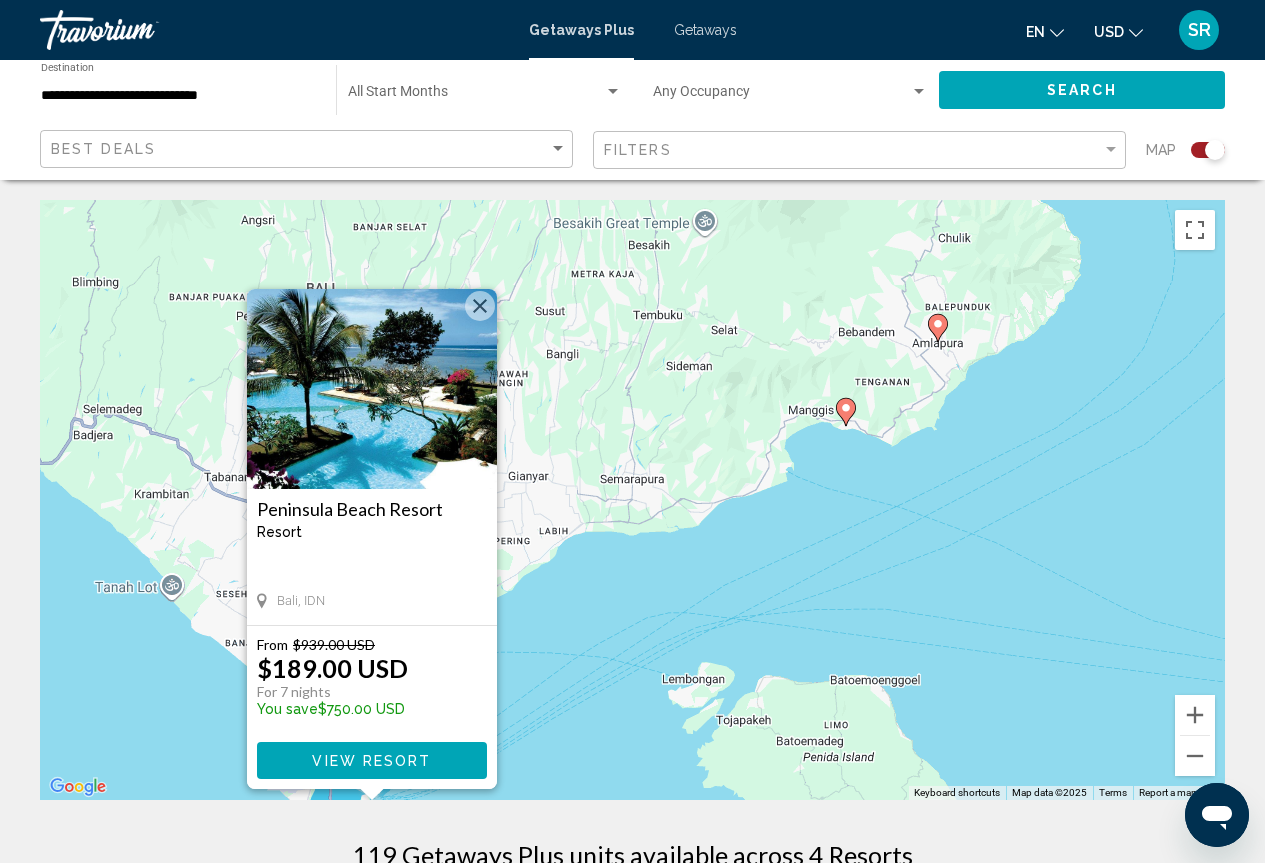 click 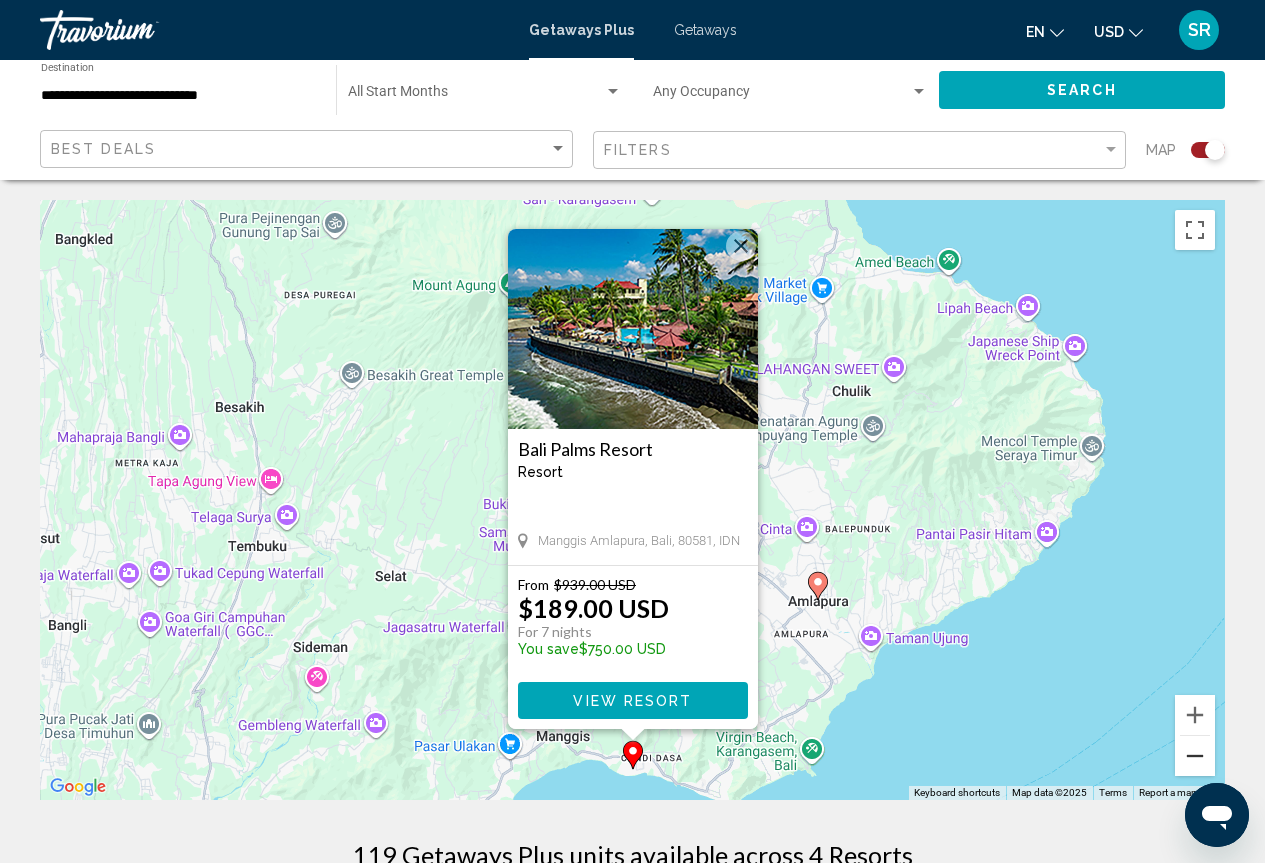 click at bounding box center [1195, 756] 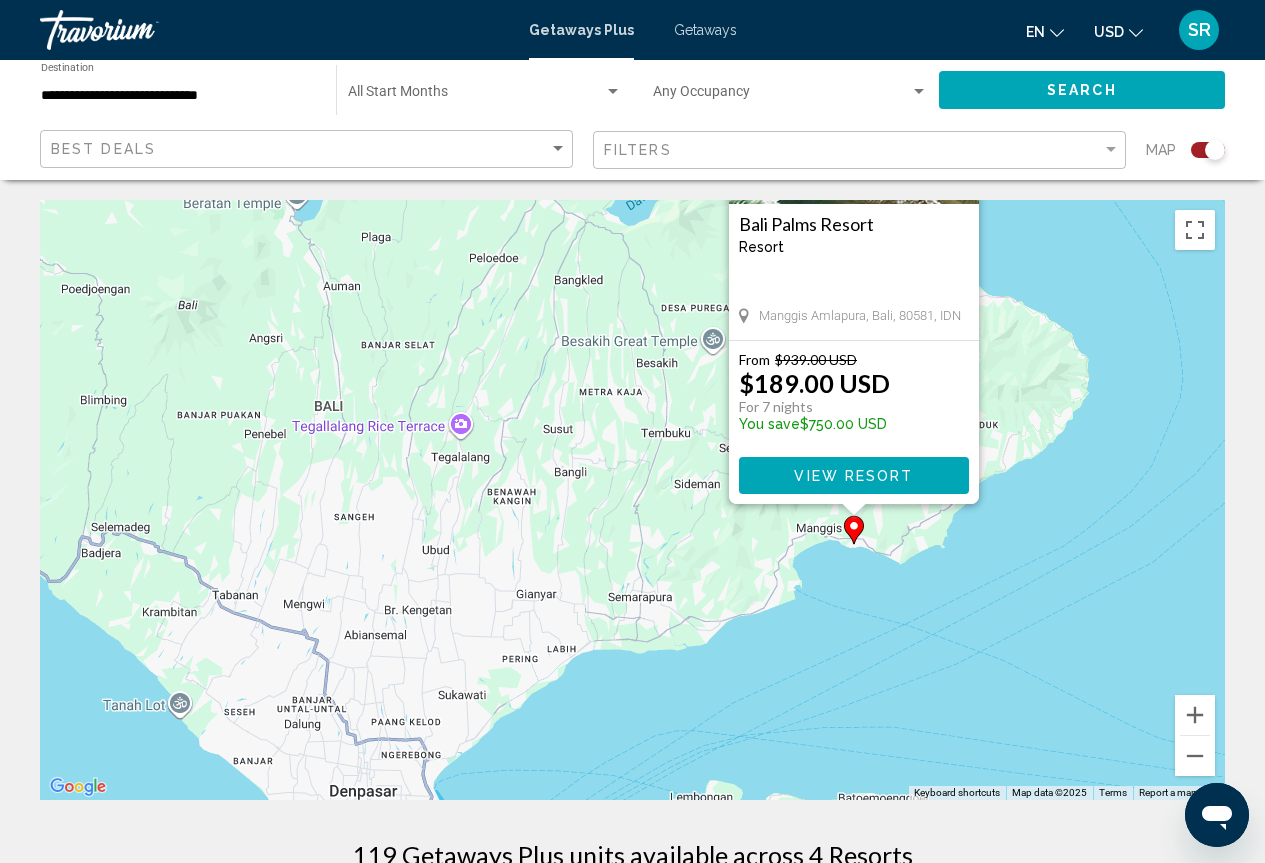 drag, startPoint x: 310, startPoint y: 651, endPoint x: 711, endPoint y: 504, distance: 427.09485 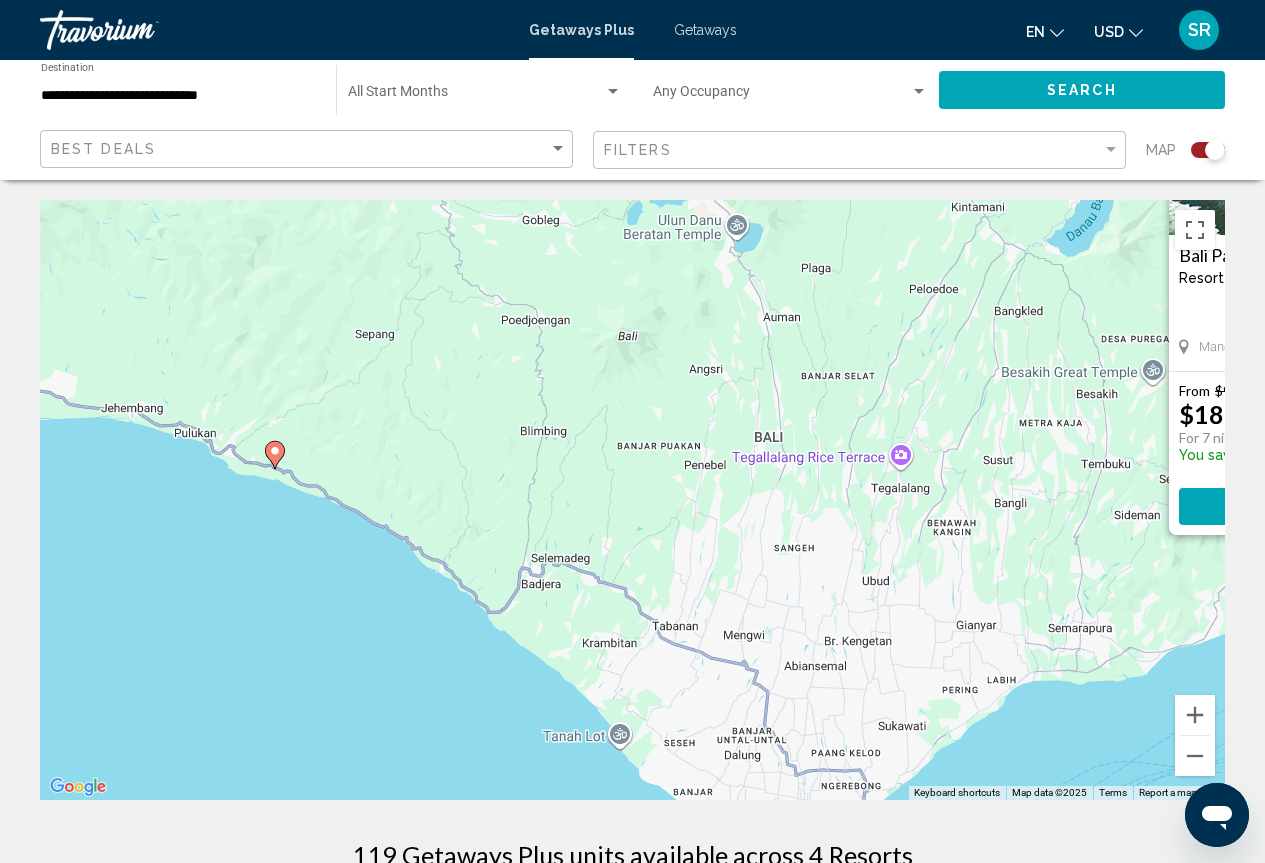 drag, startPoint x: 319, startPoint y: 532, endPoint x: 476, endPoint y: 683, distance: 217.83022 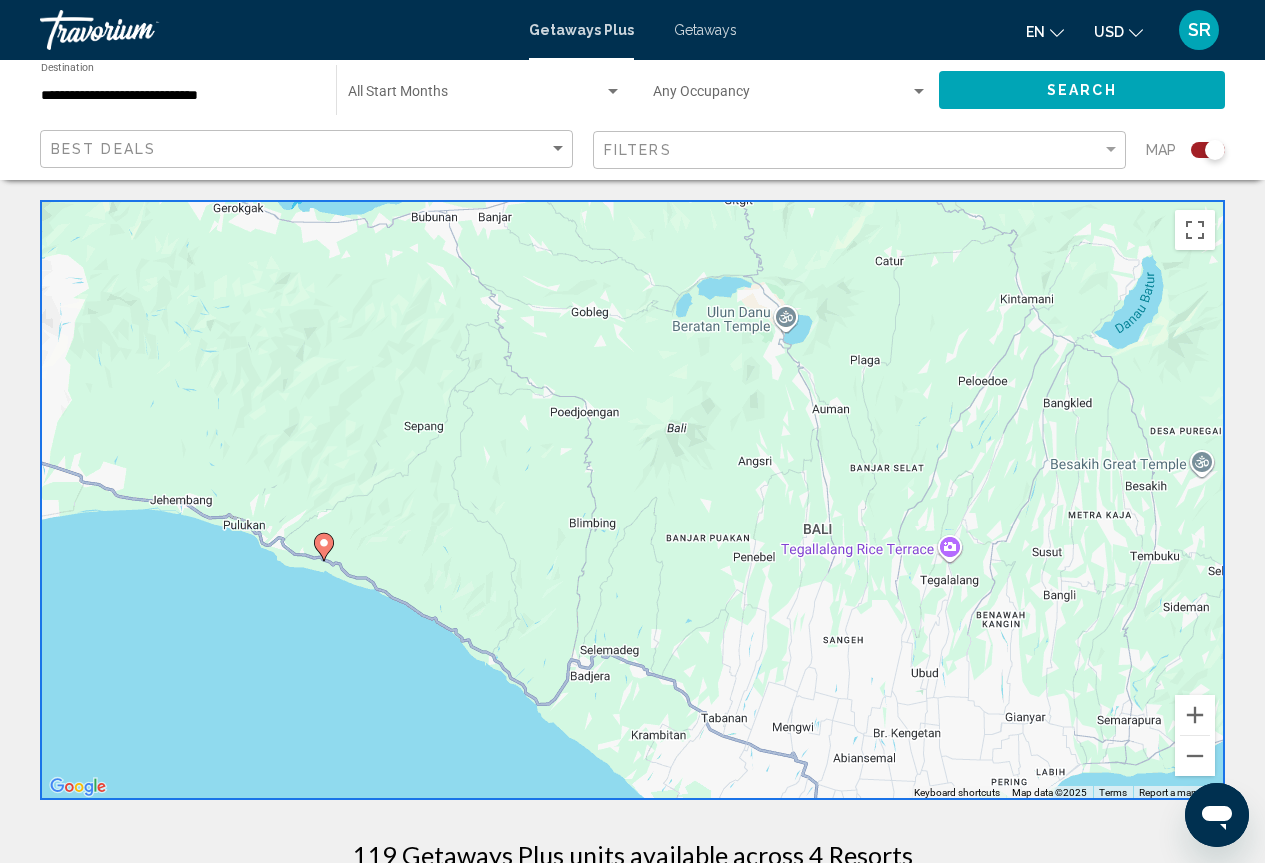 scroll, scrollTop: 200, scrollLeft: 0, axis: vertical 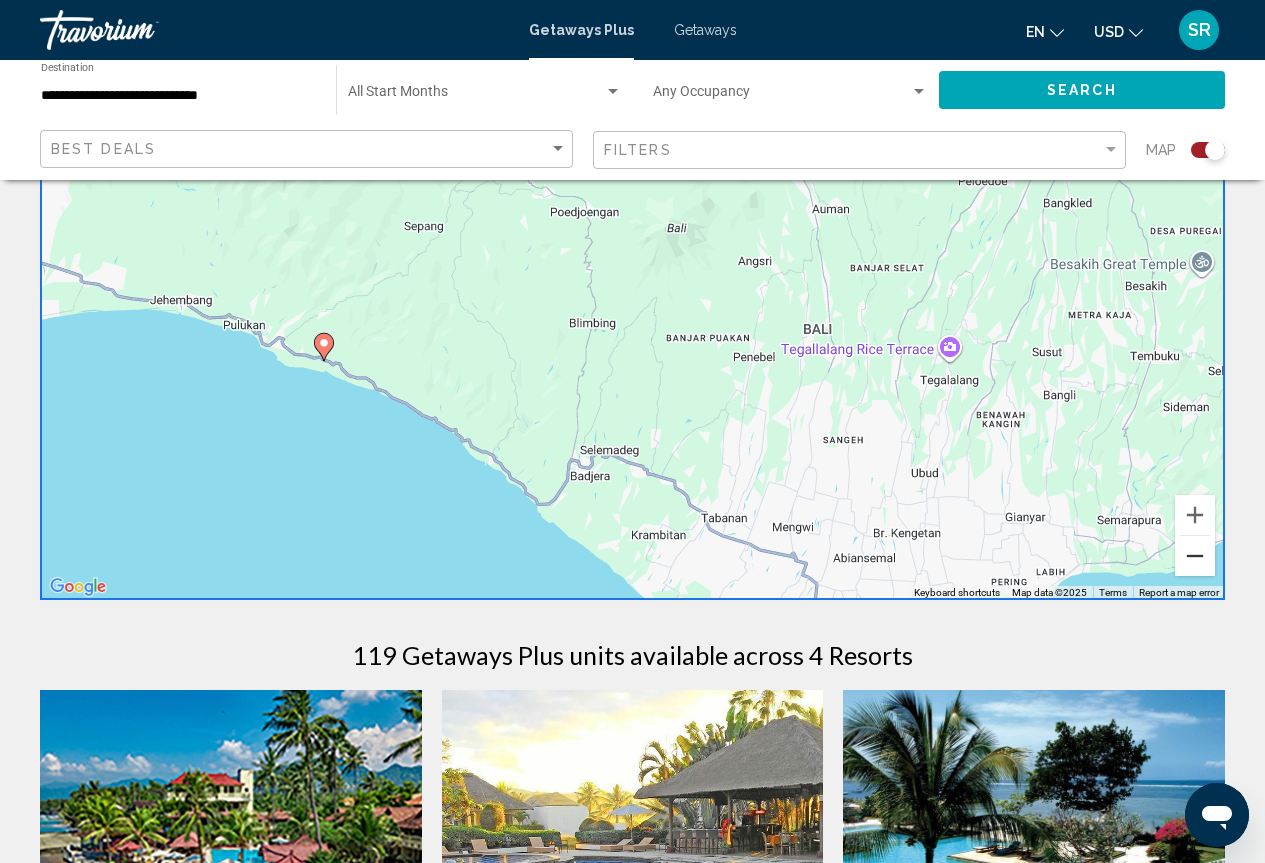 click at bounding box center (1195, 556) 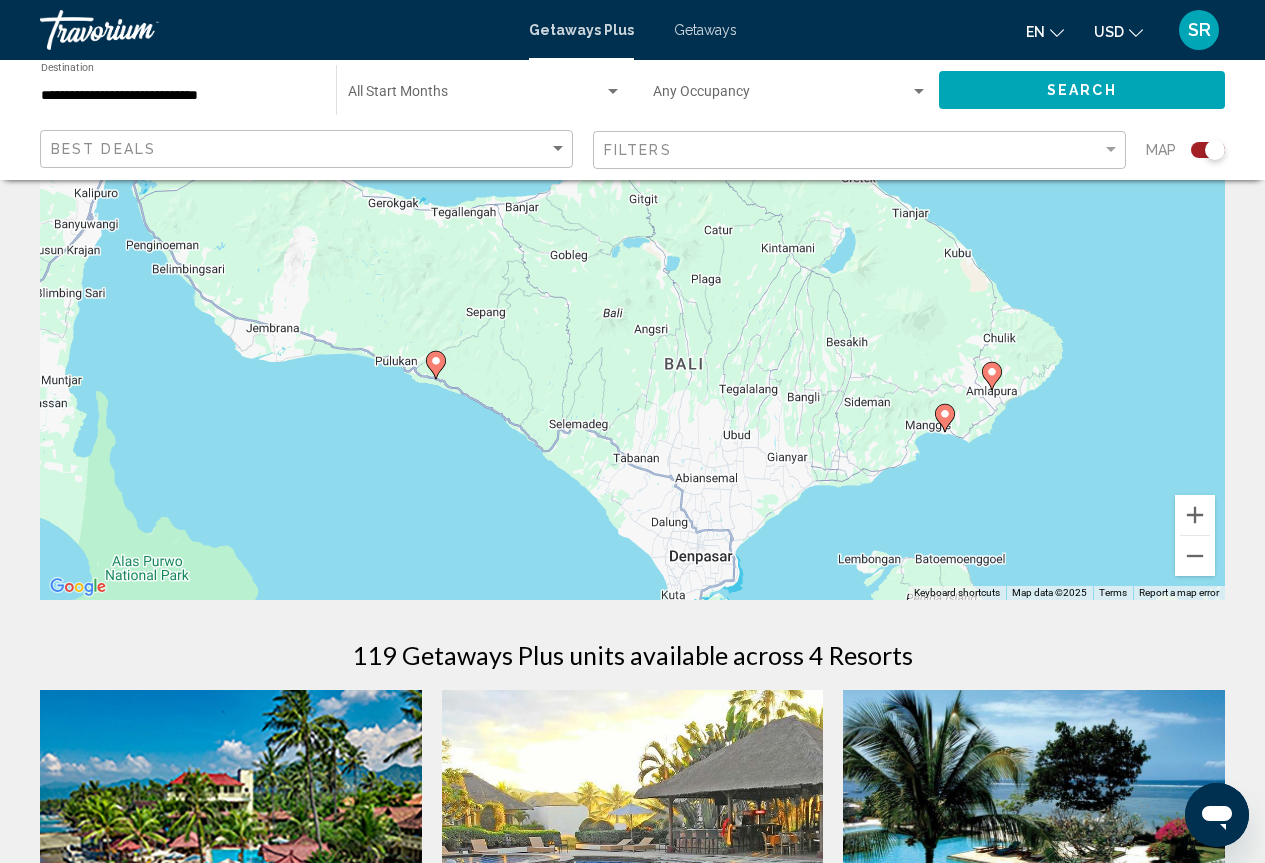 click on "To activate drag with keyboard, press Alt + Enter. Once in keyboard drag state, use the arrow keys to move the marker. To complete the drag, press the Enter key. To cancel, press Escape." at bounding box center [632, 300] 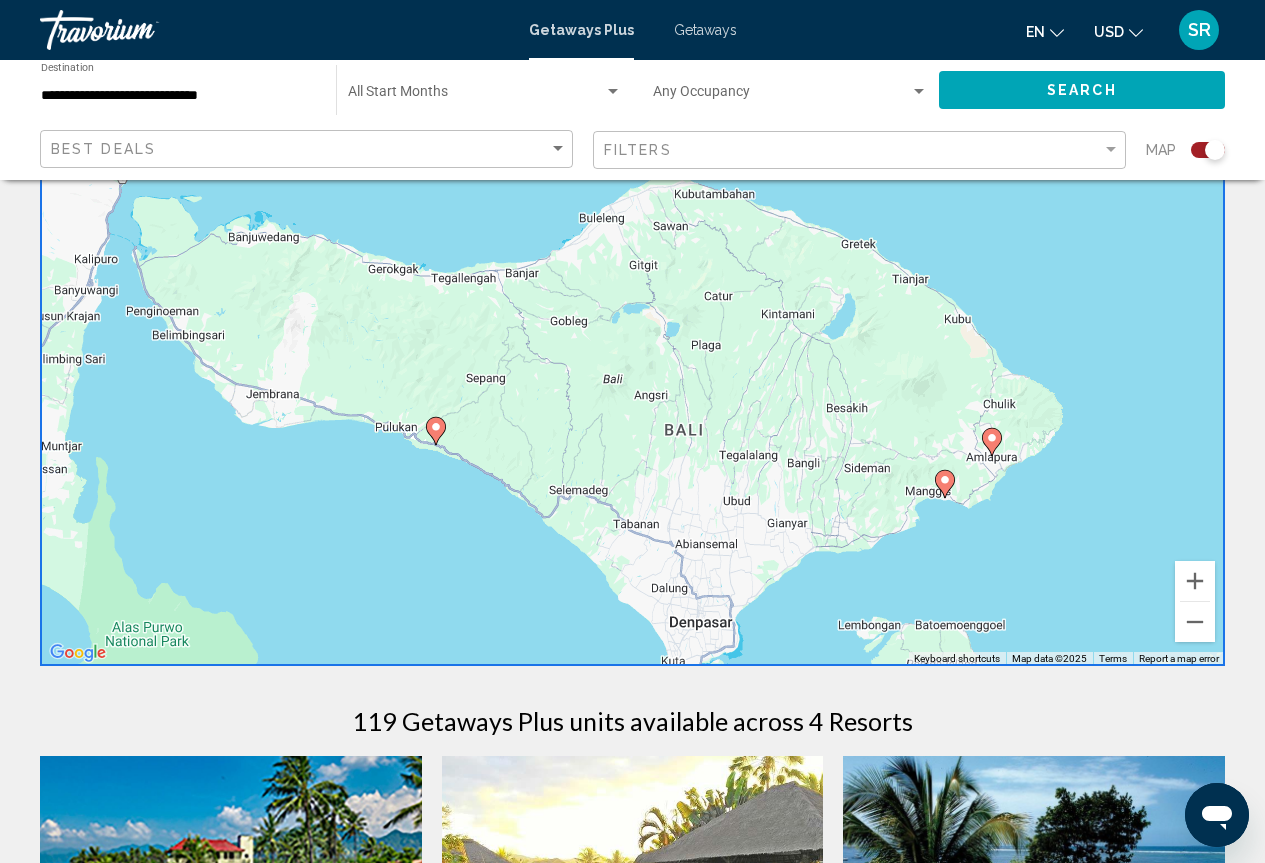 scroll, scrollTop: 0, scrollLeft: 0, axis: both 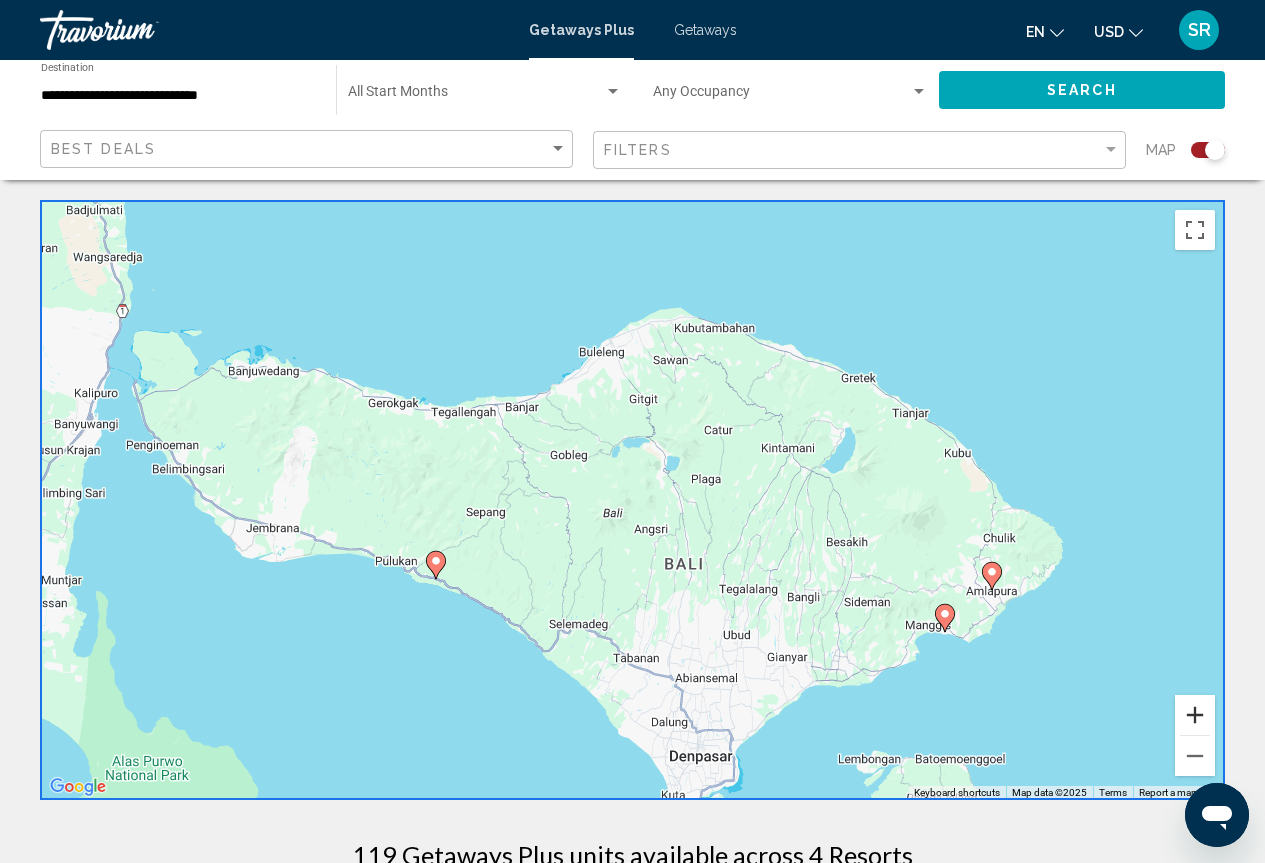click at bounding box center [1195, 715] 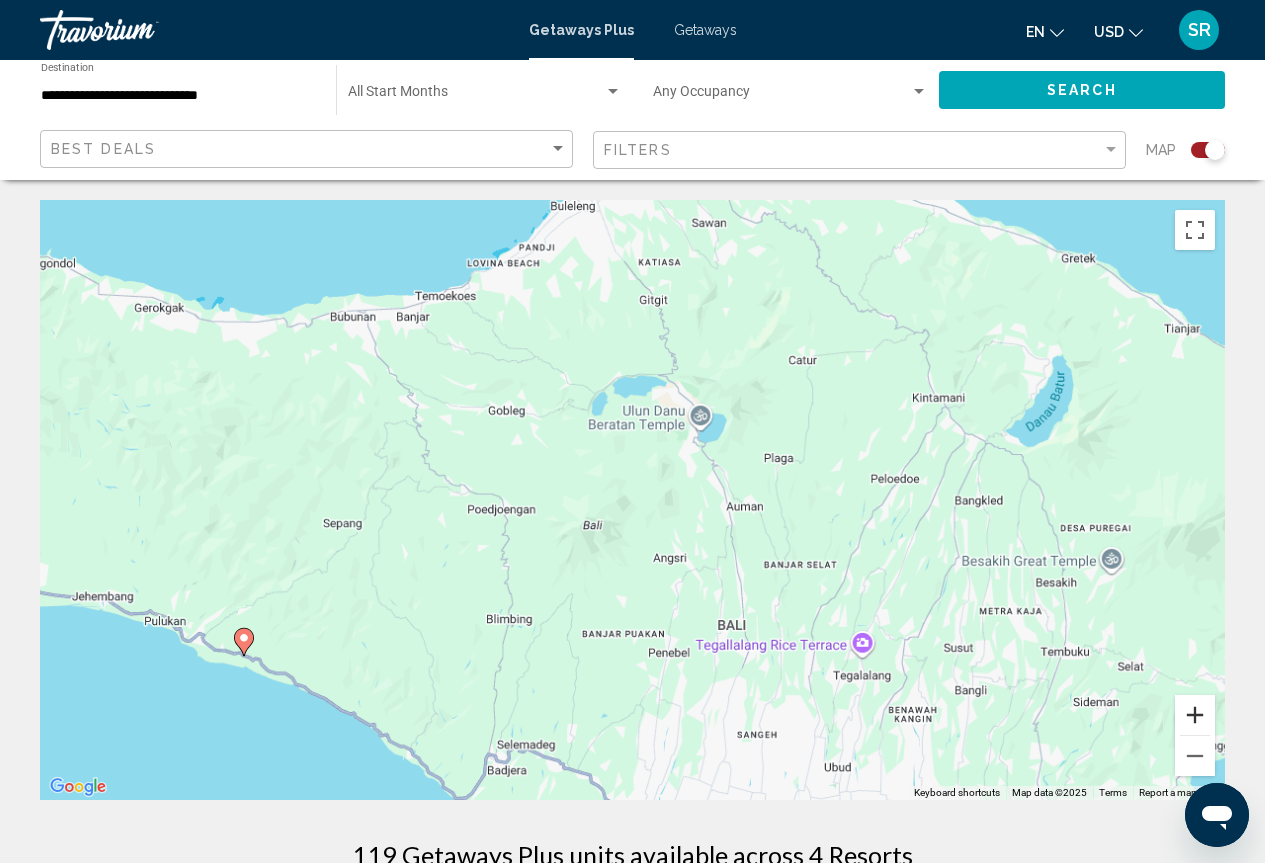 click at bounding box center [1195, 715] 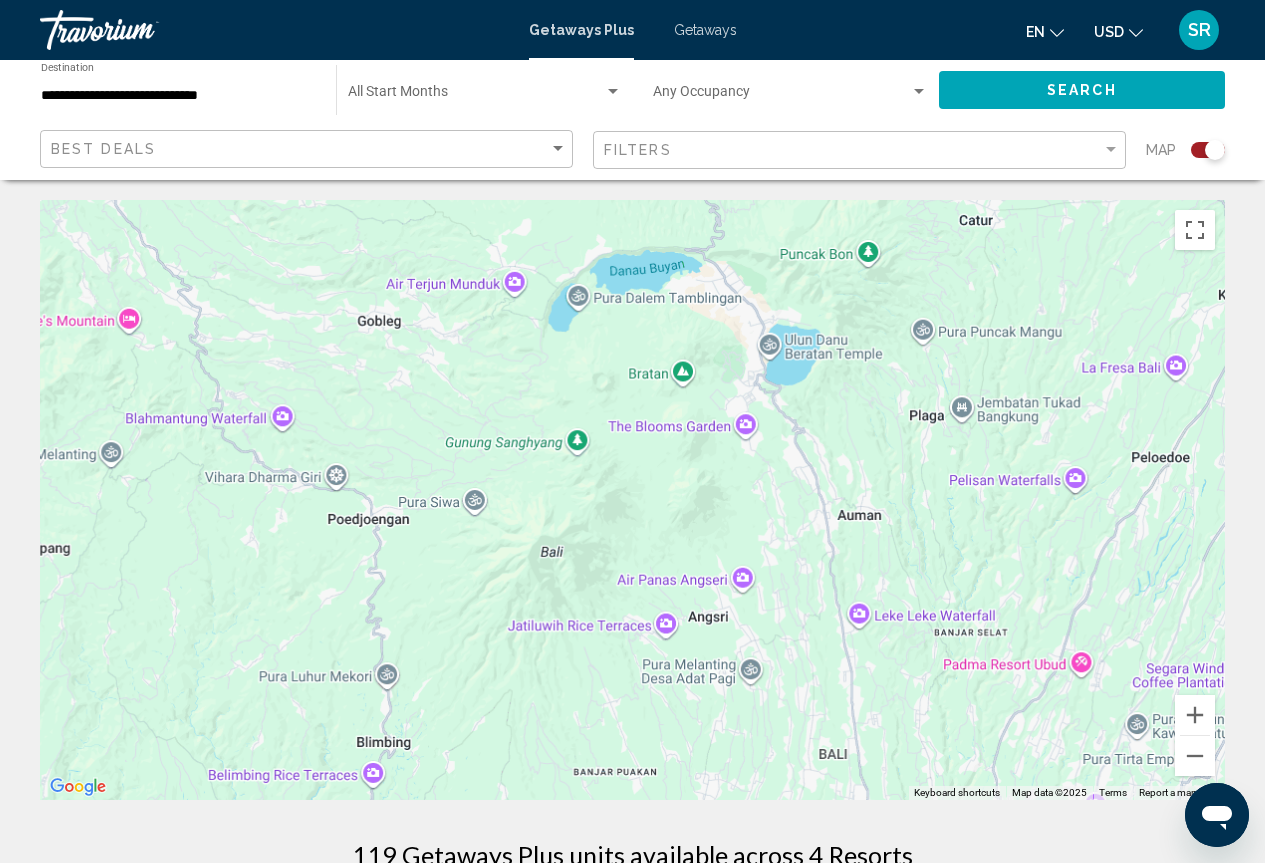 drag, startPoint x: 1064, startPoint y: 593, endPoint x: 346, endPoint y: 277, distance: 784.4616 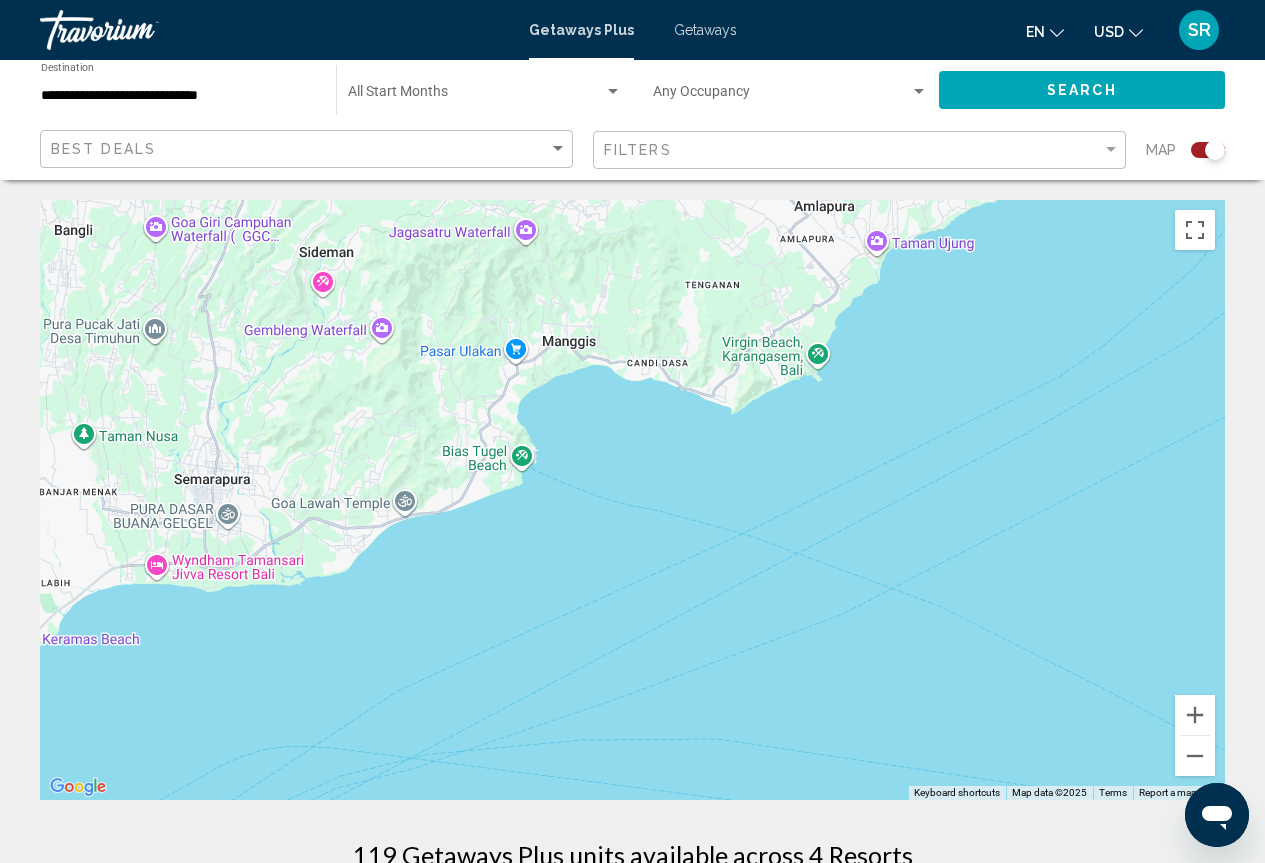 drag, startPoint x: 701, startPoint y: 418, endPoint x: 712, endPoint y: 538, distance: 120.50311 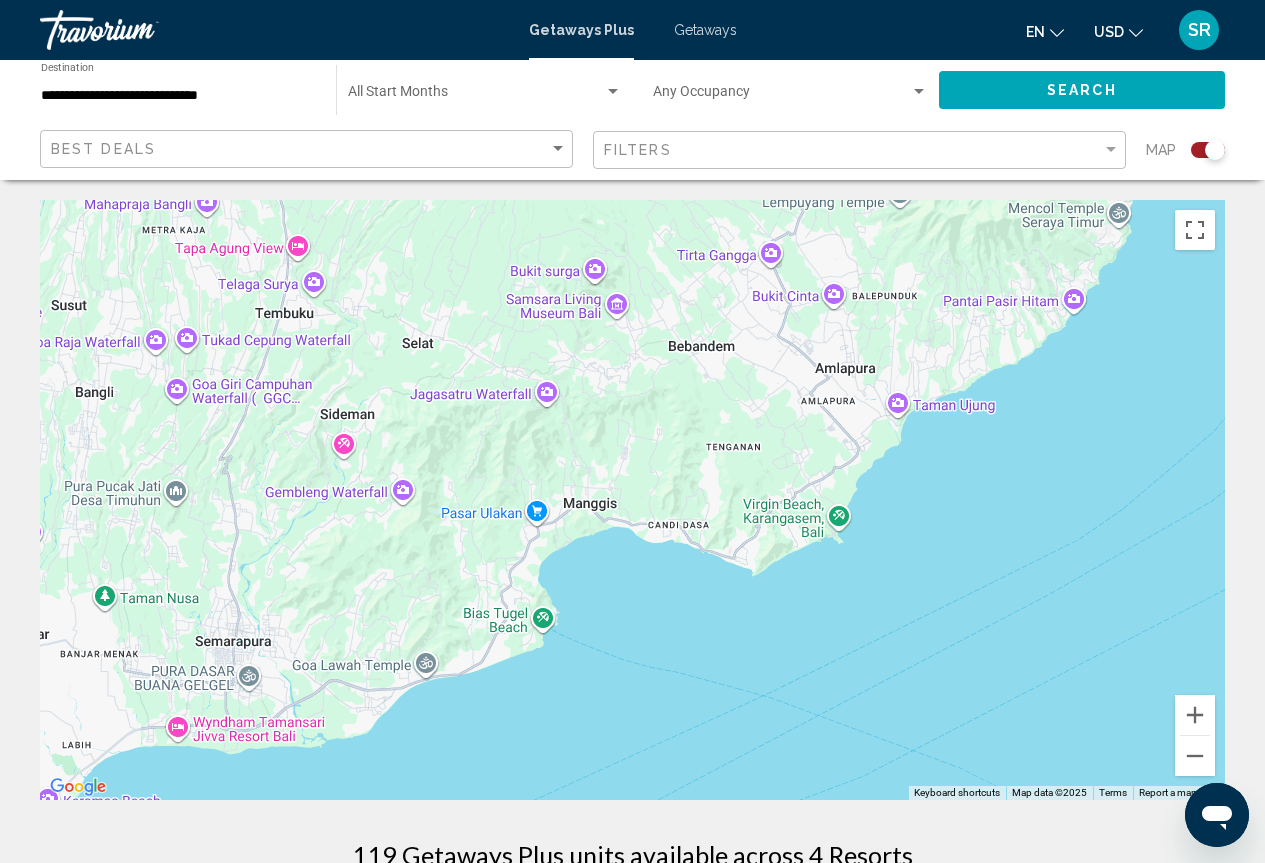 drag, startPoint x: 773, startPoint y: 289, endPoint x: 844, endPoint y: 583, distance: 302.45166 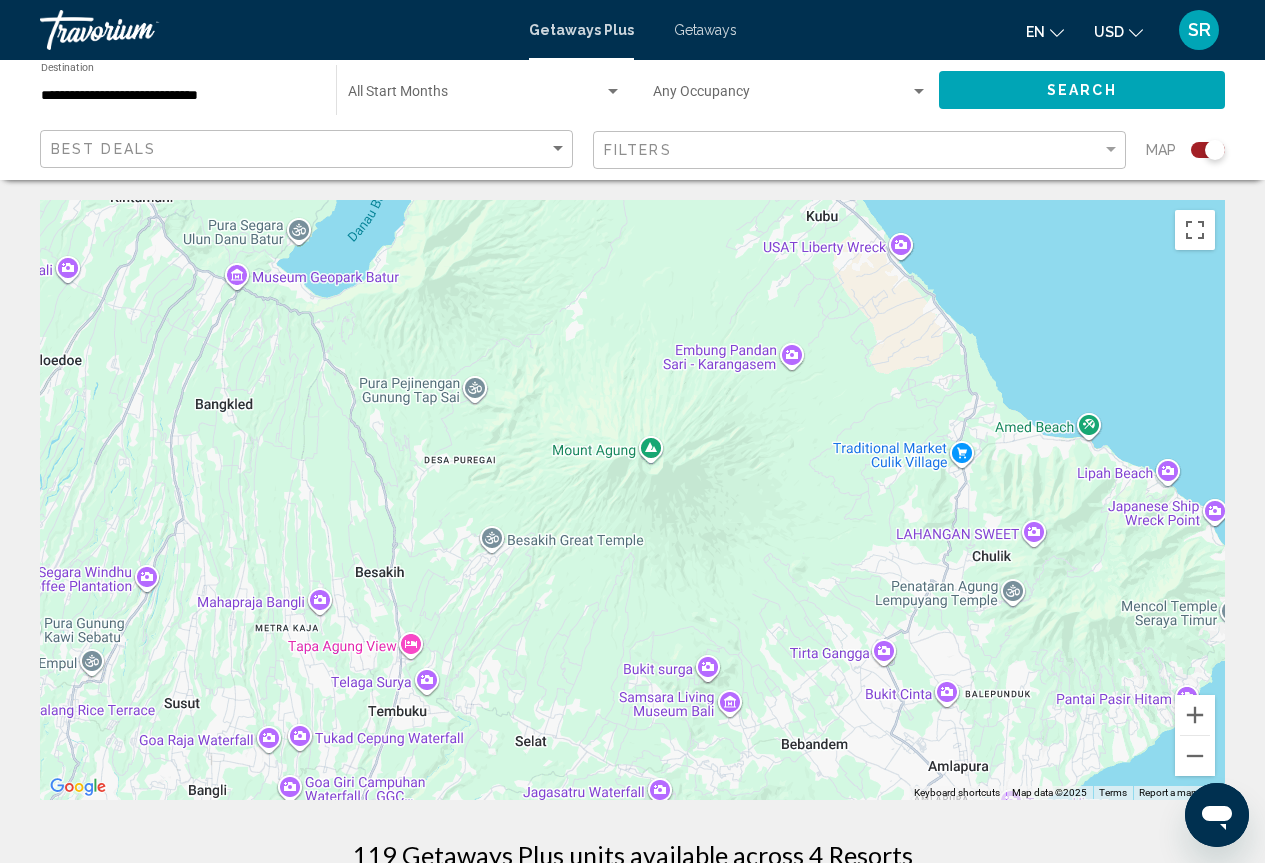 drag, startPoint x: 955, startPoint y: 579, endPoint x: 942, endPoint y: 252, distance: 327.2583 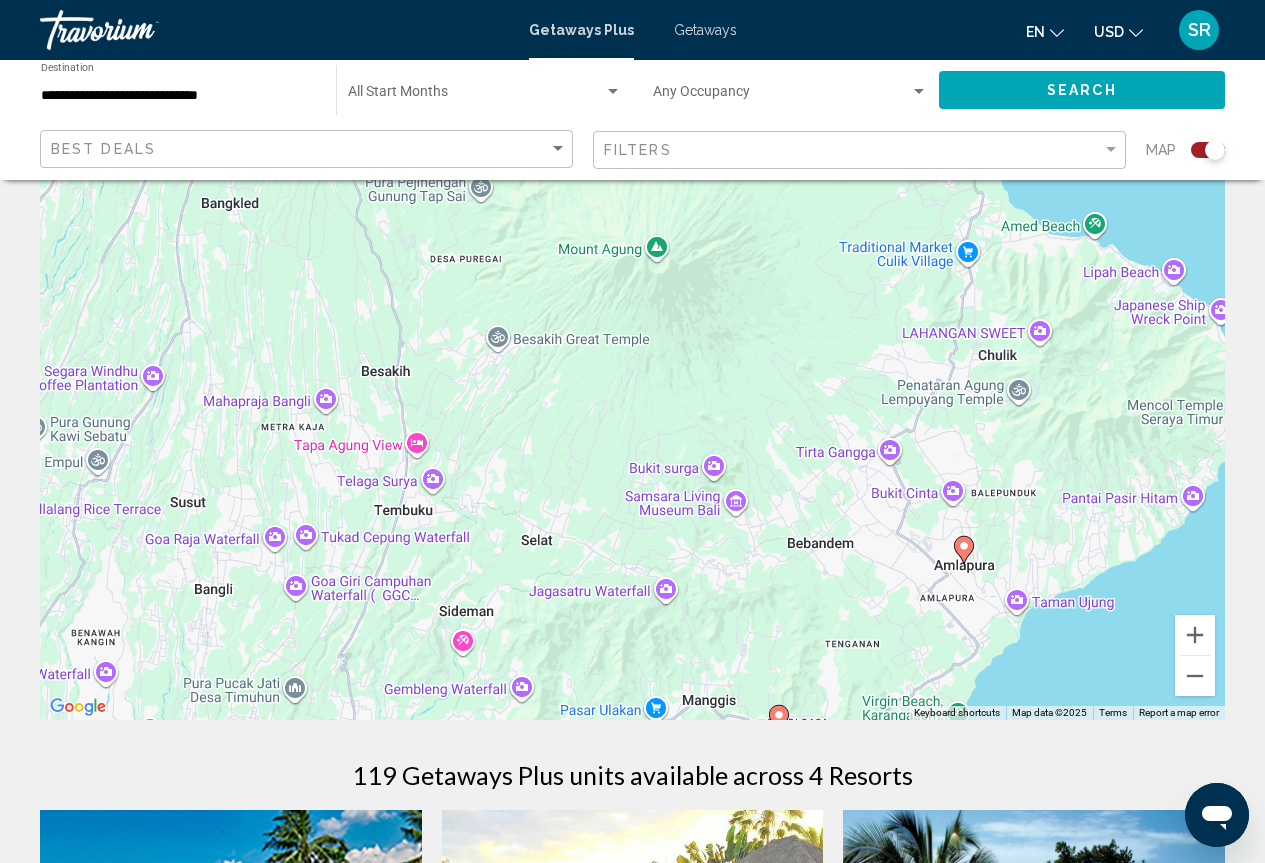 scroll, scrollTop: 200, scrollLeft: 0, axis: vertical 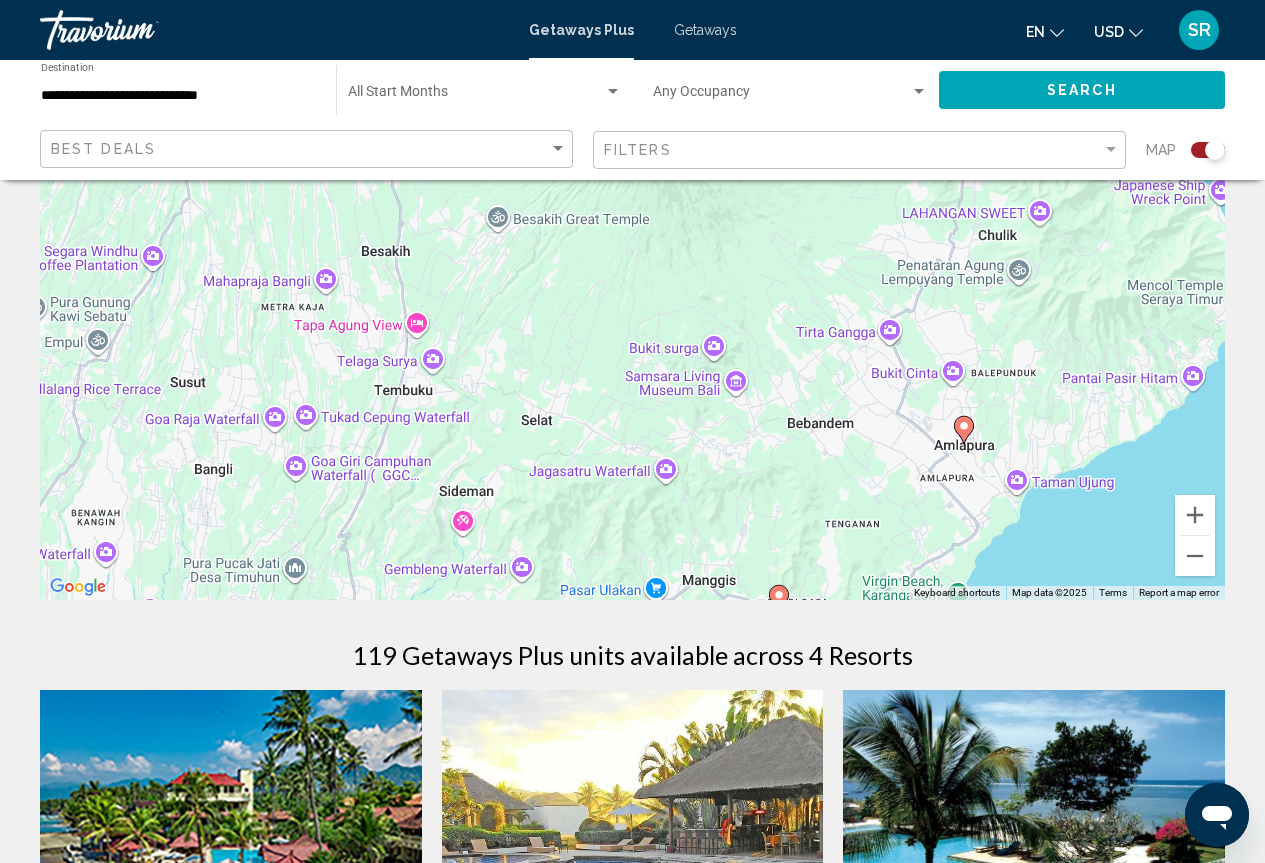 click 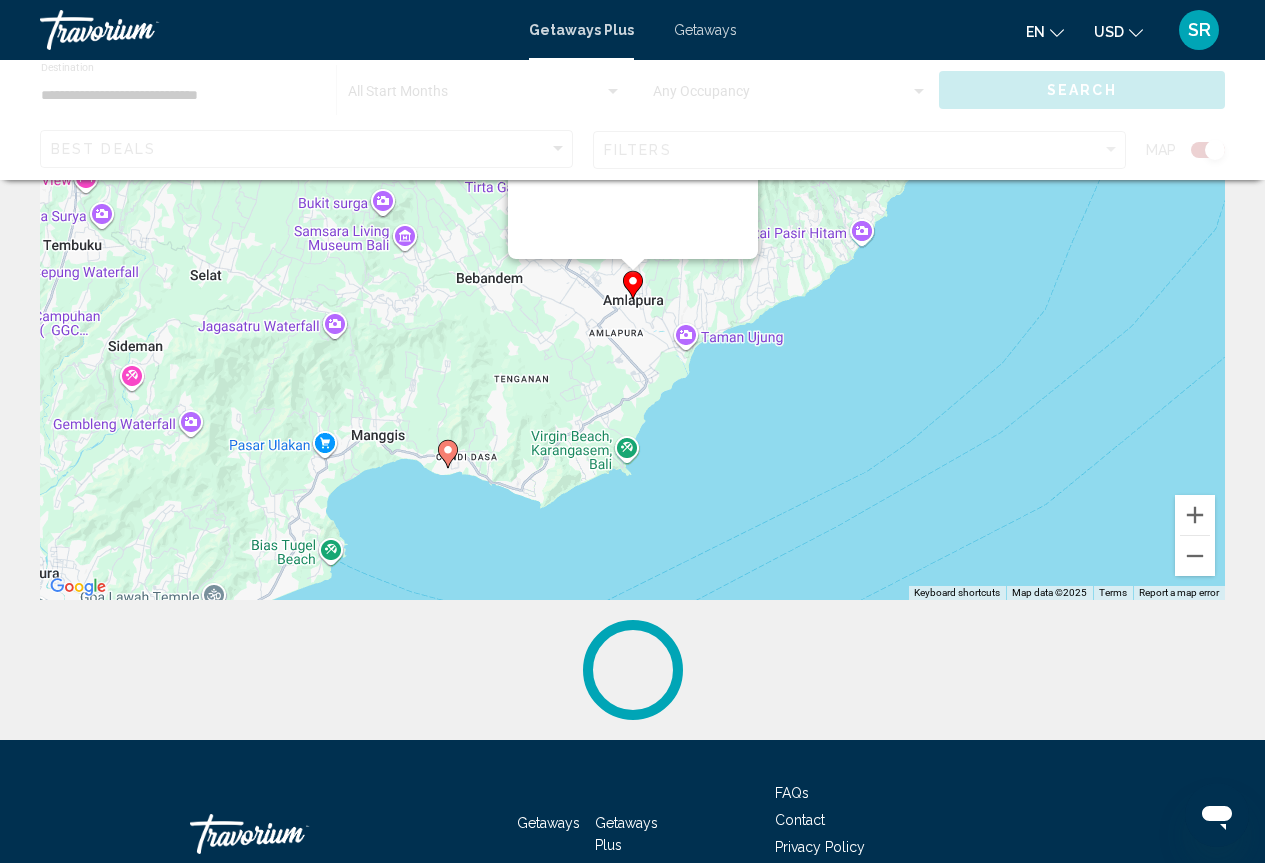 scroll, scrollTop: 0, scrollLeft: 0, axis: both 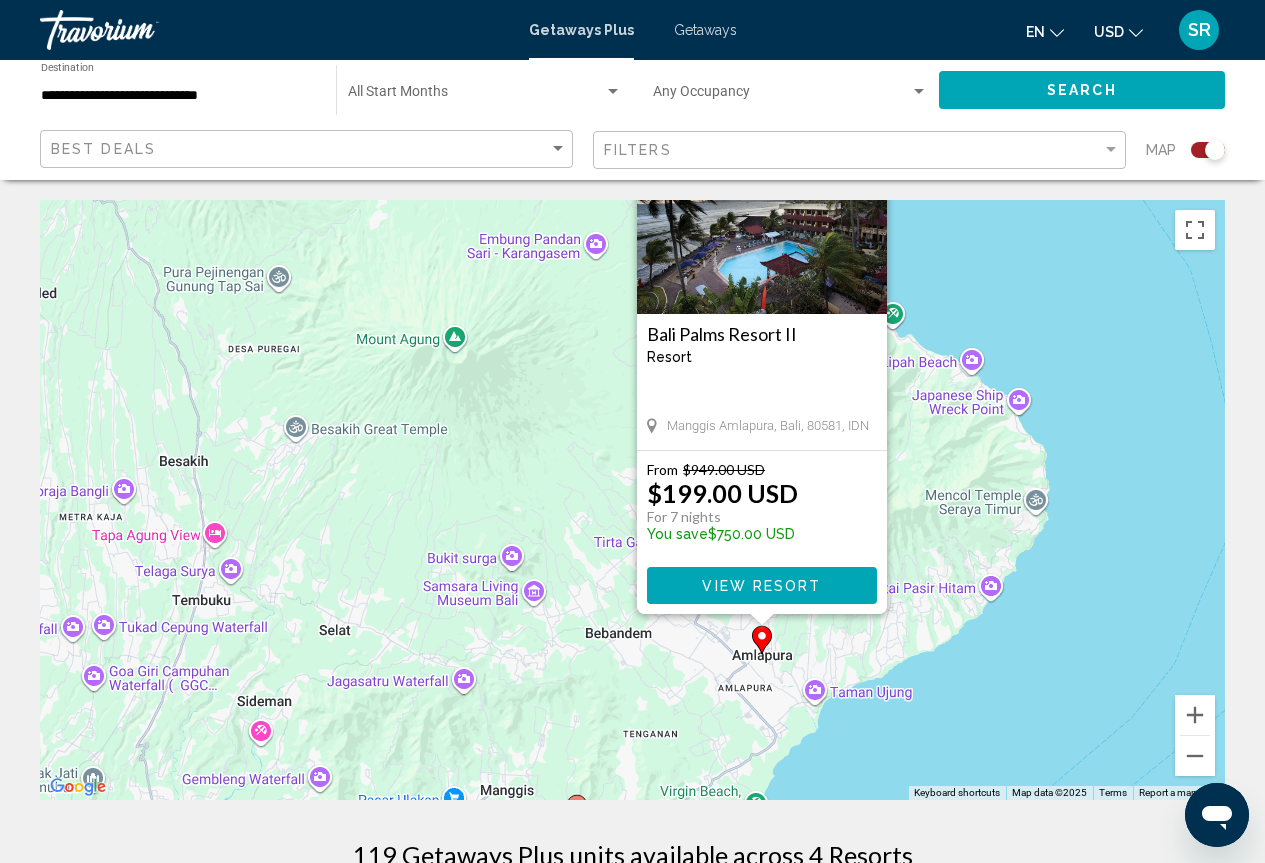 drag, startPoint x: 963, startPoint y: 610, endPoint x: 1190, endPoint y: 432, distance: 288.46664 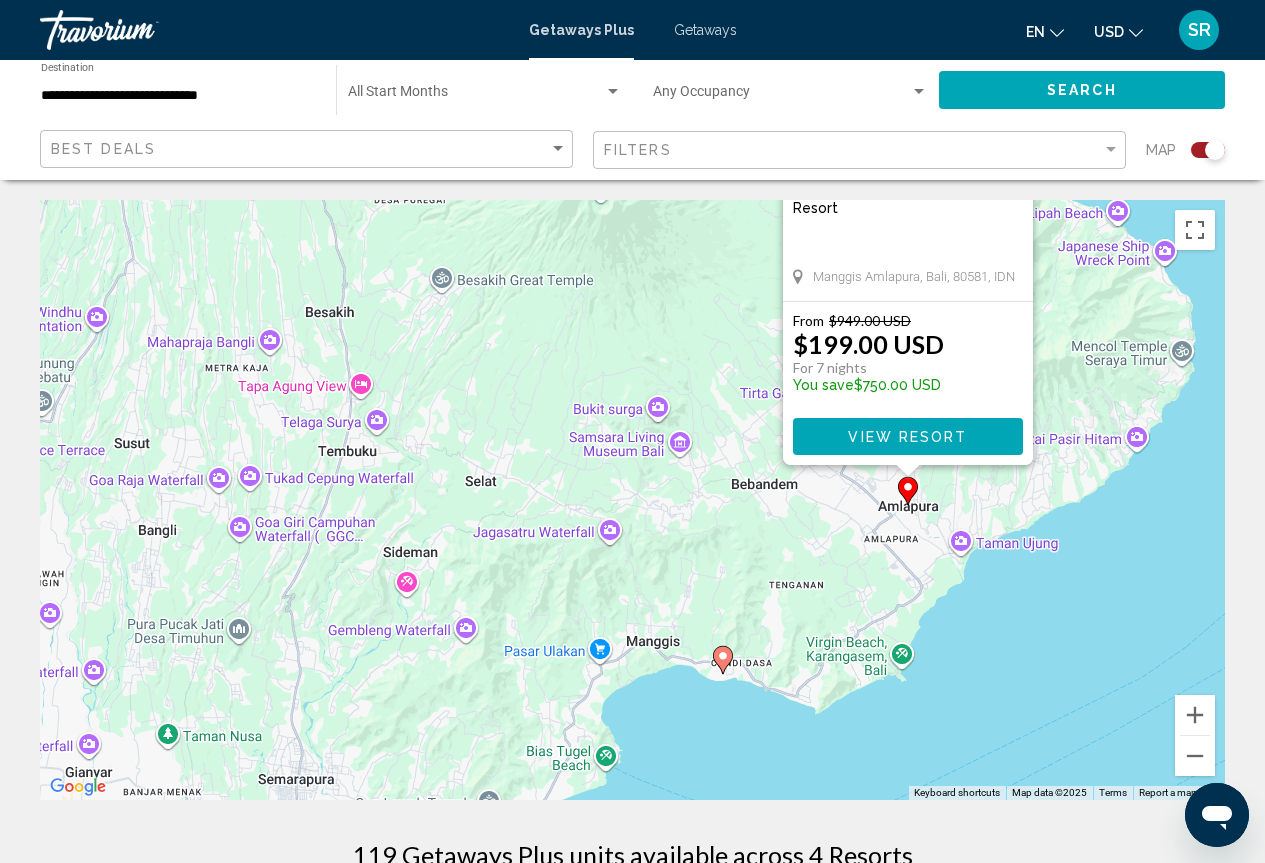 drag, startPoint x: 437, startPoint y: 663, endPoint x: 479, endPoint y: 574, distance: 98.4124 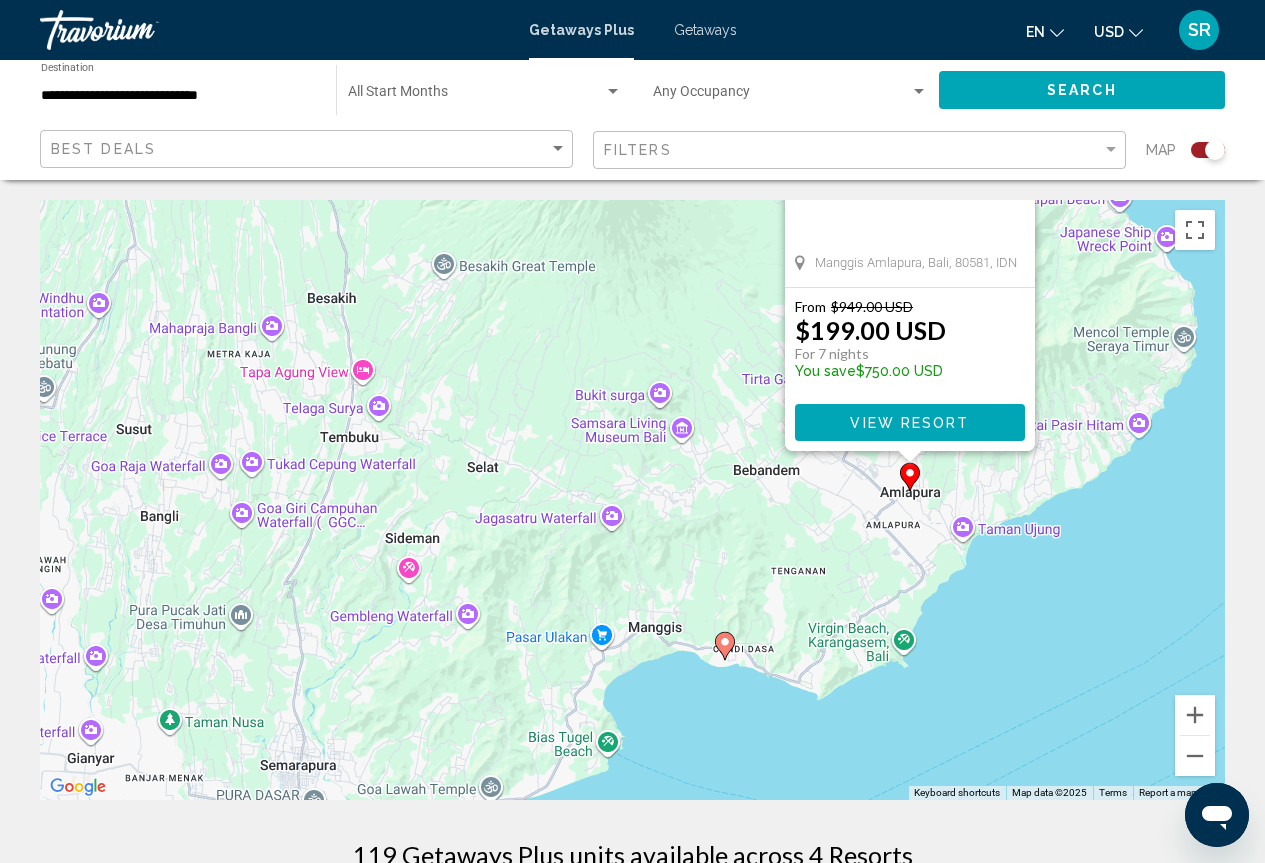 click 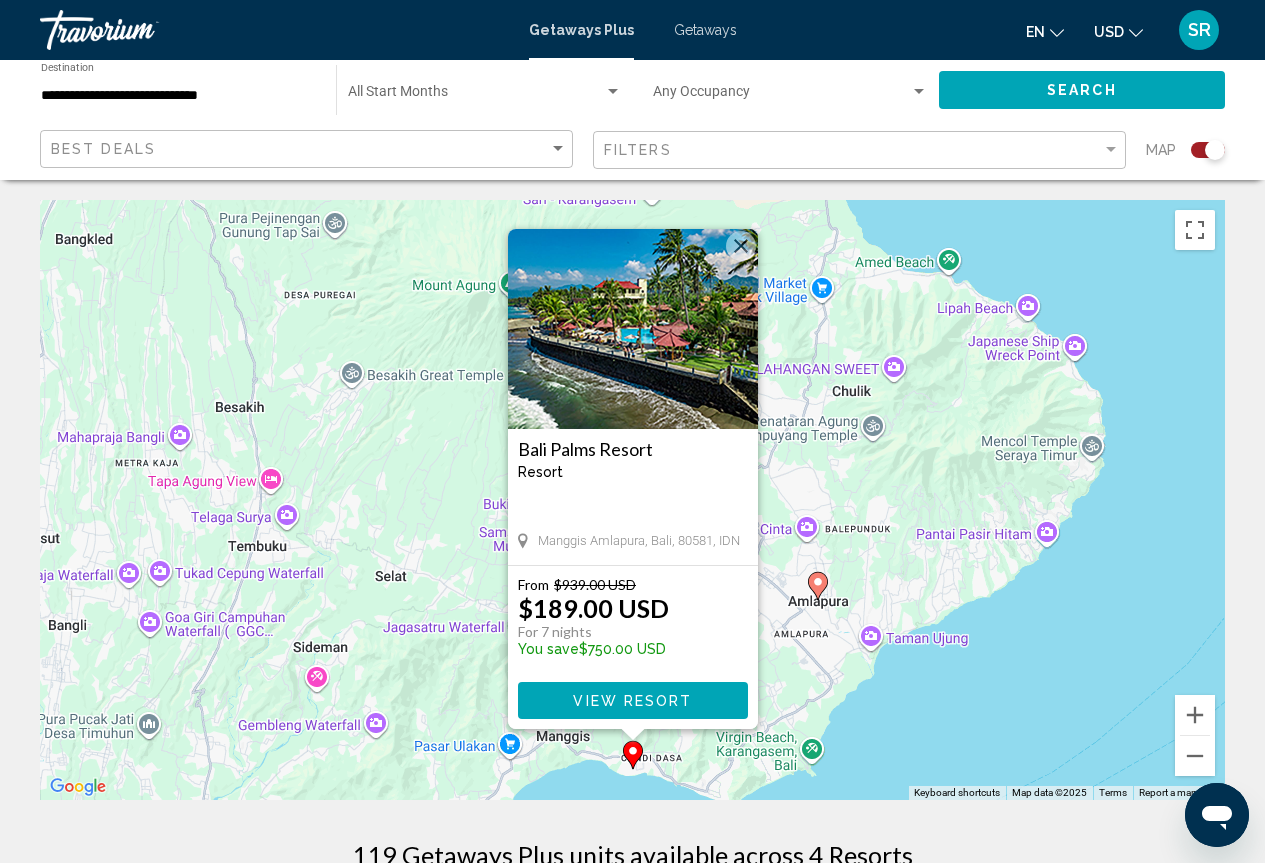 click on "View Resort" at bounding box center [632, 701] 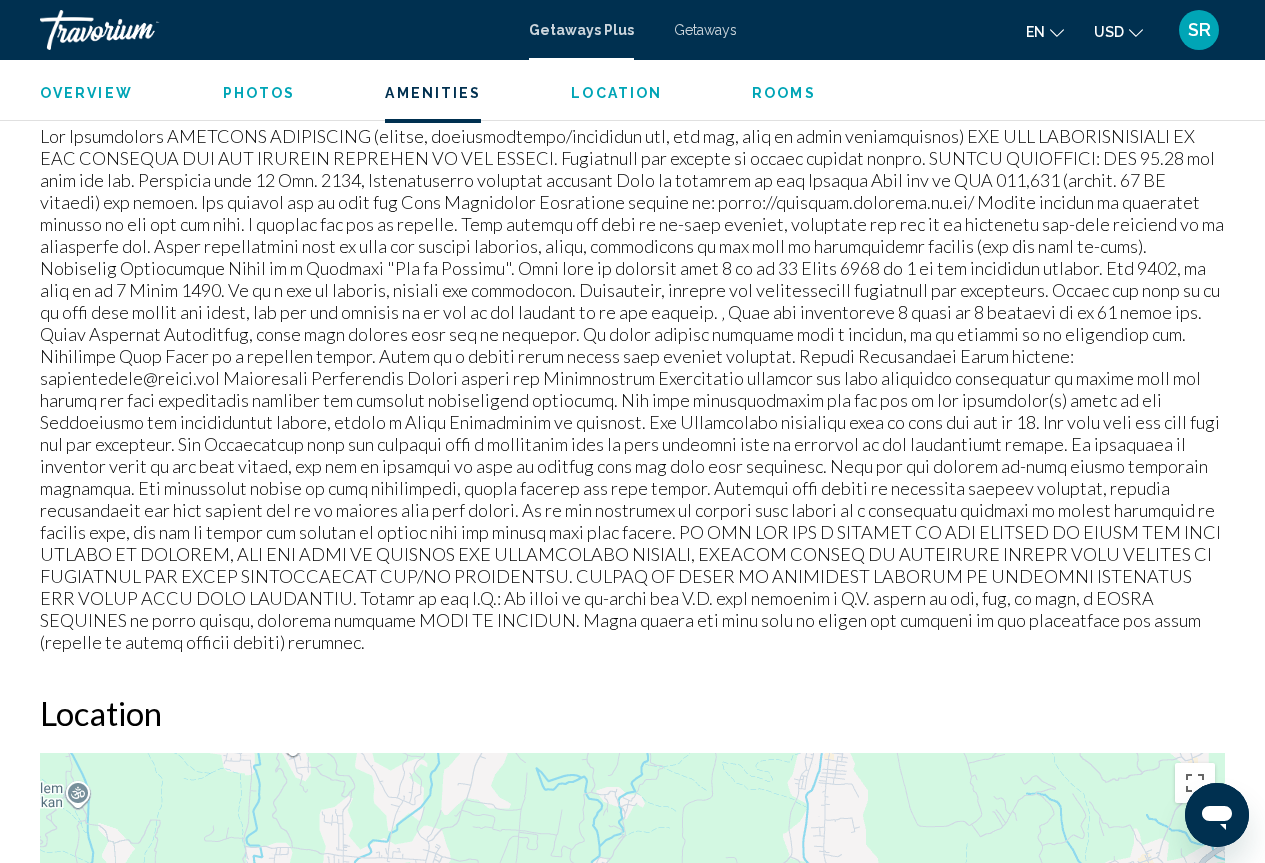 scroll, scrollTop: 2200, scrollLeft: 0, axis: vertical 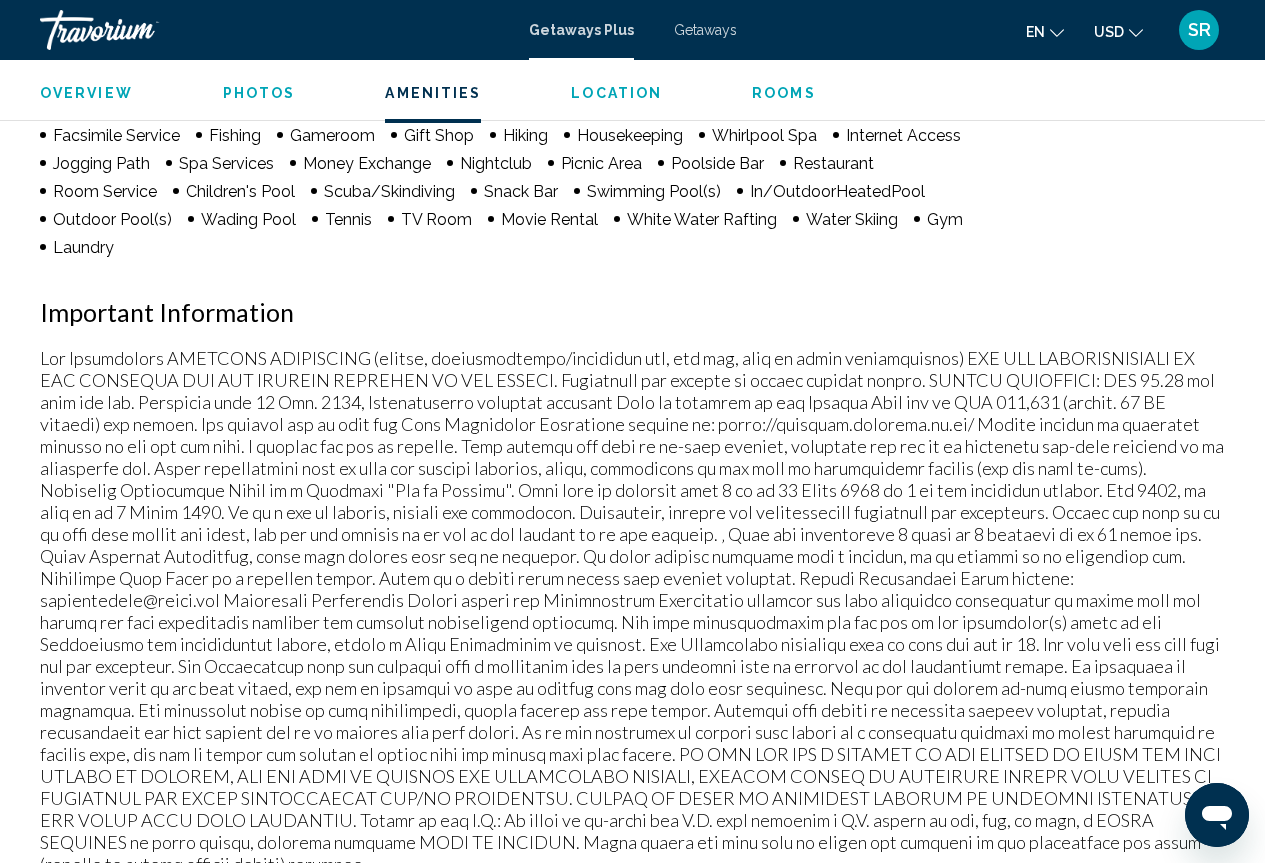 type 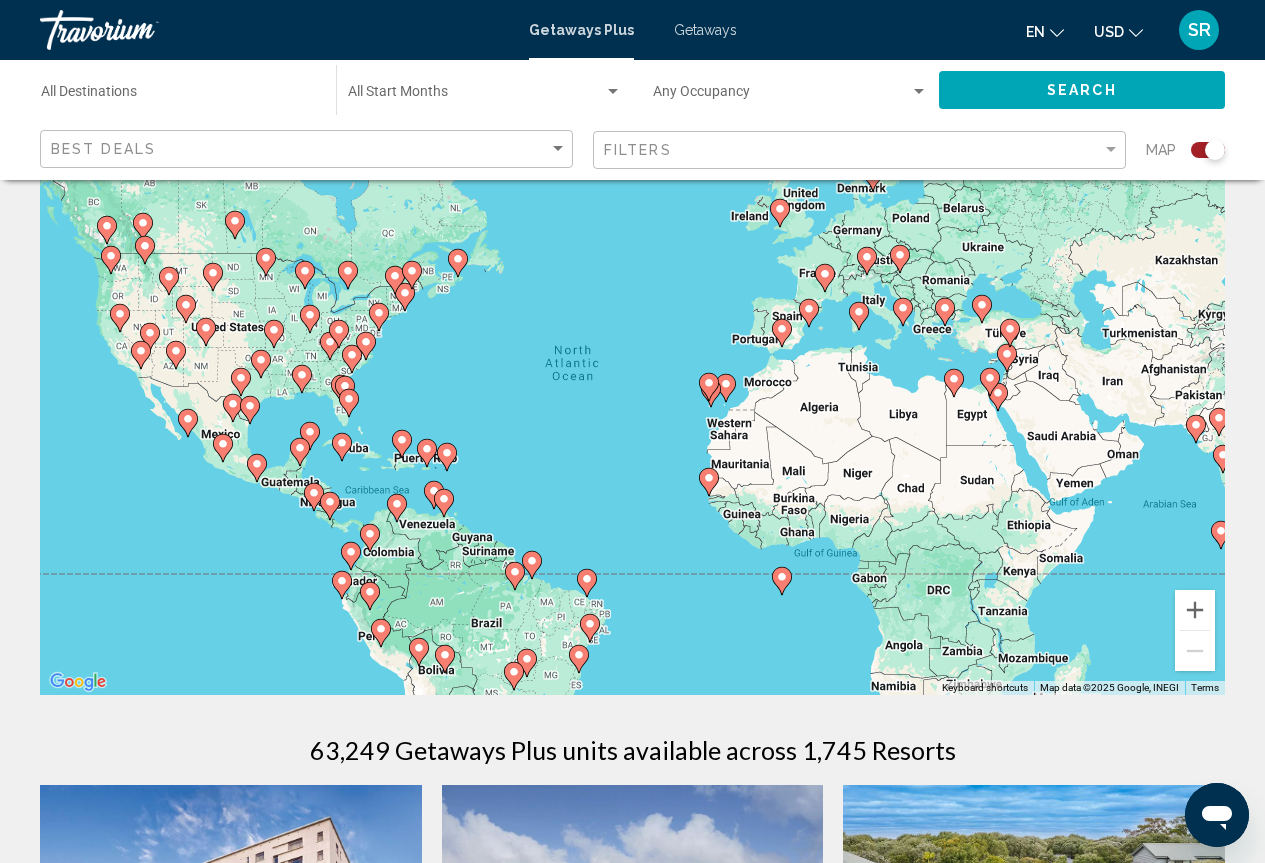 scroll, scrollTop: 200, scrollLeft: 0, axis: vertical 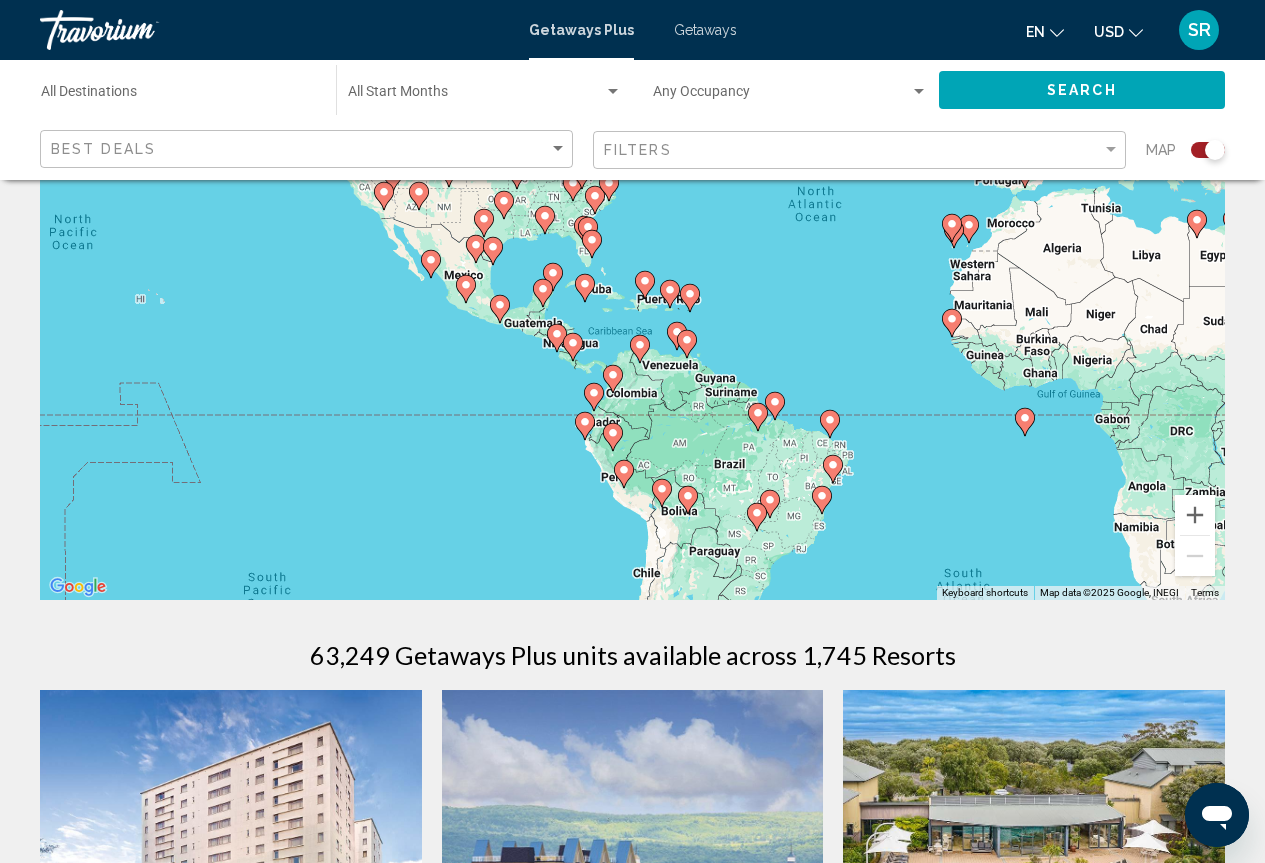 drag, startPoint x: 568, startPoint y: 408, endPoint x: 786, endPoint y: 288, distance: 248.84534 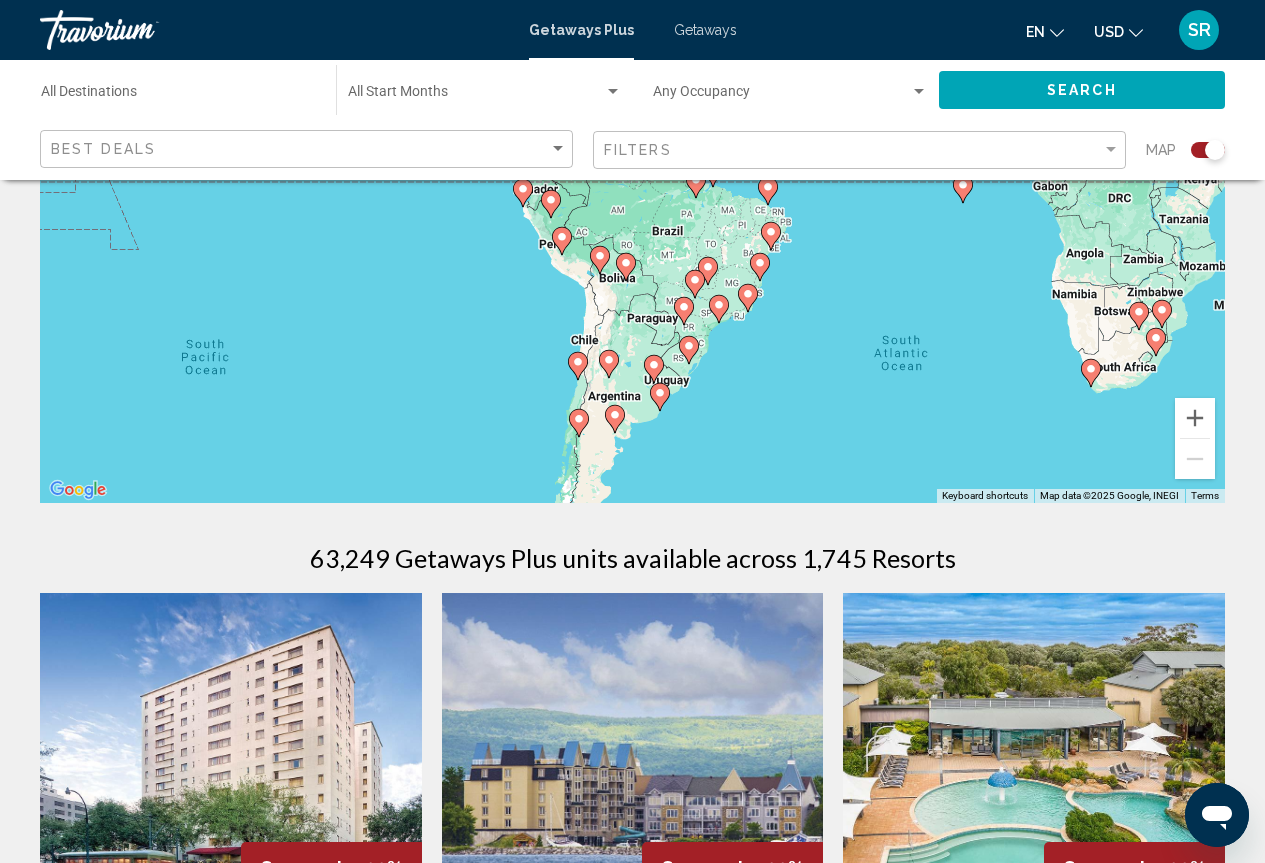 scroll, scrollTop: 300, scrollLeft: 0, axis: vertical 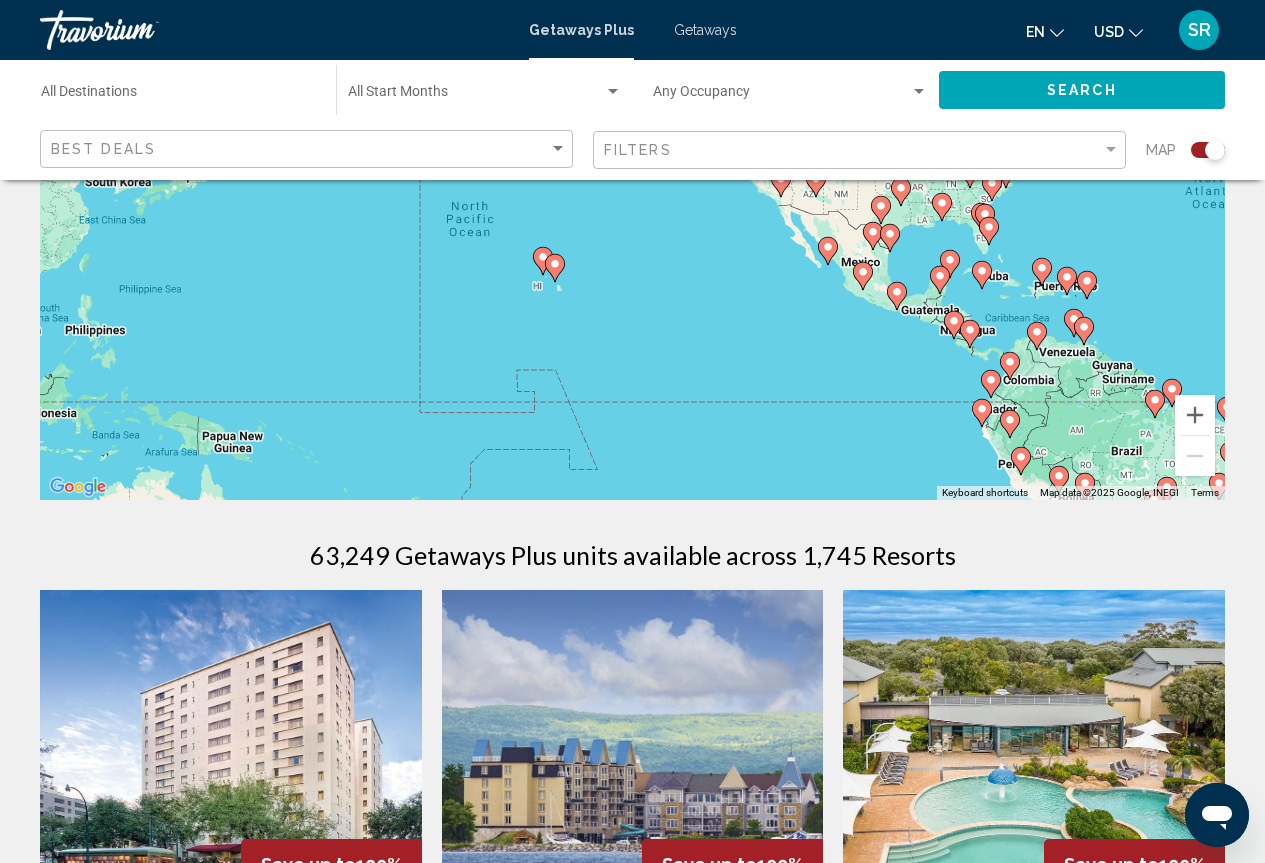 drag, startPoint x: 300, startPoint y: 272, endPoint x: 762, endPoint y: 498, distance: 514.31506 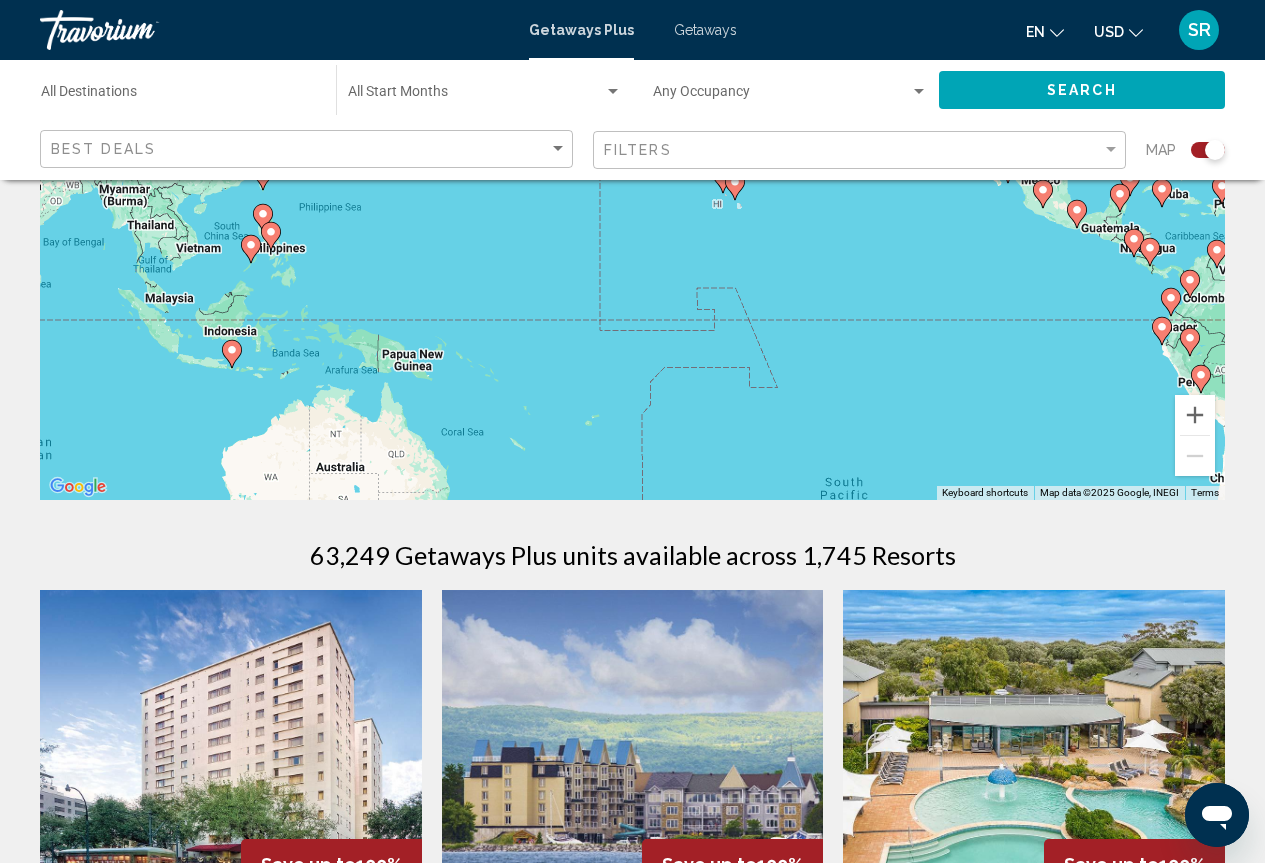drag, startPoint x: 586, startPoint y: 369, endPoint x: 769, endPoint y: 265, distance: 210.48753 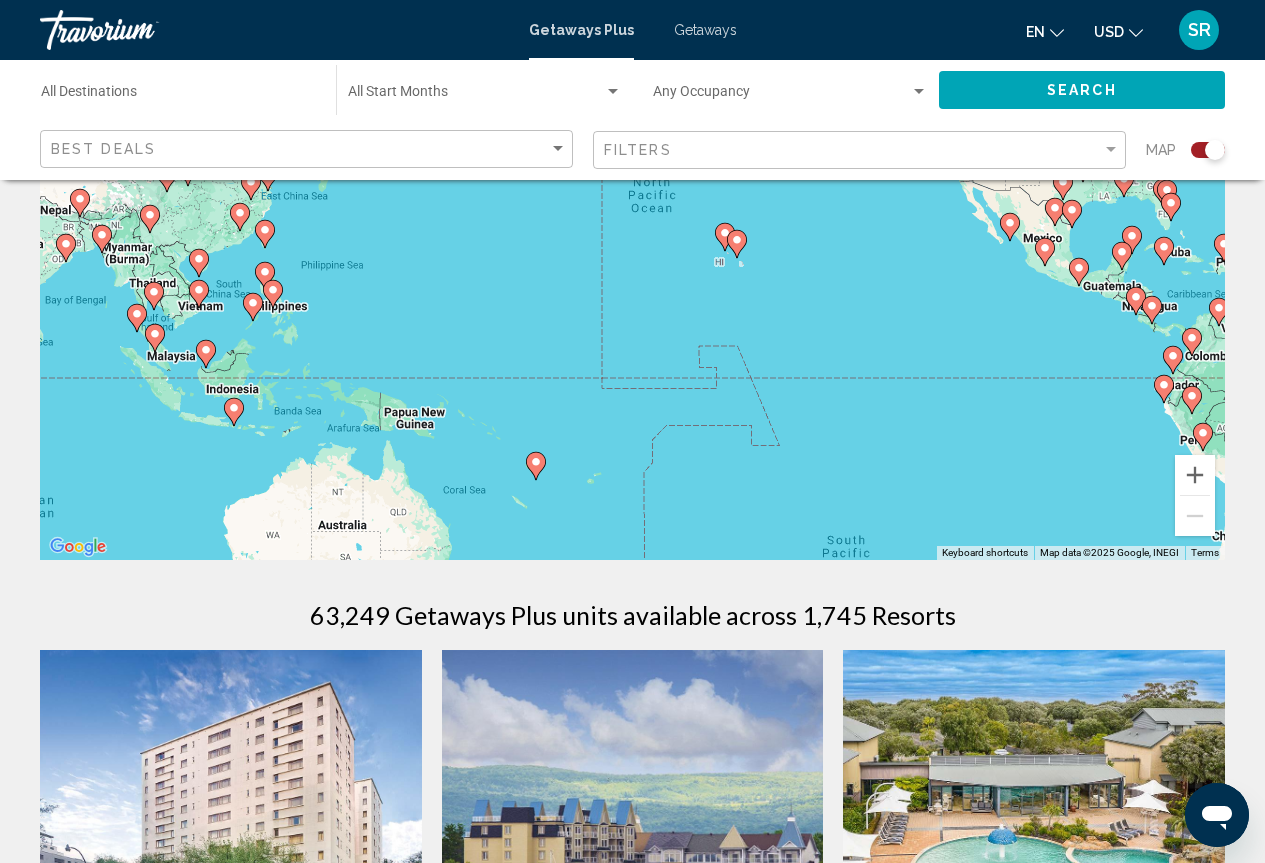 scroll, scrollTop: 0, scrollLeft: 0, axis: both 